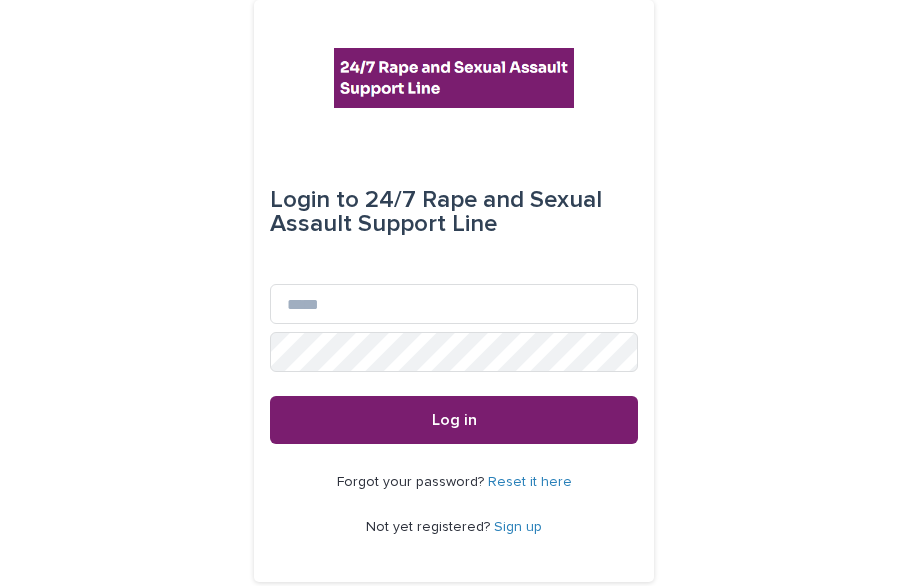 scroll, scrollTop: 0, scrollLeft: 0, axis: both 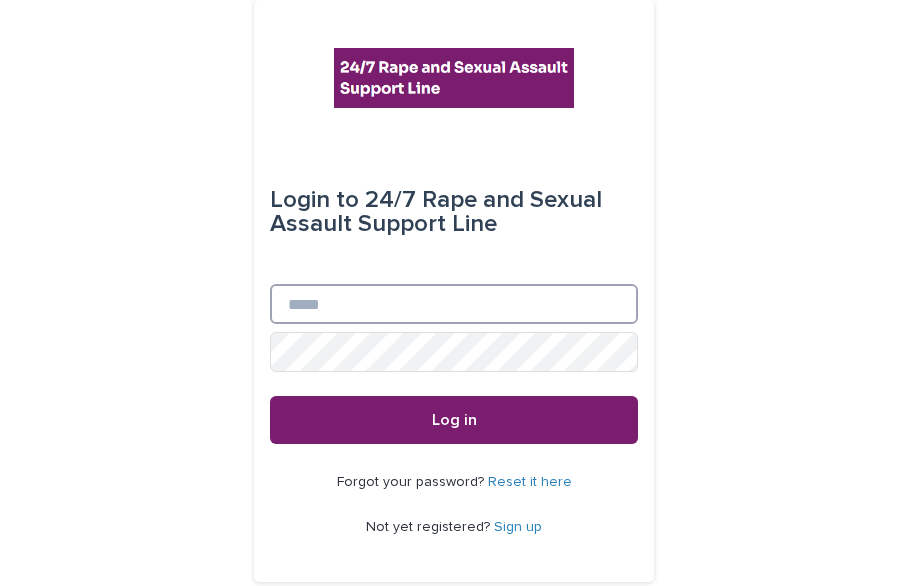 click on "Email" at bounding box center (454, 304) 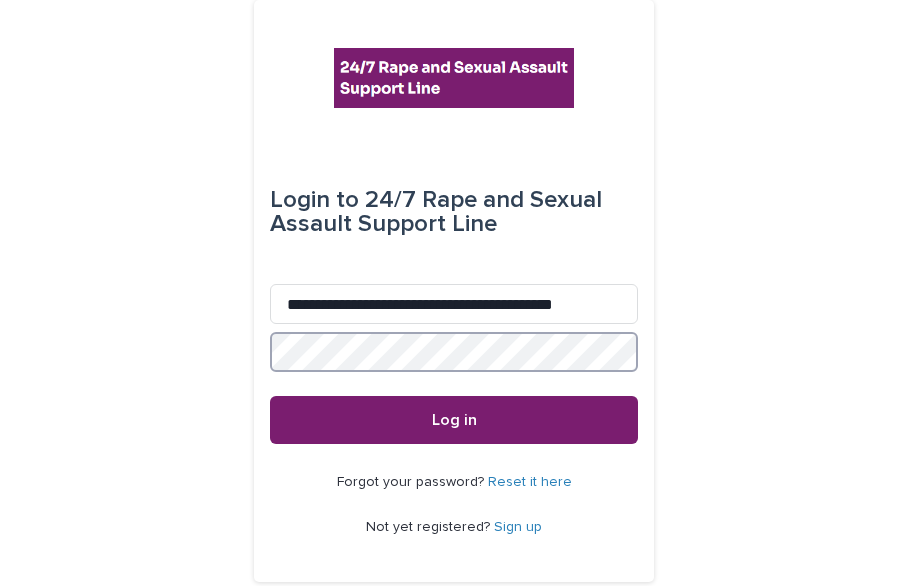 click on "Log in" at bounding box center (454, 420) 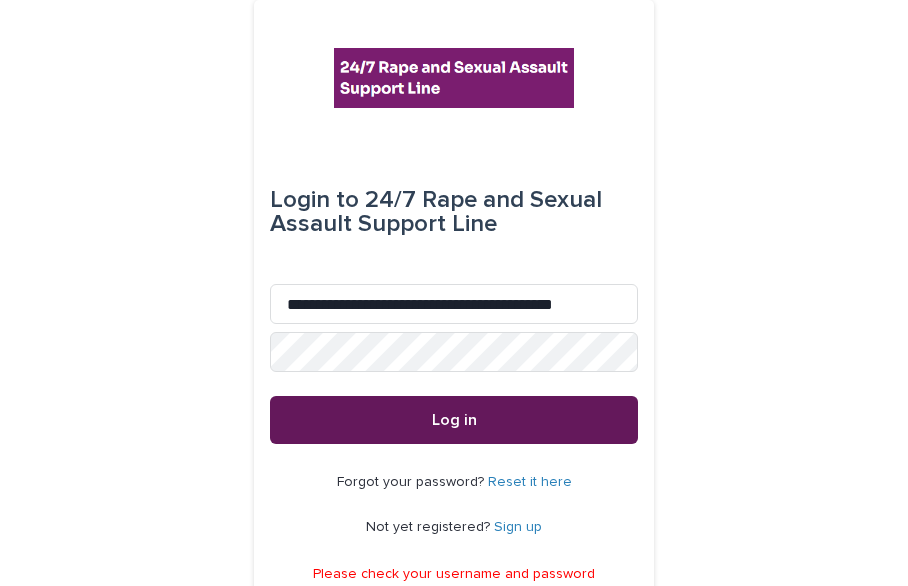 click on "Log in" at bounding box center [454, 420] 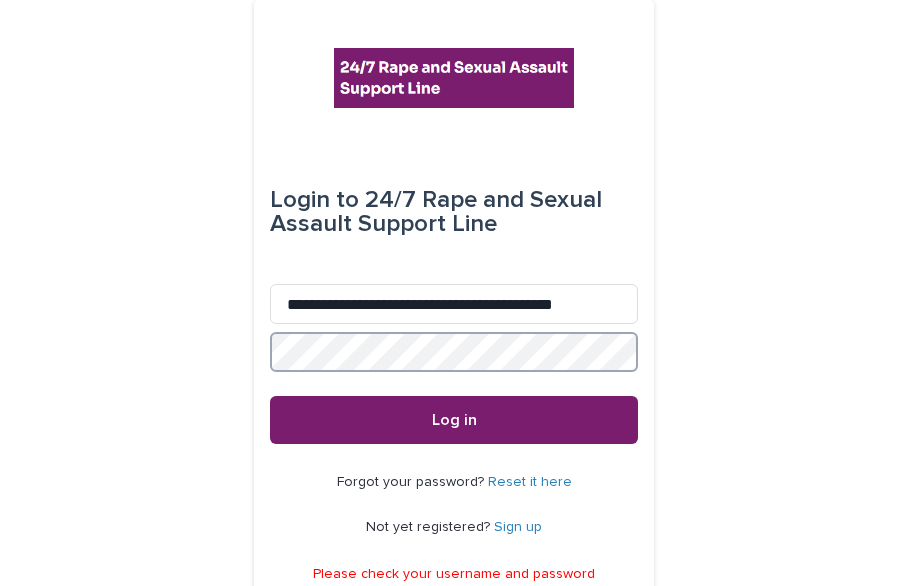 click on "Log in" at bounding box center [454, 420] 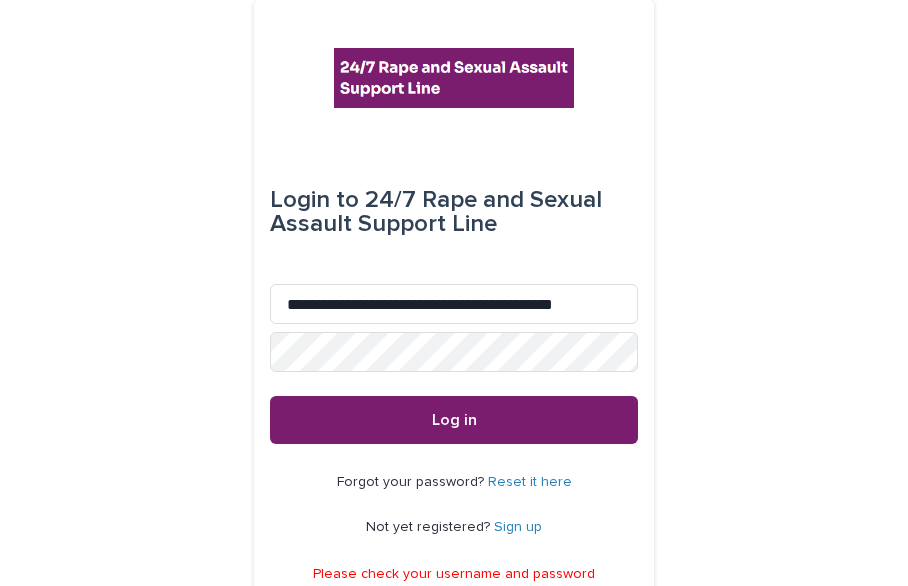 click on "Forgot your password?   Reset it here Not yet registered?   Sign up" at bounding box center [454, 505] 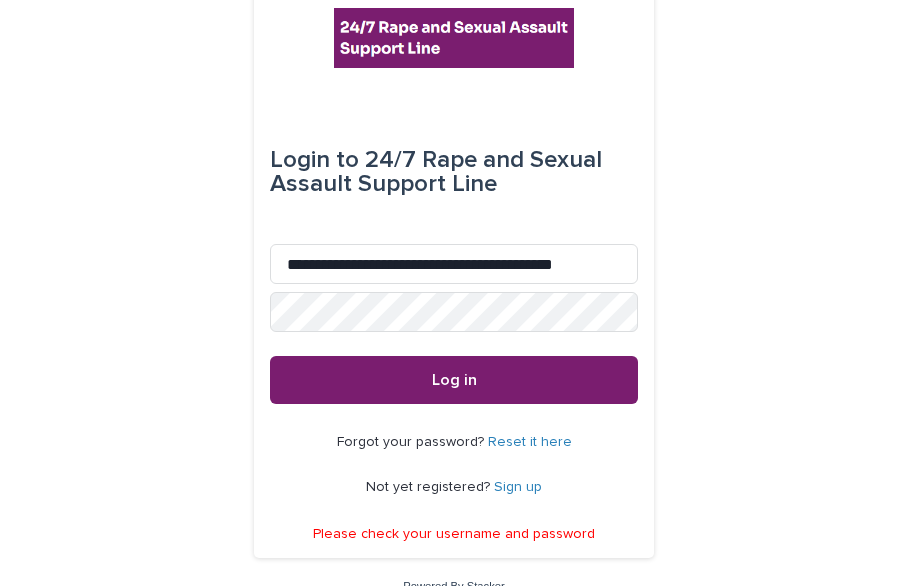 scroll, scrollTop: 69, scrollLeft: 0, axis: vertical 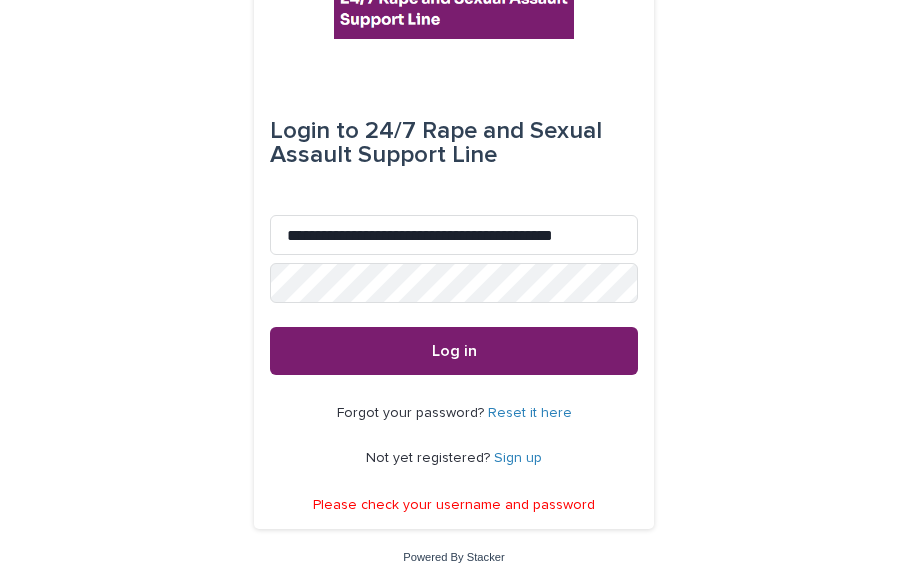 click on "Reset it here" at bounding box center [530, 413] 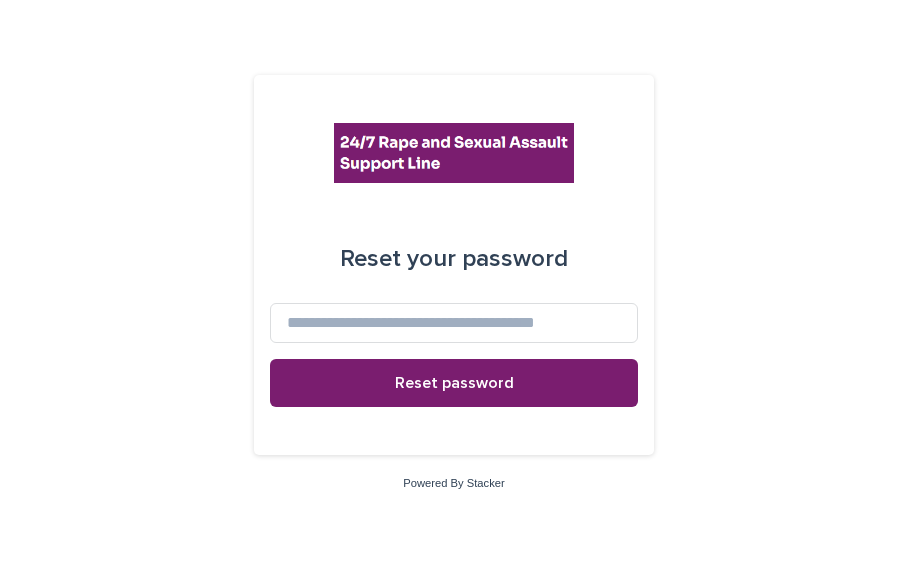 scroll, scrollTop: 0, scrollLeft: 0, axis: both 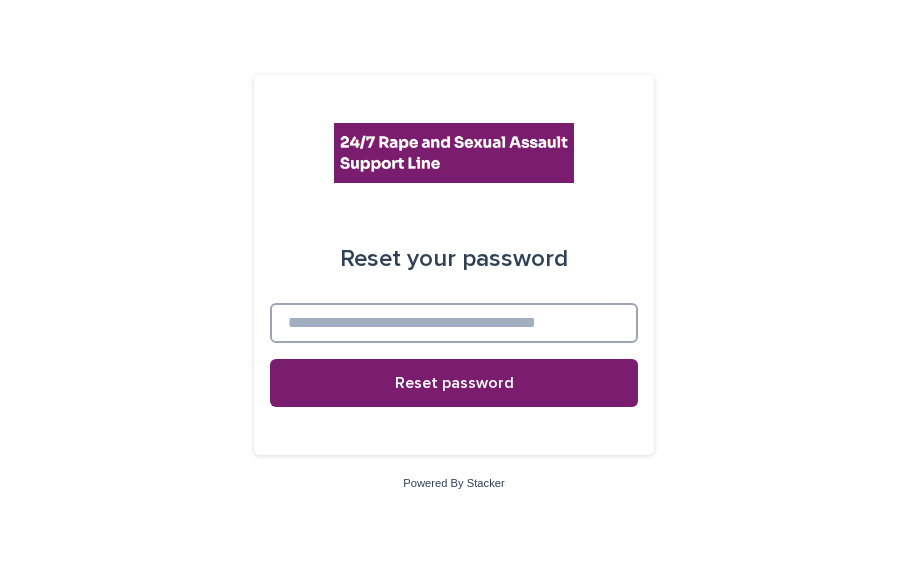 click at bounding box center (454, 323) 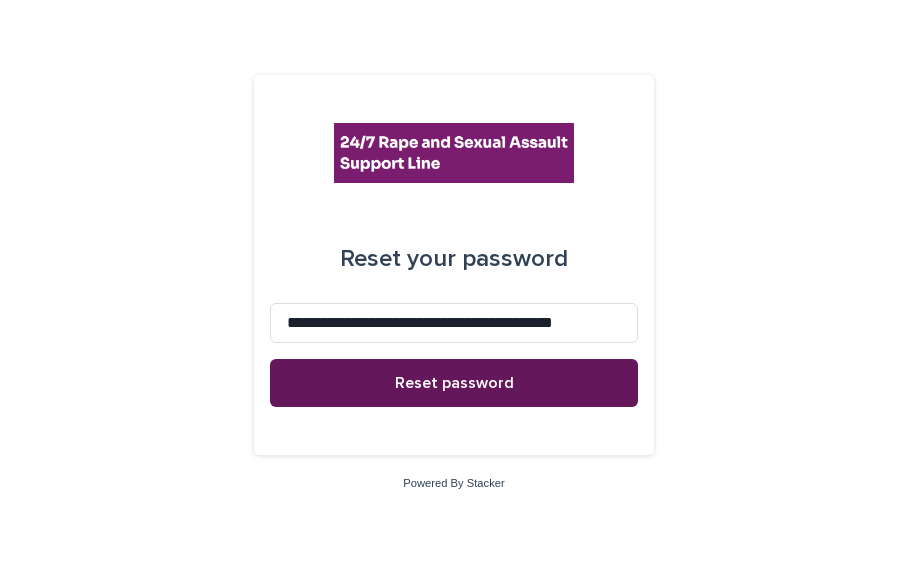 click on "Reset password" at bounding box center [454, 383] 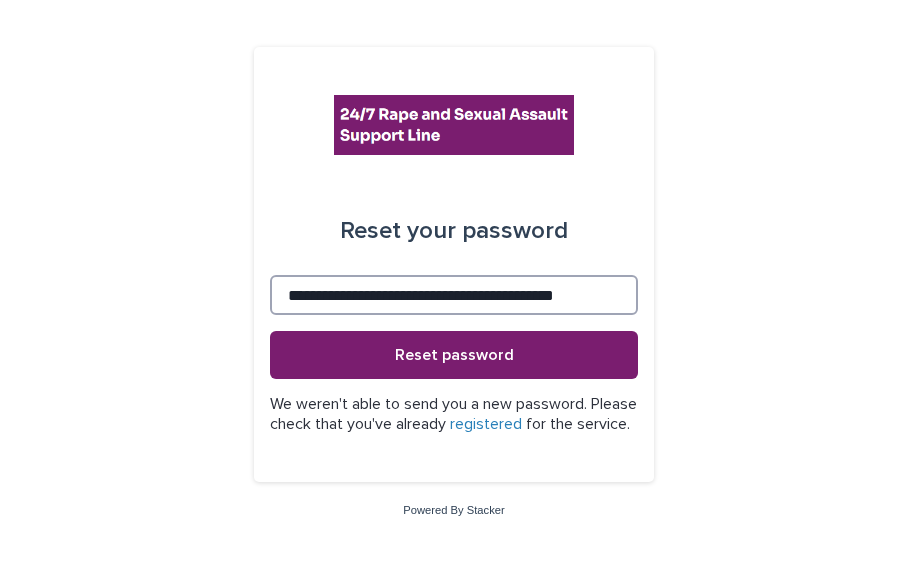 click on "**********" at bounding box center [454, 295] 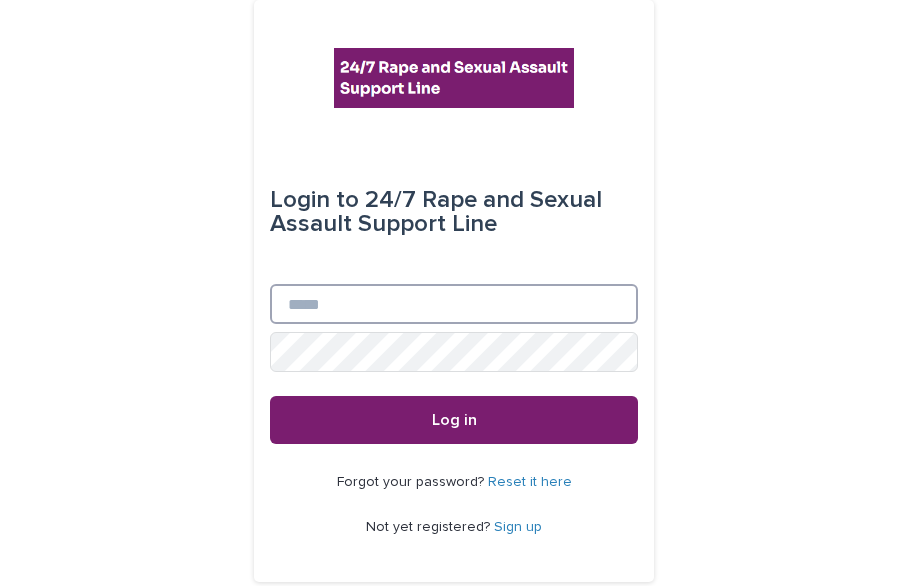 click on "Email" at bounding box center (454, 304) 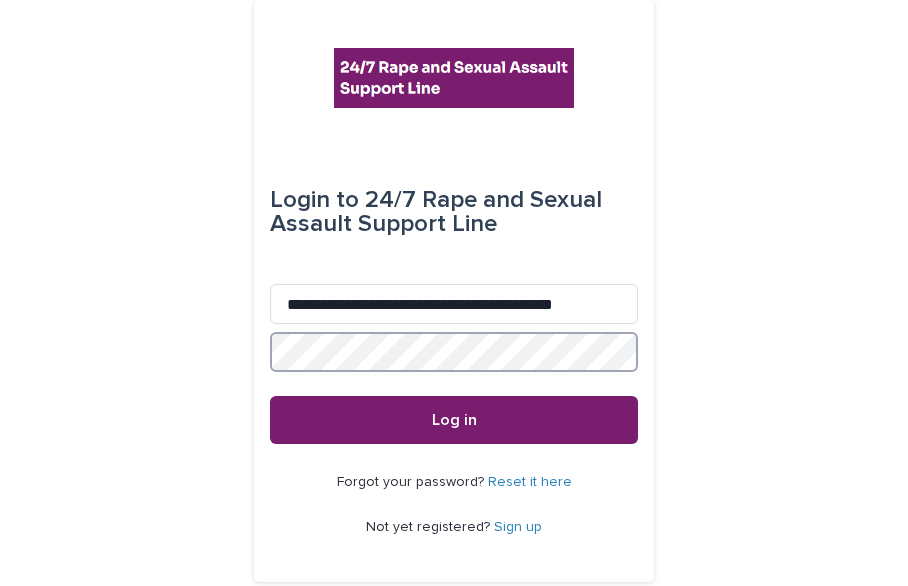 click on "Log in" at bounding box center [454, 420] 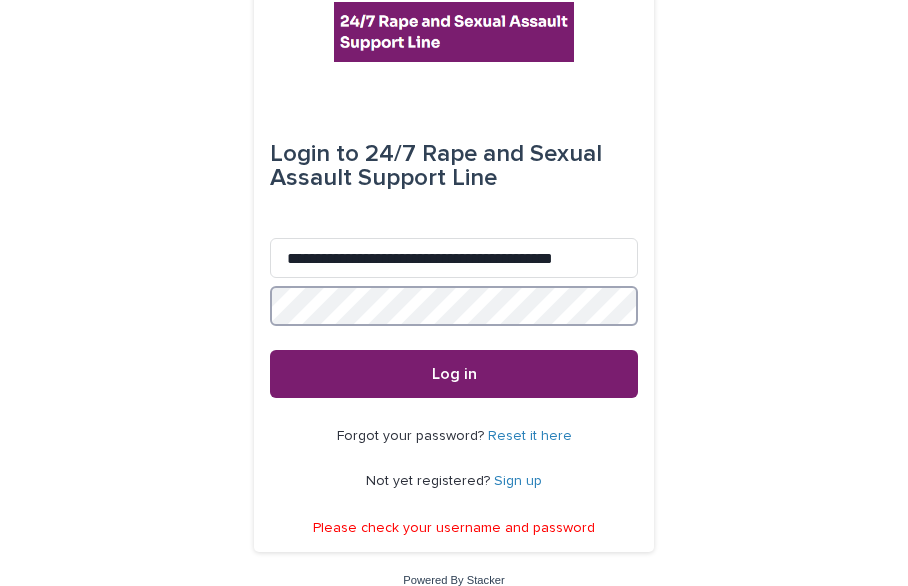 scroll, scrollTop: 69, scrollLeft: 0, axis: vertical 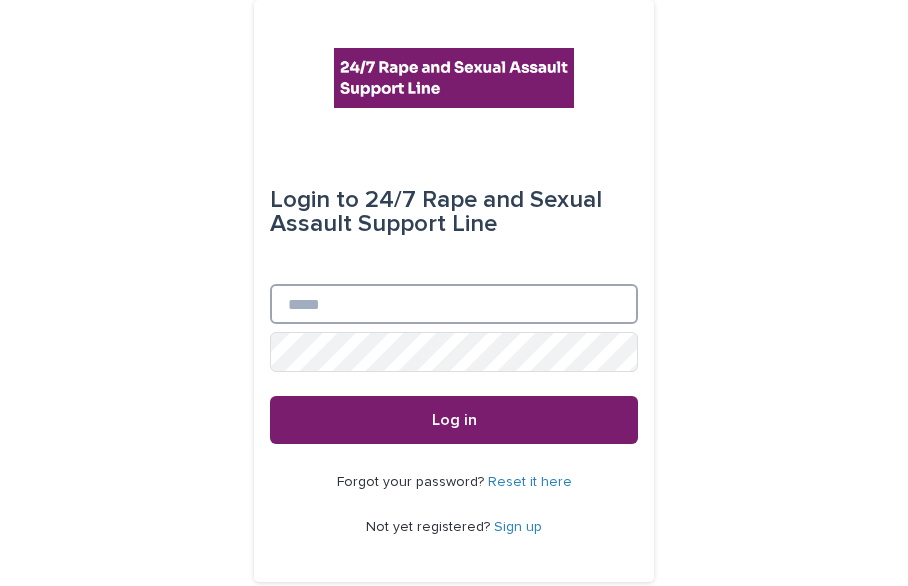 click on "Email" at bounding box center (454, 304) 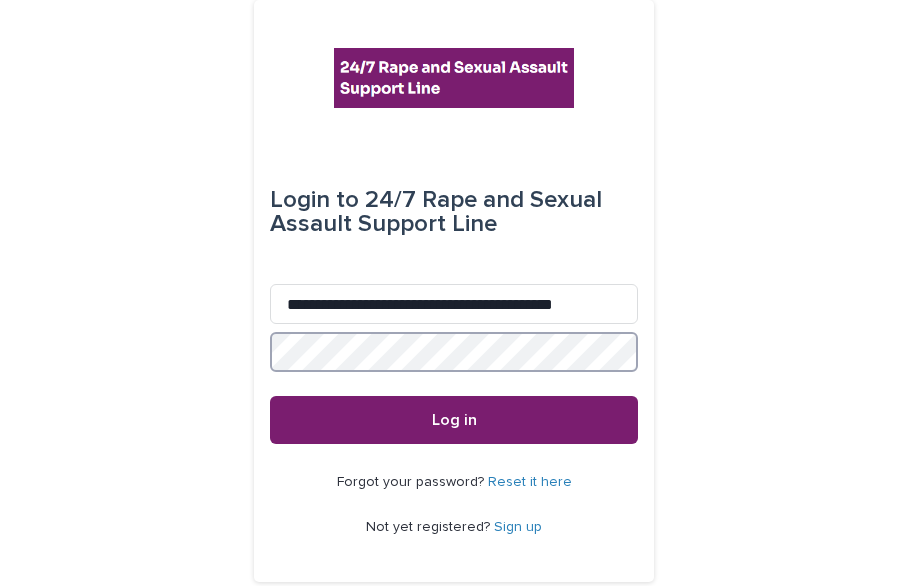 click on "Log in" at bounding box center (454, 420) 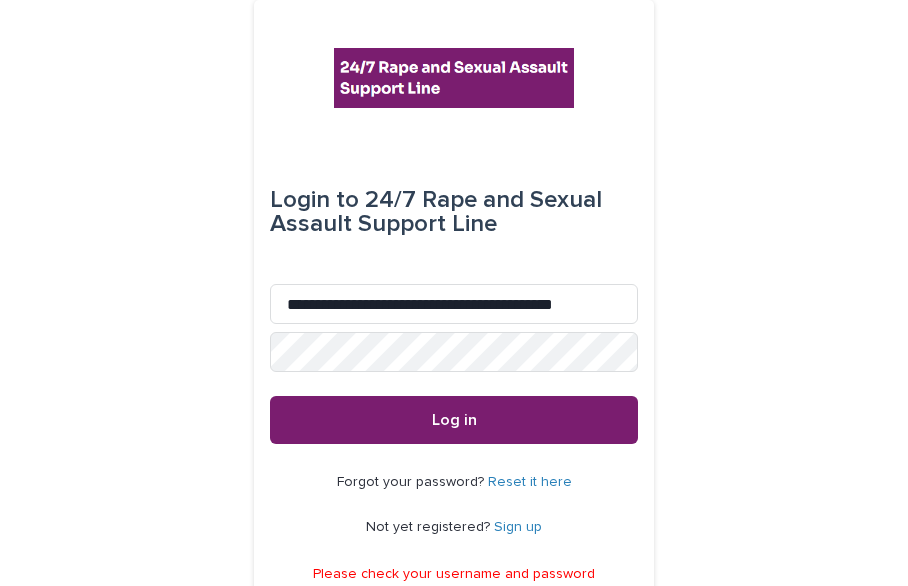 click on "Forgot your password?   Reset it here Not yet registered?   Sign up" at bounding box center [454, 505] 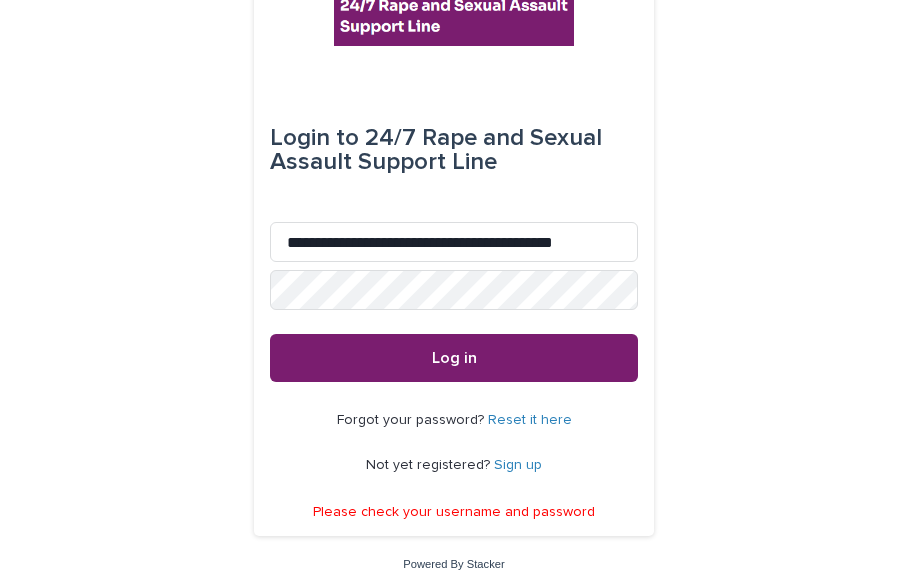 scroll, scrollTop: 69, scrollLeft: 0, axis: vertical 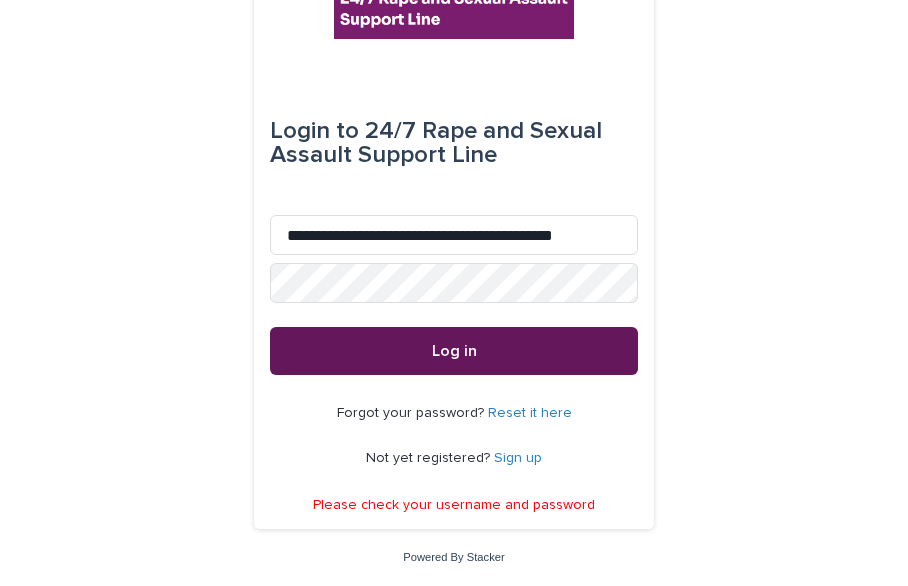 click on "Log in" at bounding box center [454, 351] 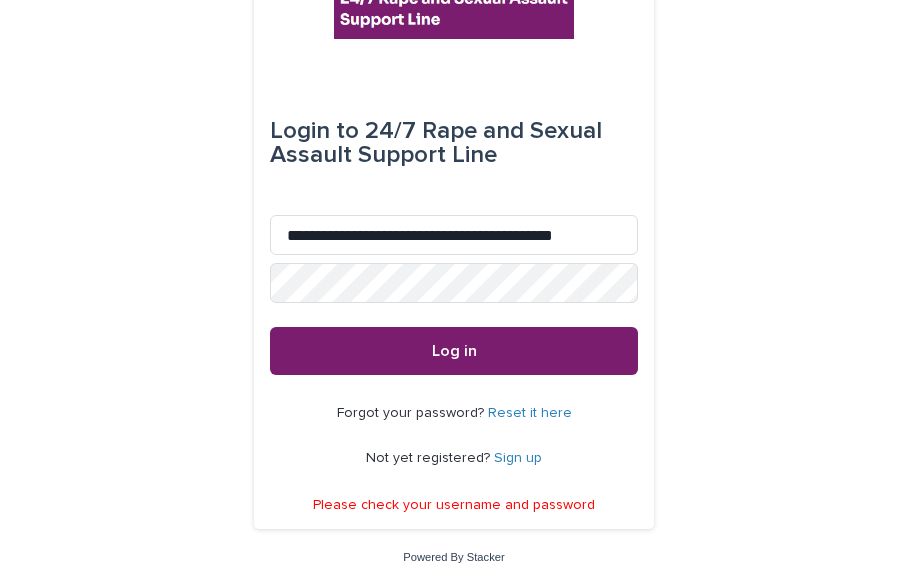 click on "Reset it here" at bounding box center [530, 413] 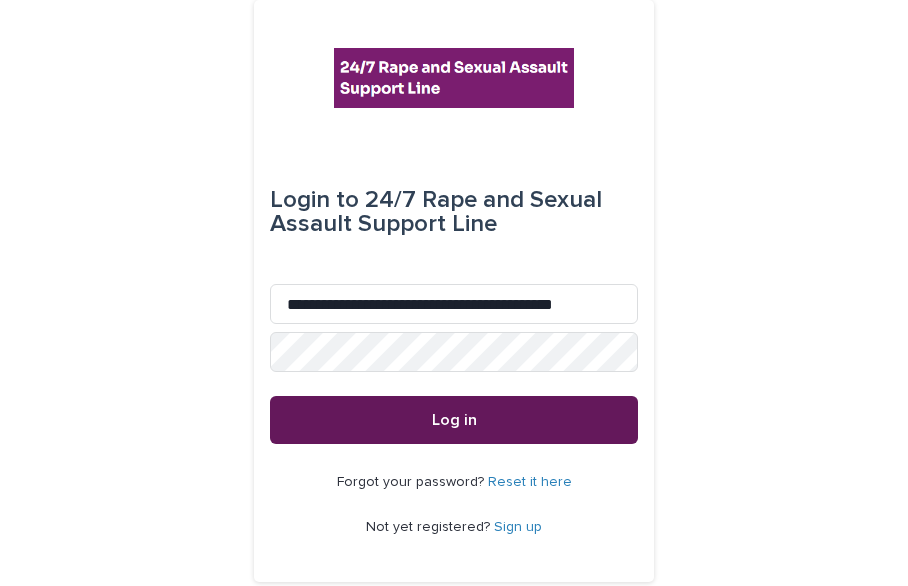 click on "Log in" at bounding box center (454, 420) 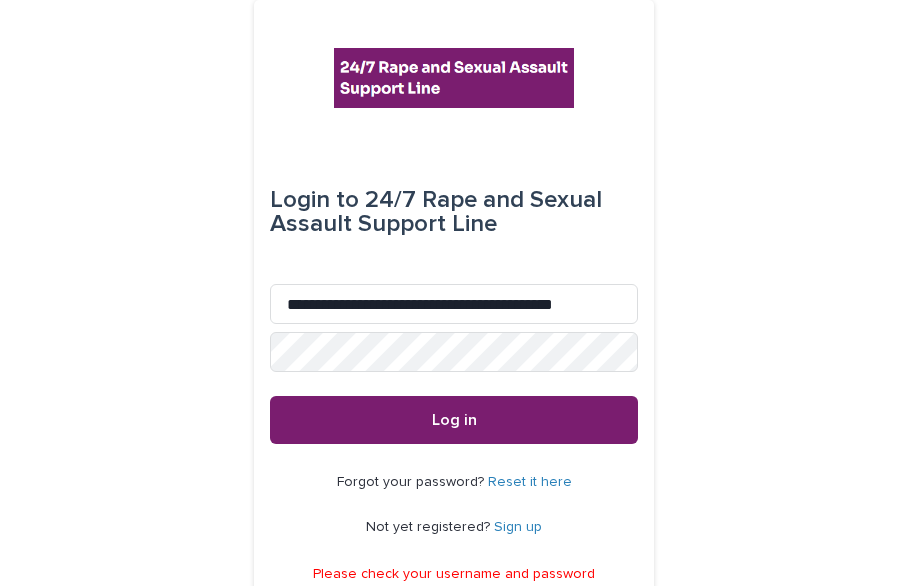 click on "Reset it here" at bounding box center (530, 482) 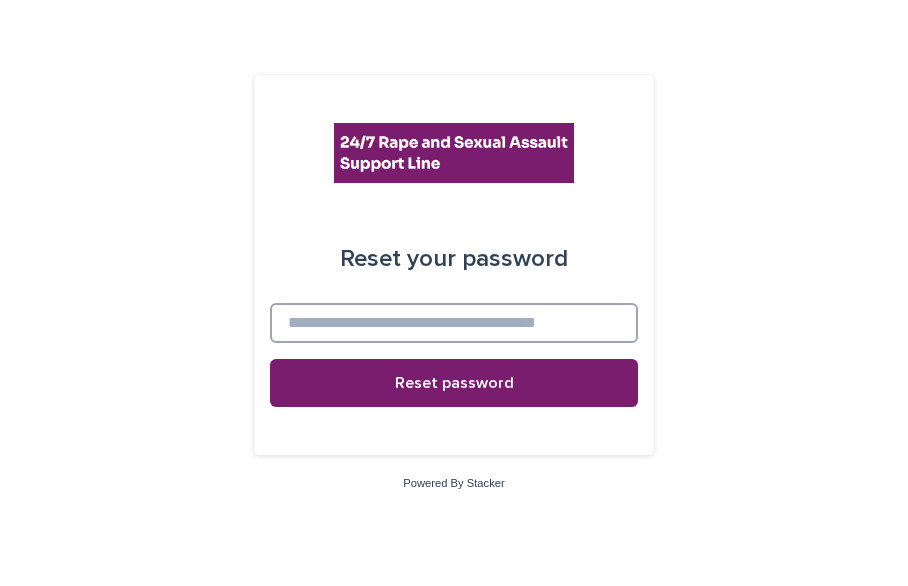 click at bounding box center (454, 323) 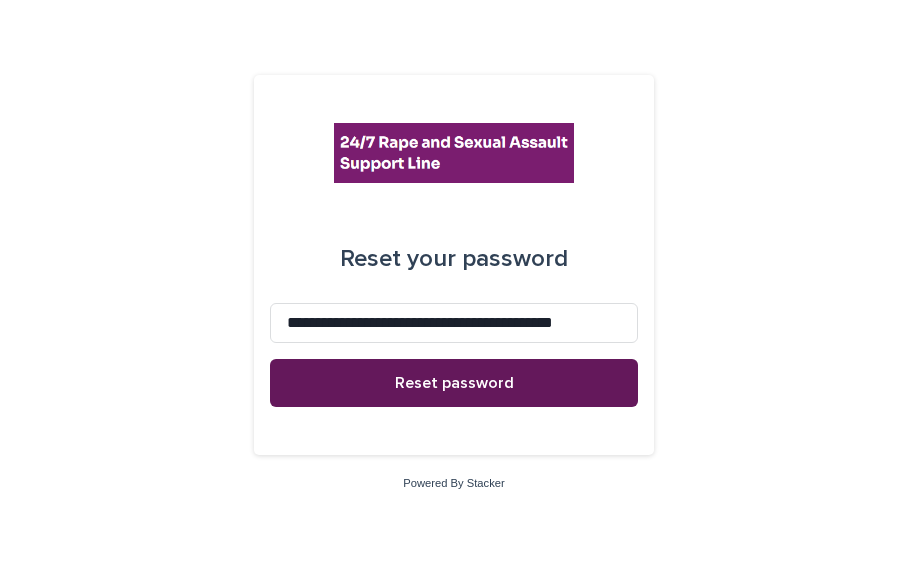 click on "Reset password" at bounding box center [454, 383] 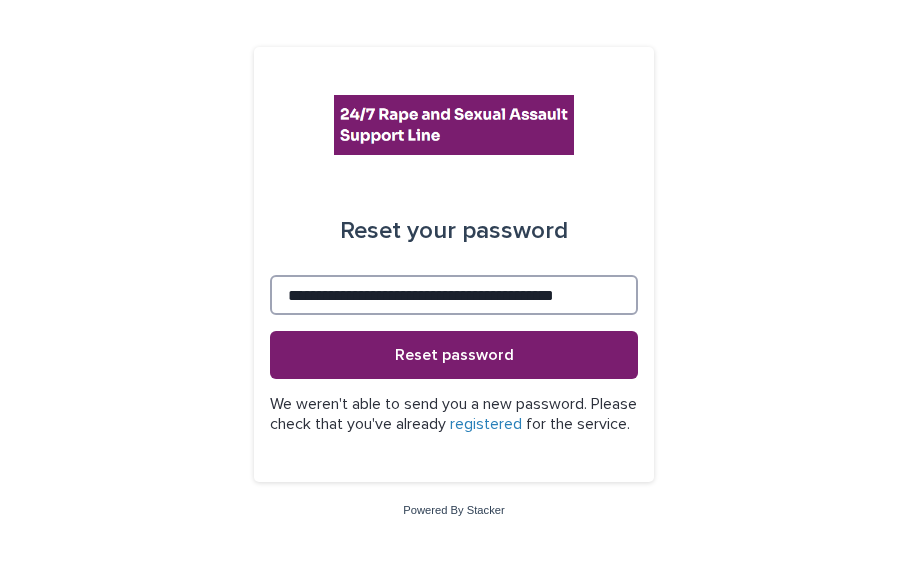 click on "**********" at bounding box center (454, 295) 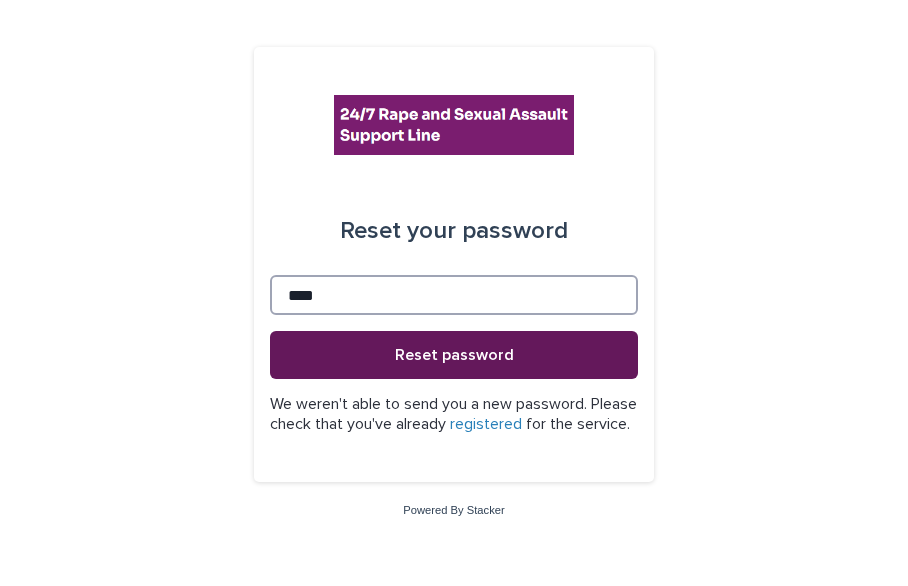 type on "**********" 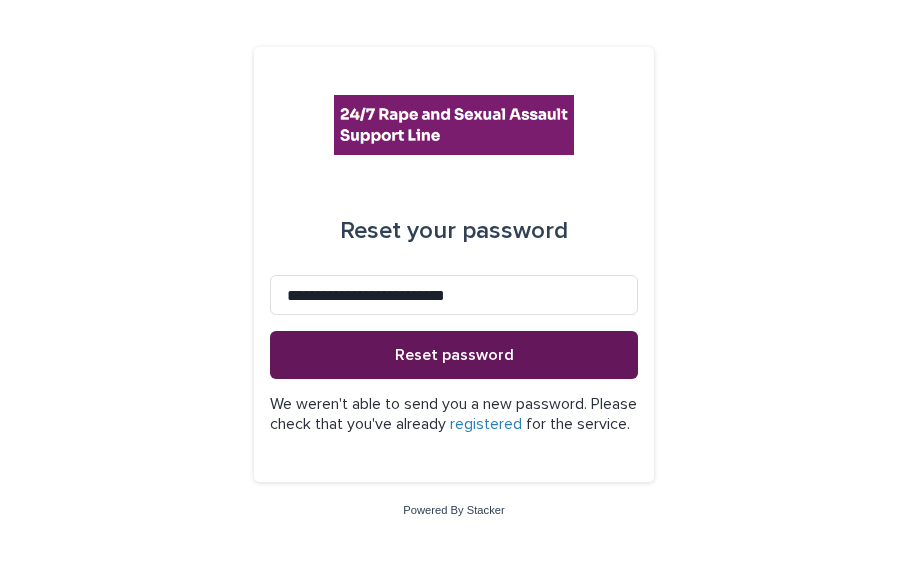 click on "Reset password" at bounding box center [454, 355] 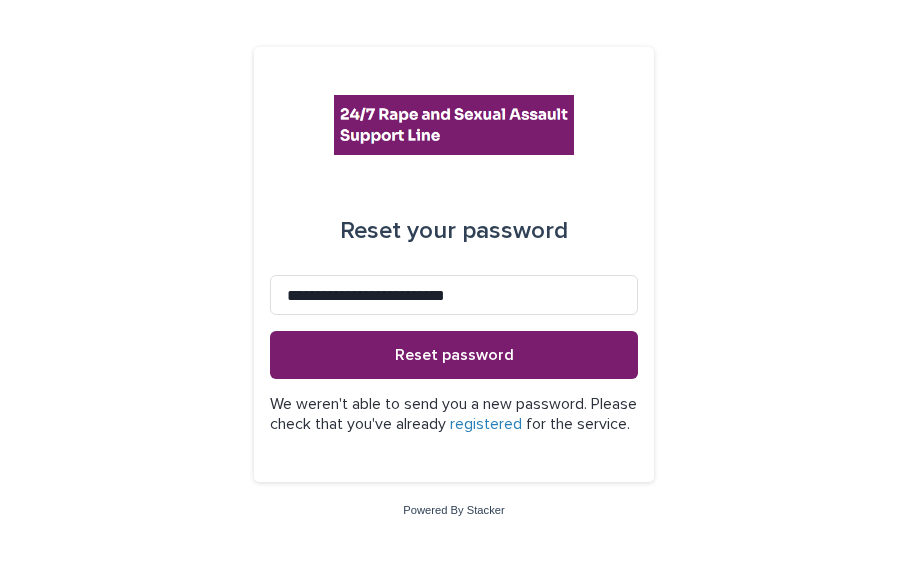 click on "registered" at bounding box center [486, 424] 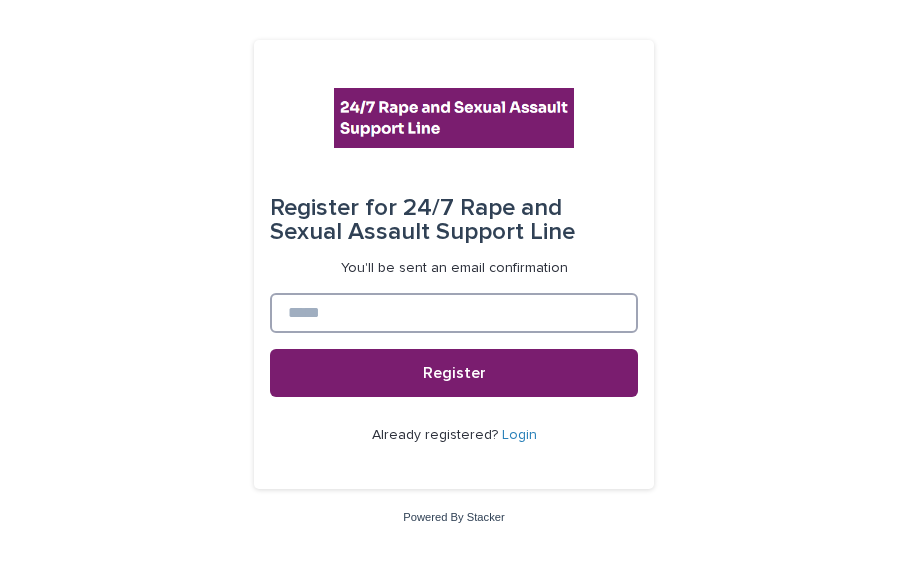 click at bounding box center [454, 313] 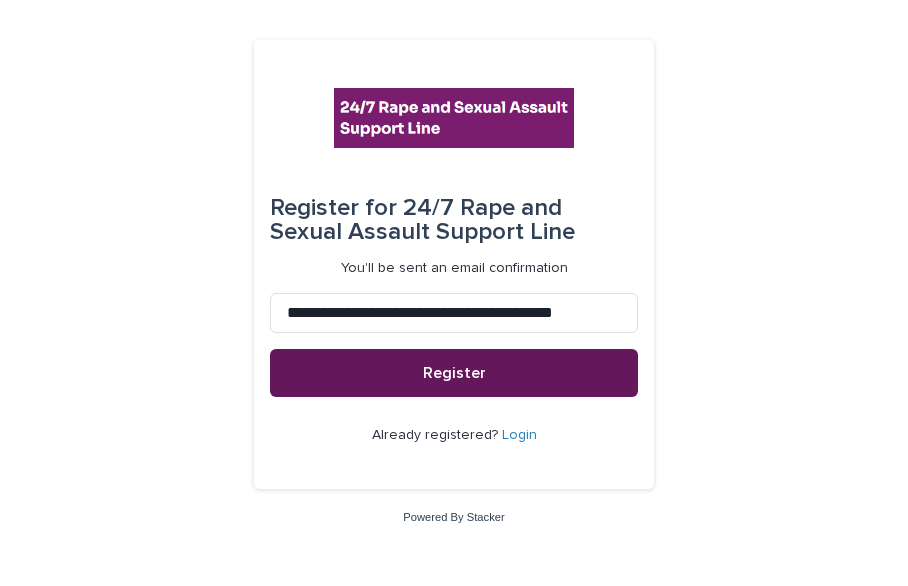 click on "Register" at bounding box center (454, 373) 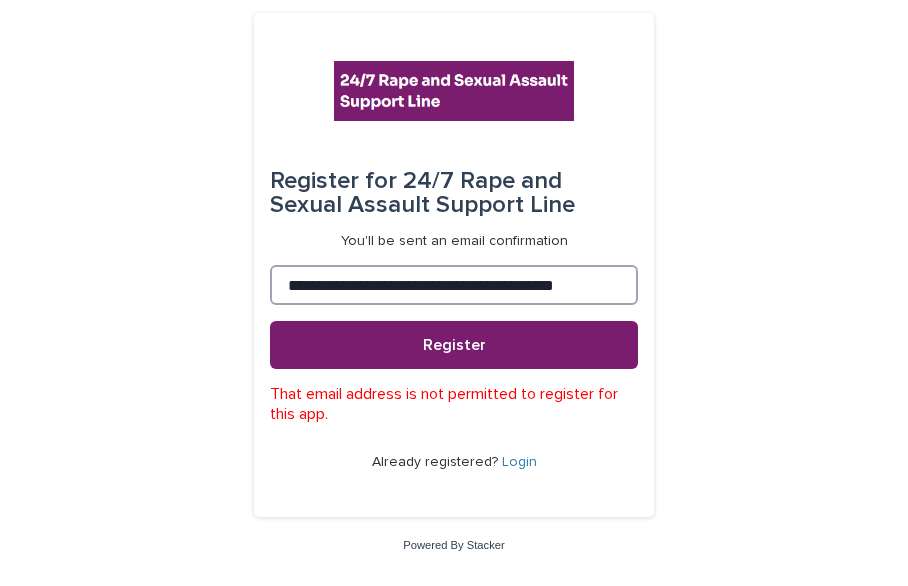 click on "**********" at bounding box center [454, 285] 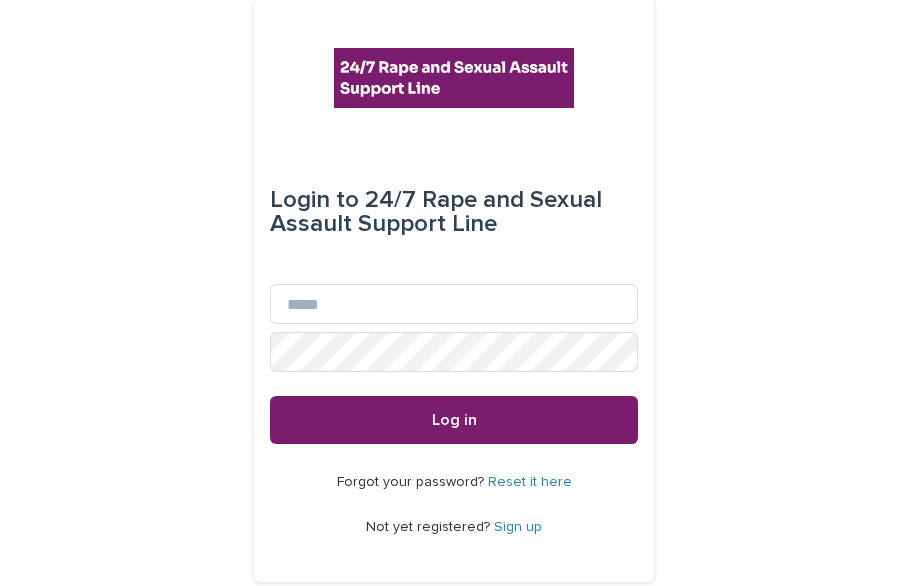 scroll, scrollTop: 0, scrollLeft: 0, axis: both 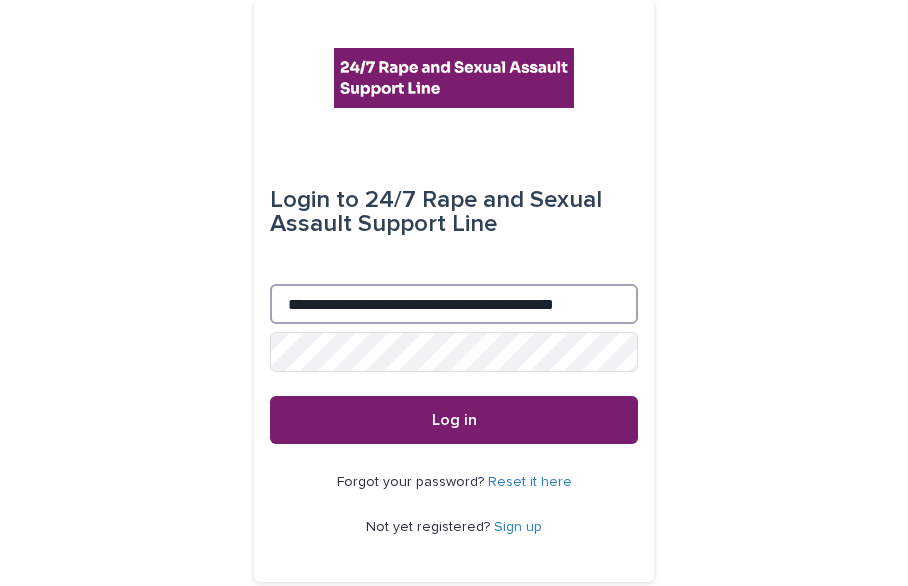 click on "**********" at bounding box center [454, 304] 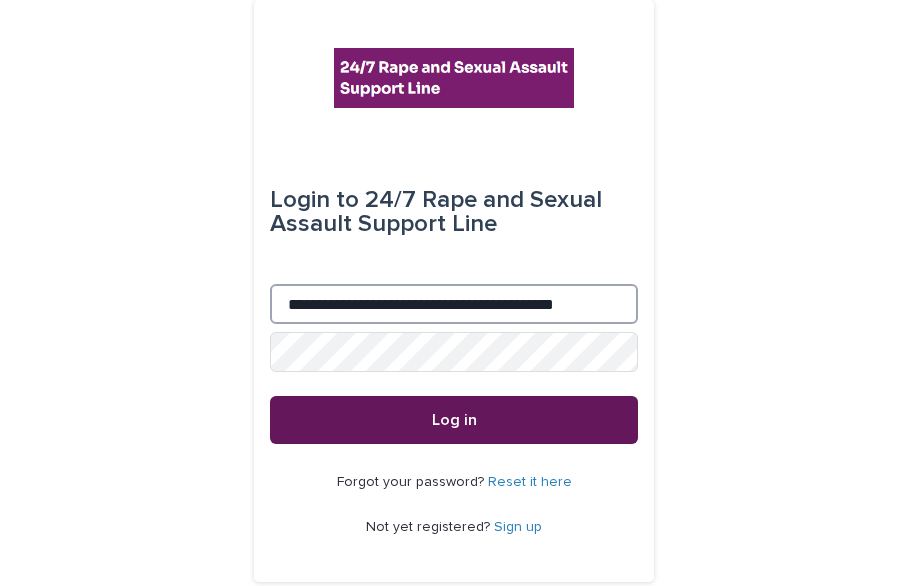 type on "**********" 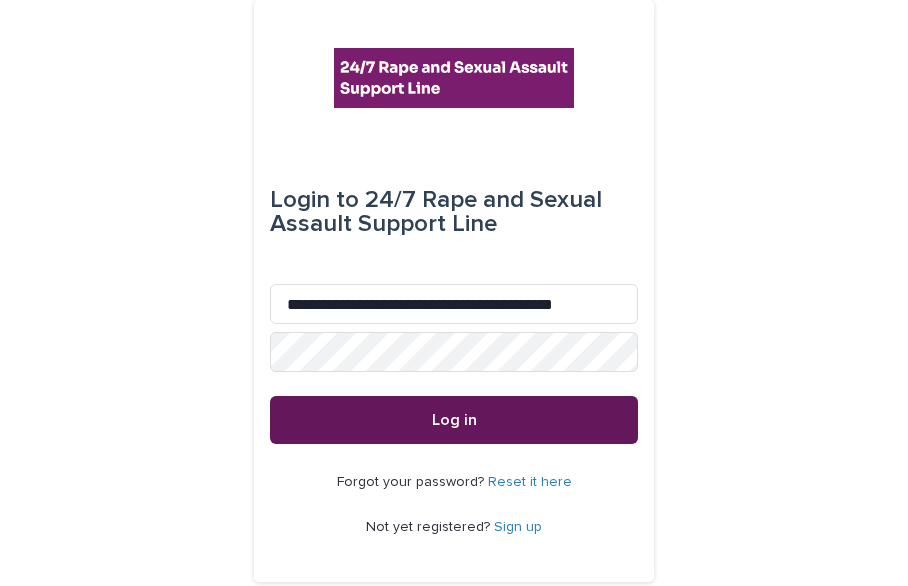 click on "Log in" at bounding box center [454, 420] 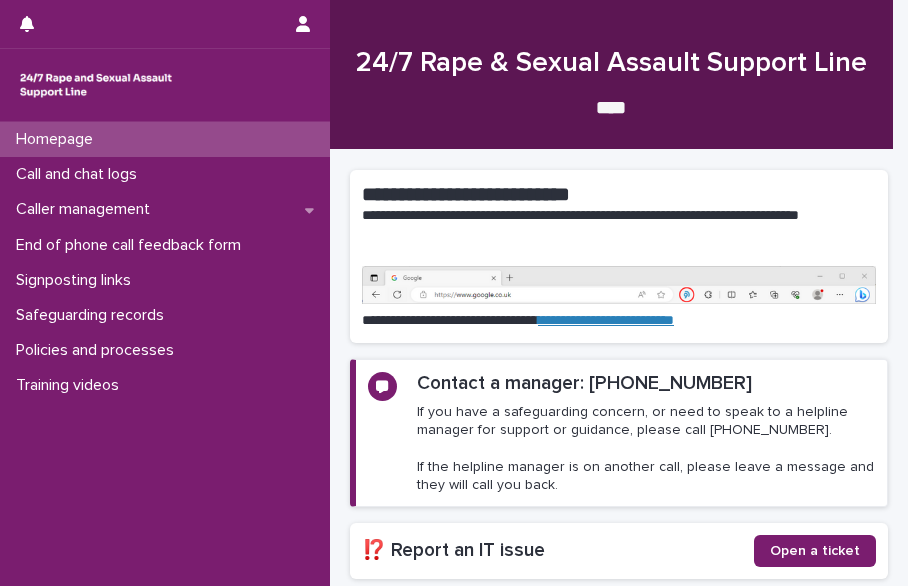 scroll, scrollTop: 0, scrollLeft: 0, axis: both 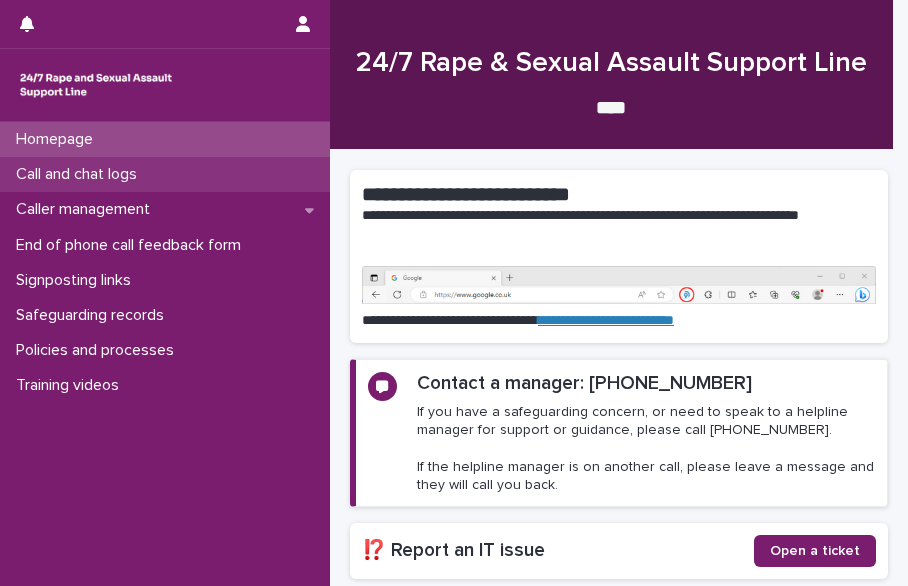 click on "Call and chat logs" at bounding box center [80, 174] 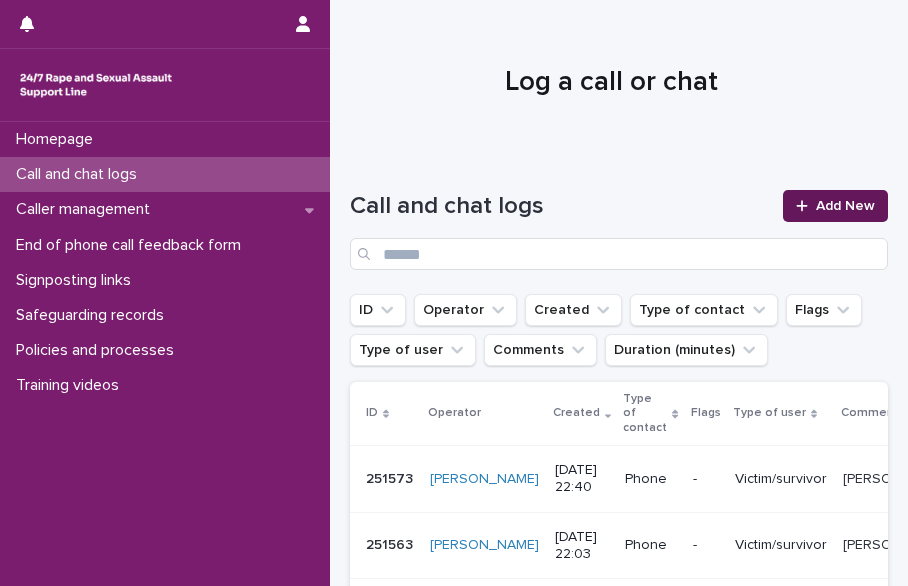 click on "Add New" at bounding box center [845, 206] 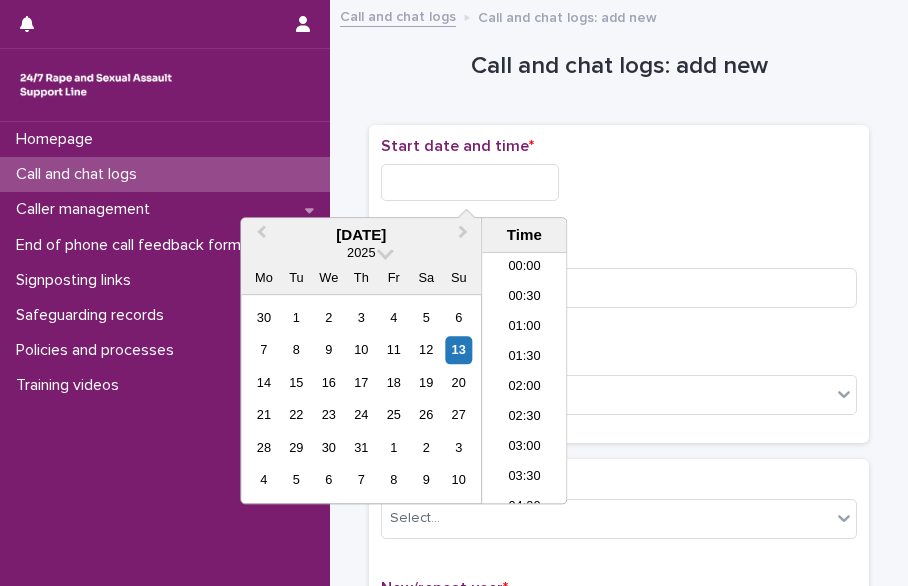 click at bounding box center [470, 182] 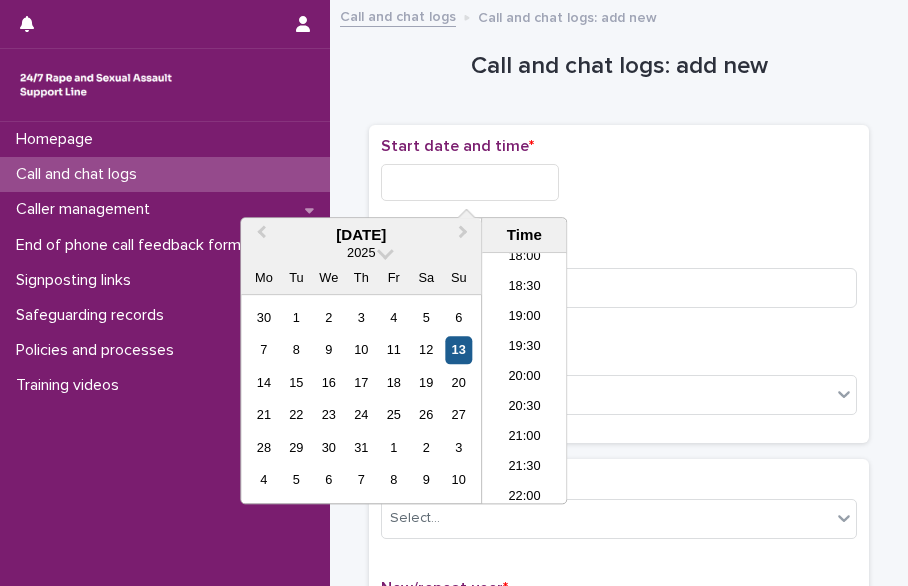 click on "13" at bounding box center (458, 350) 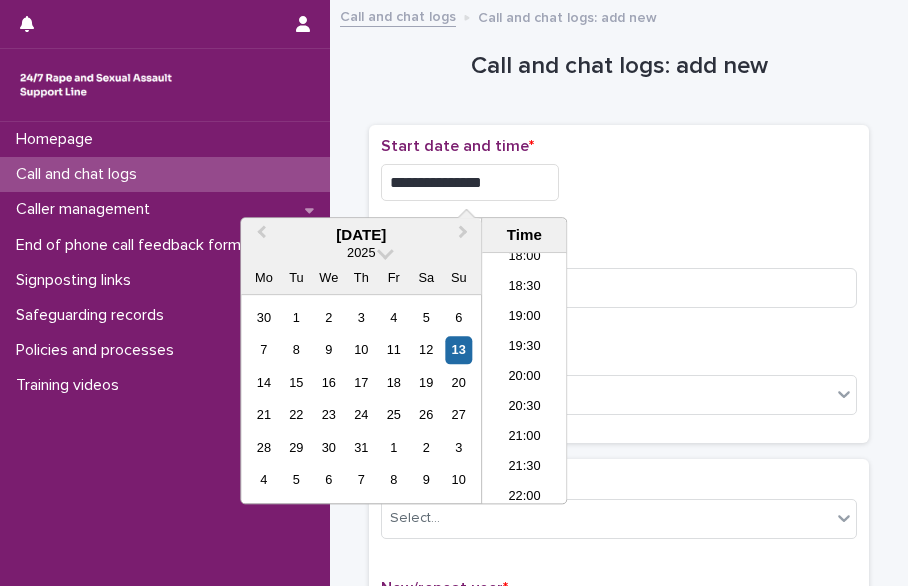 click on "**********" at bounding box center (470, 182) 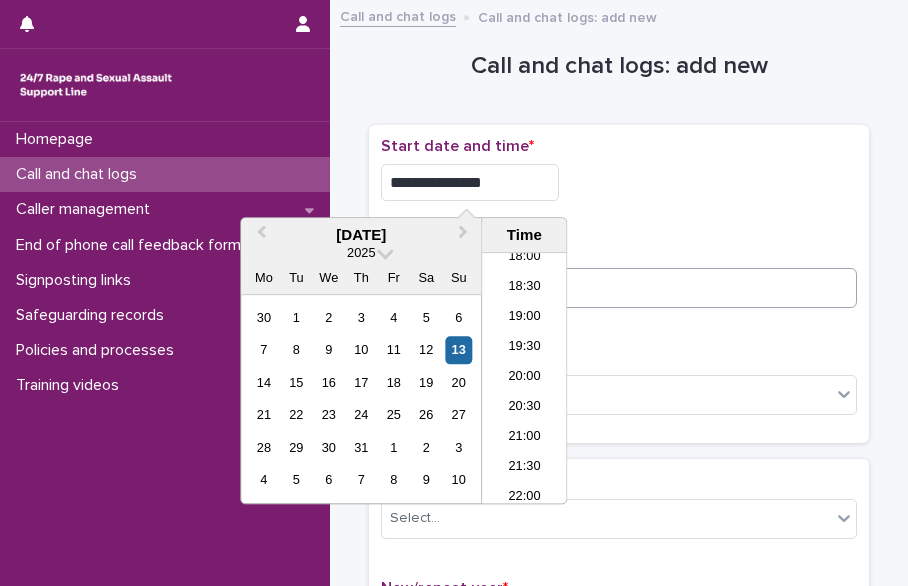 type on "**********" 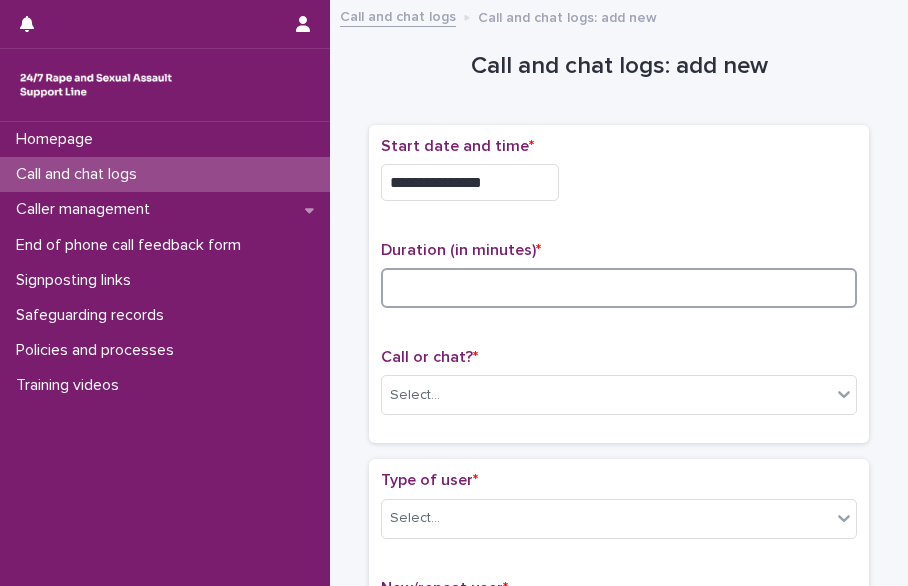 click at bounding box center [619, 288] 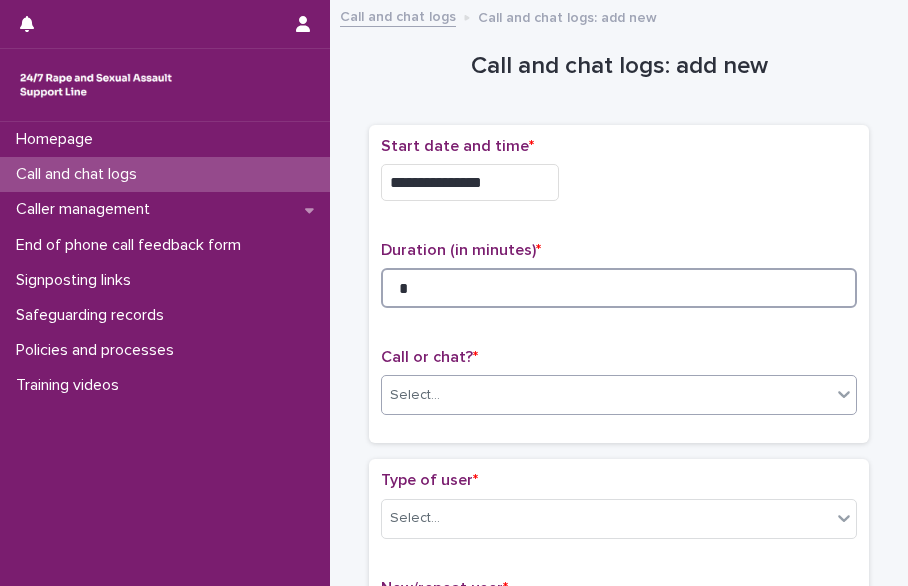 type on "*" 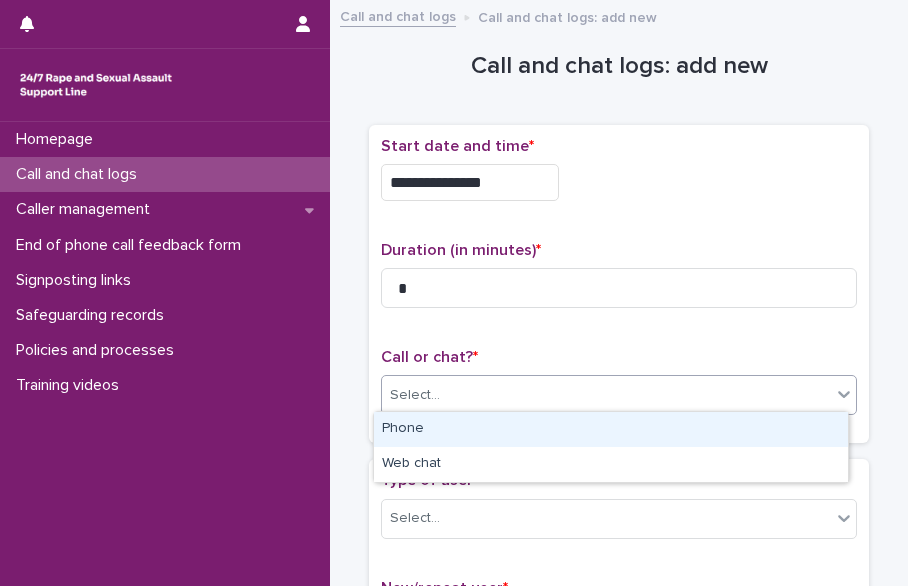 click on "Select..." at bounding box center [606, 395] 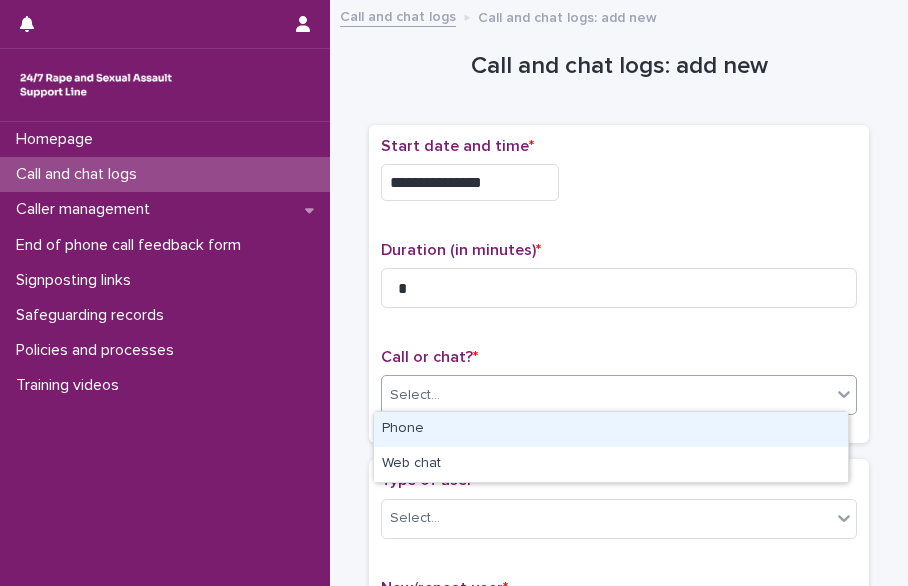 click on "Phone" at bounding box center [611, 429] 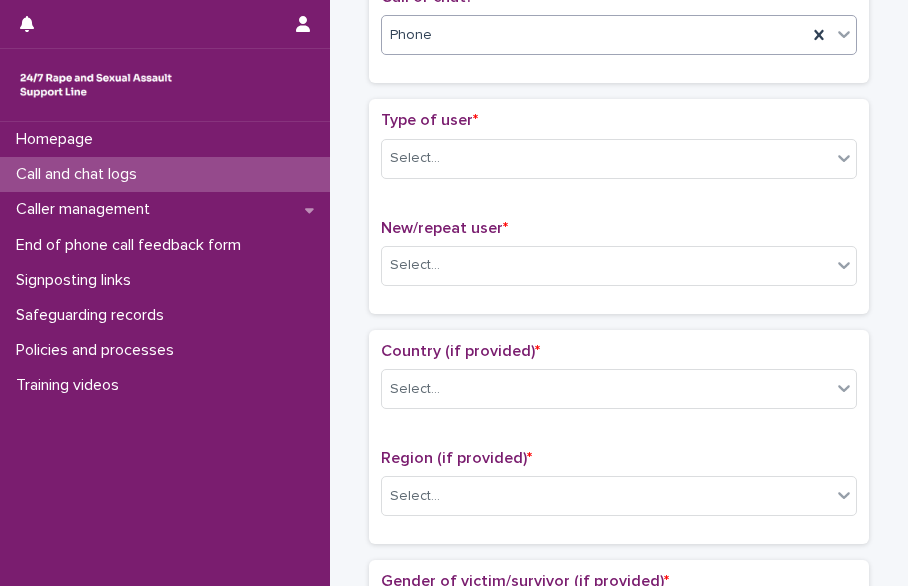 scroll, scrollTop: 380, scrollLeft: 0, axis: vertical 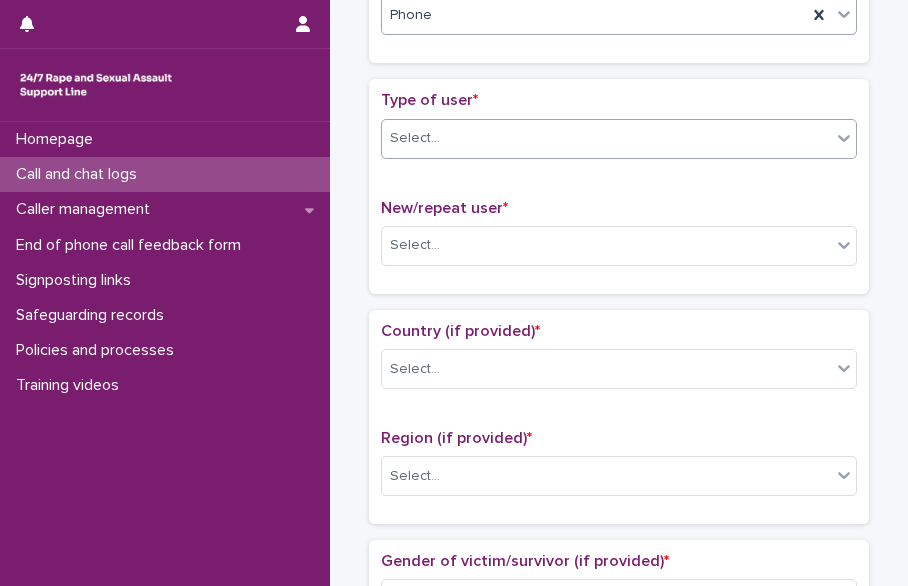 click on "Select..." at bounding box center (606, 138) 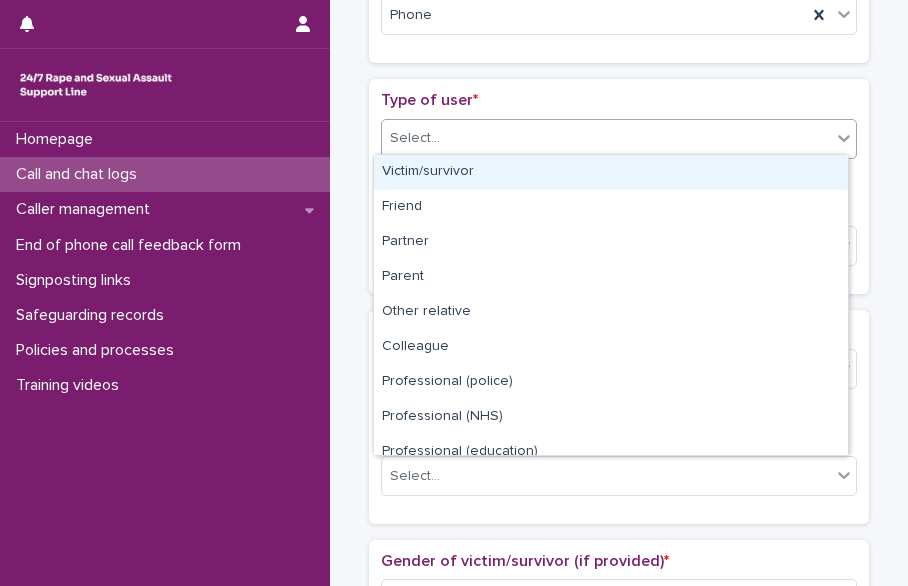 click on "Victim/survivor" at bounding box center [611, 172] 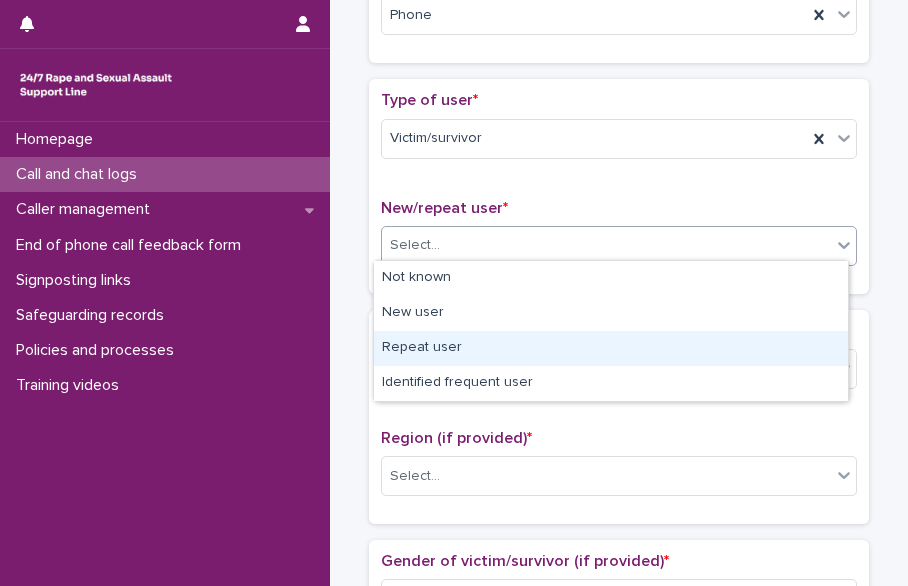 drag, startPoint x: 577, startPoint y: 243, endPoint x: 497, endPoint y: 329, distance: 117.456375 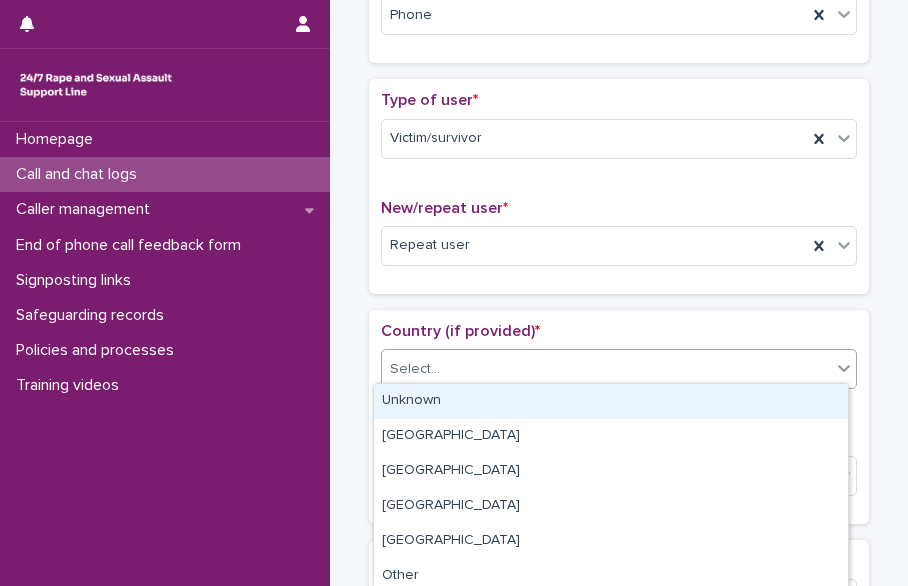 click on "Select..." at bounding box center [619, 369] 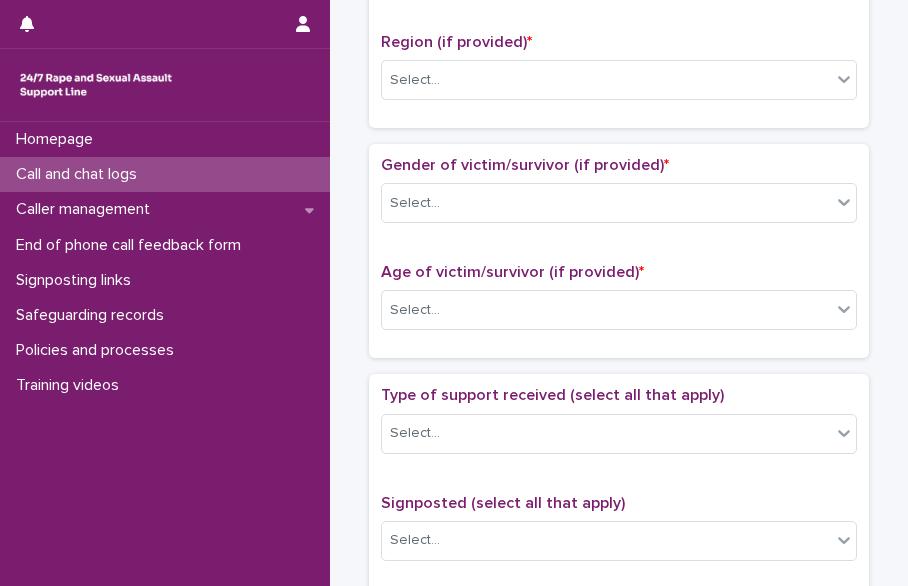 scroll, scrollTop: 781, scrollLeft: 0, axis: vertical 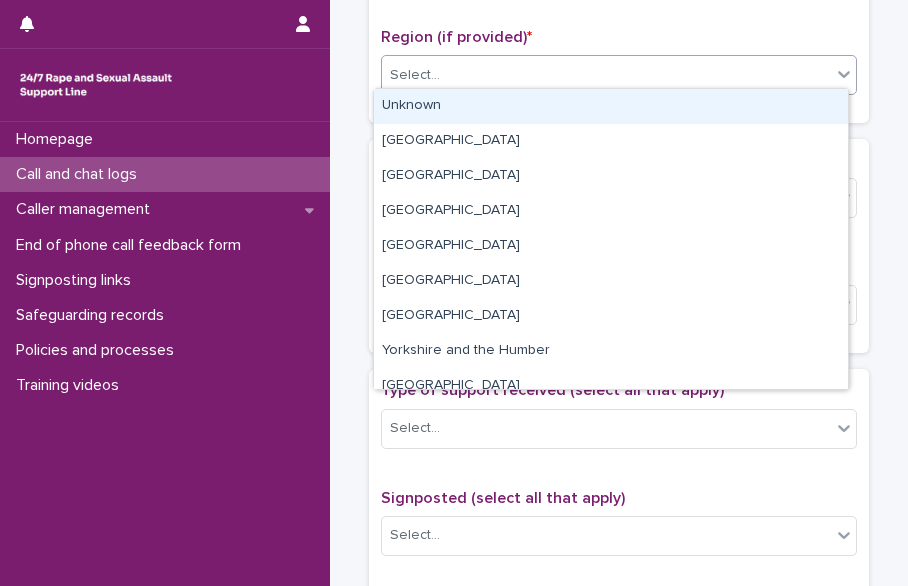 click on "Select..." at bounding box center (606, 75) 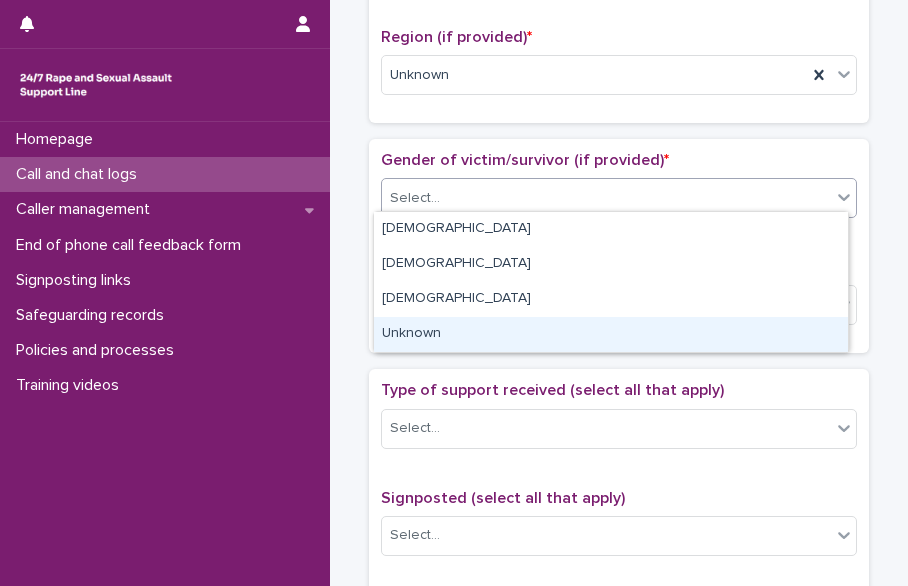 drag, startPoint x: 572, startPoint y: 200, endPoint x: 466, endPoint y: 326, distance: 164.65723 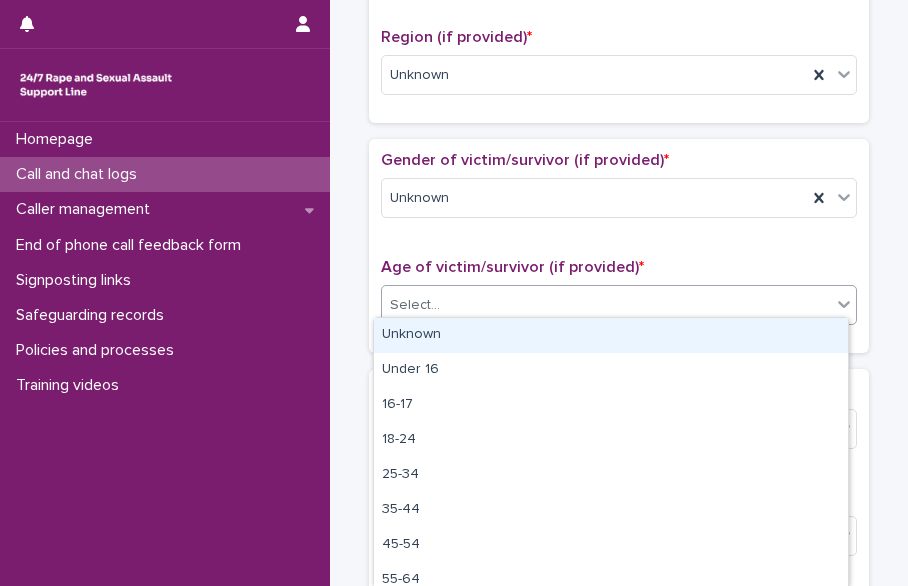 click on "Select..." at bounding box center [606, 305] 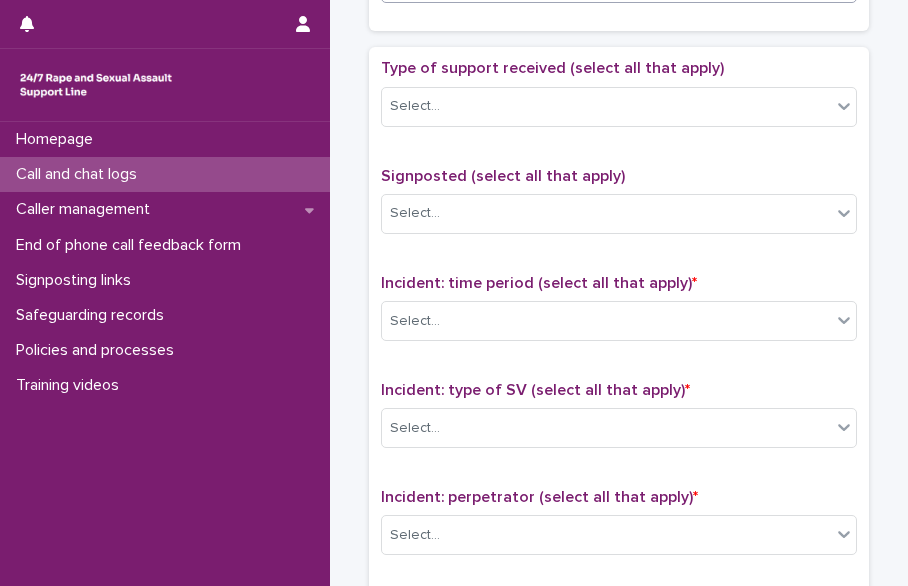 scroll, scrollTop: 1117, scrollLeft: 0, axis: vertical 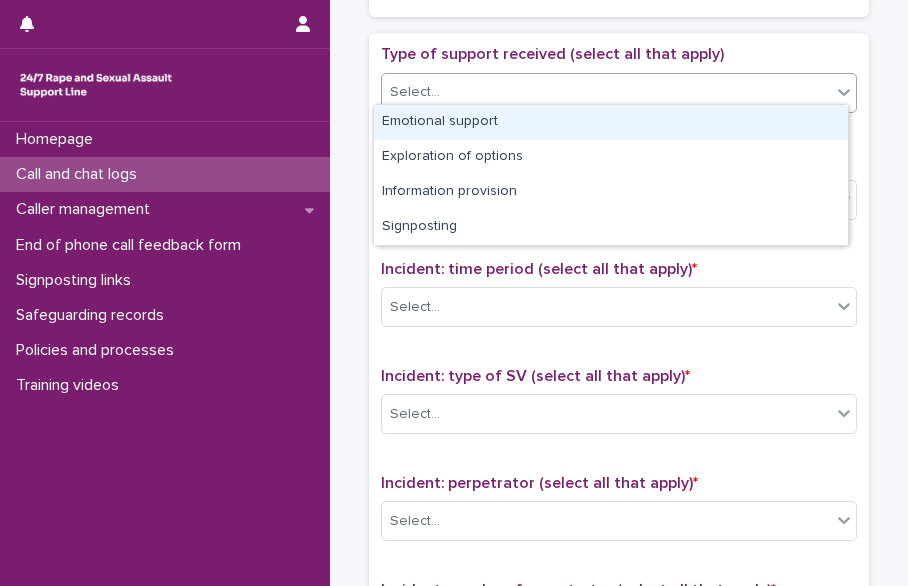 click on "Select..." at bounding box center [606, 92] 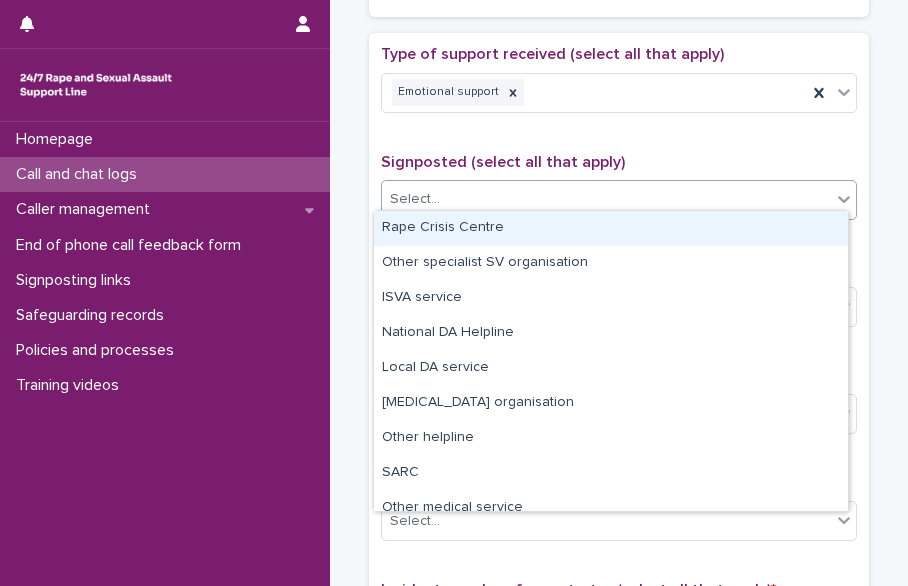 click on "Select..." at bounding box center (606, 199) 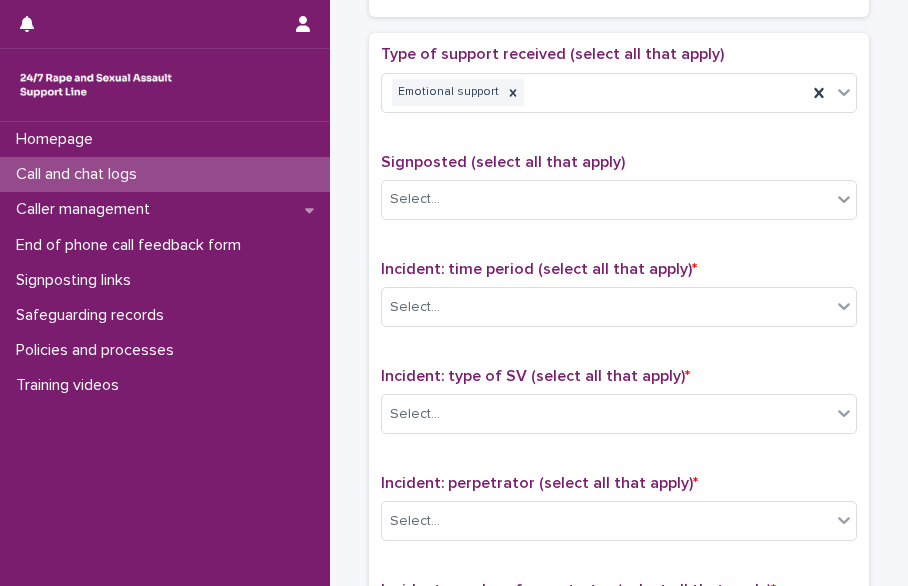 click on "**********" at bounding box center (619, -32) 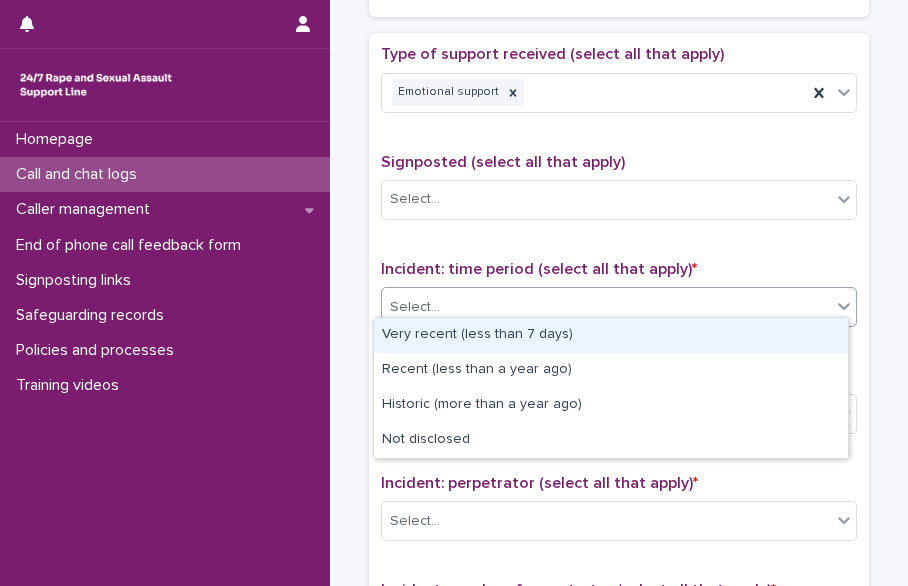 click on "Select..." at bounding box center [606, 307] 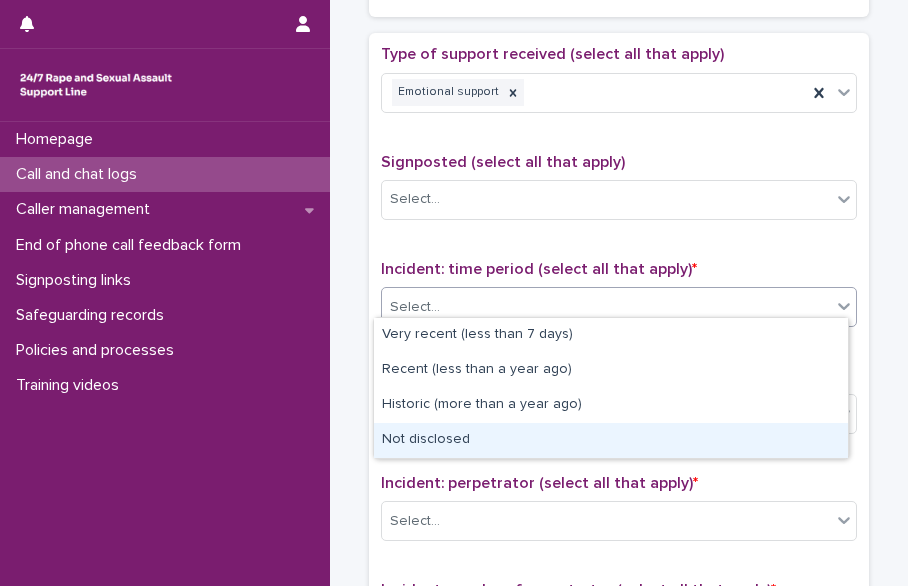 click on "Not disclosed" at bounding box center (611, 440) 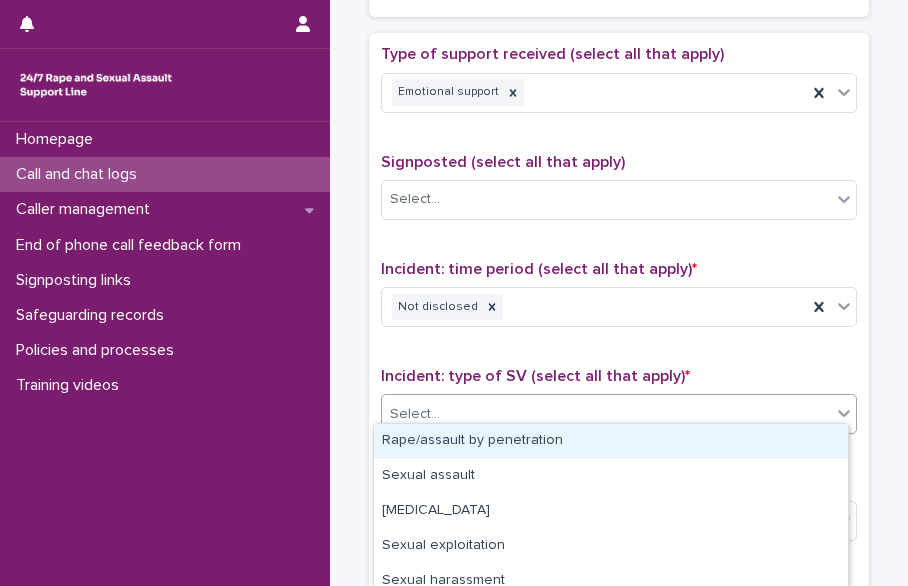 drag, startPoint x: 553, startPoint y: 402, endPoint x: 839, endPoint y: 629, distance: 365.13696 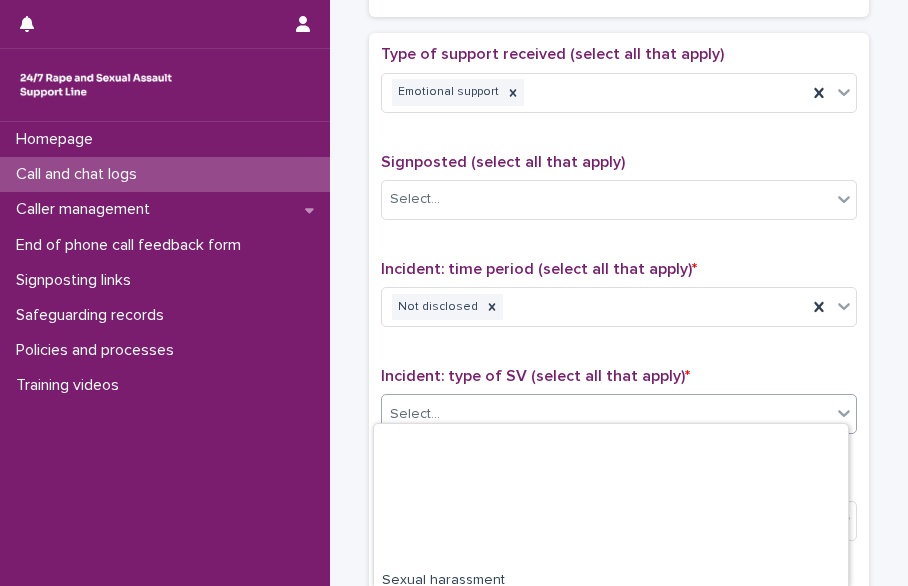 scroll, scrollTop: 187, scrollLeft: 0, axis: vertical 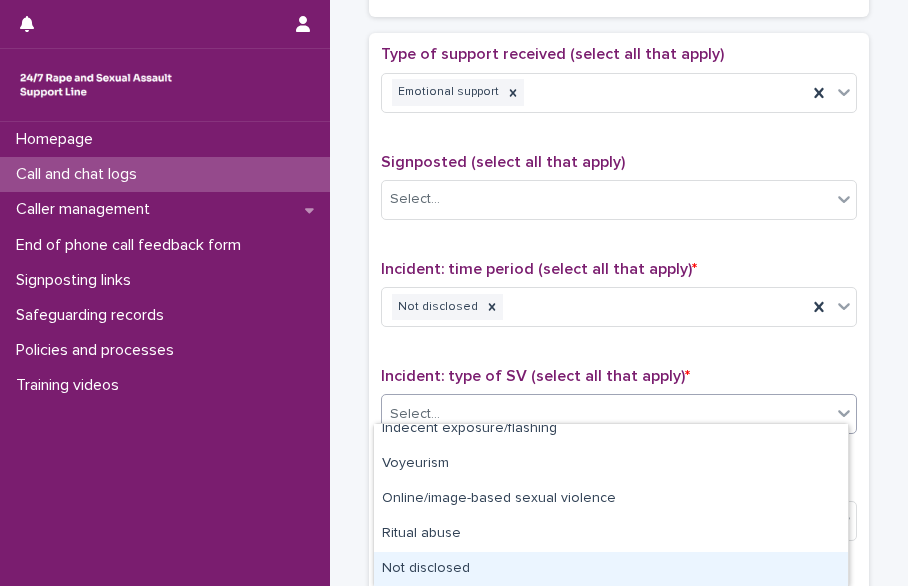 click on "Not disclosed" at bounding box center [611, 569] 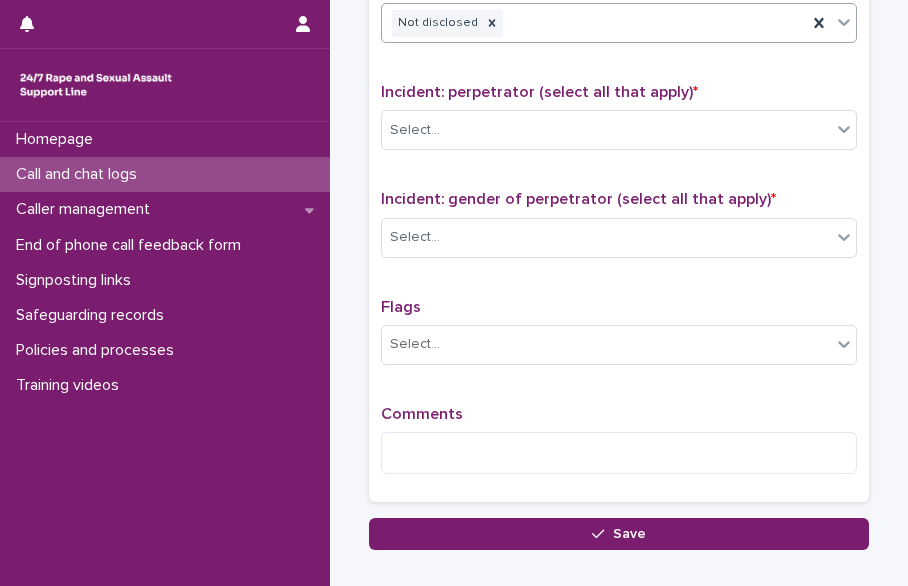scroll, scrollTop: 1559, scrollLeft: 0, axis: vertical 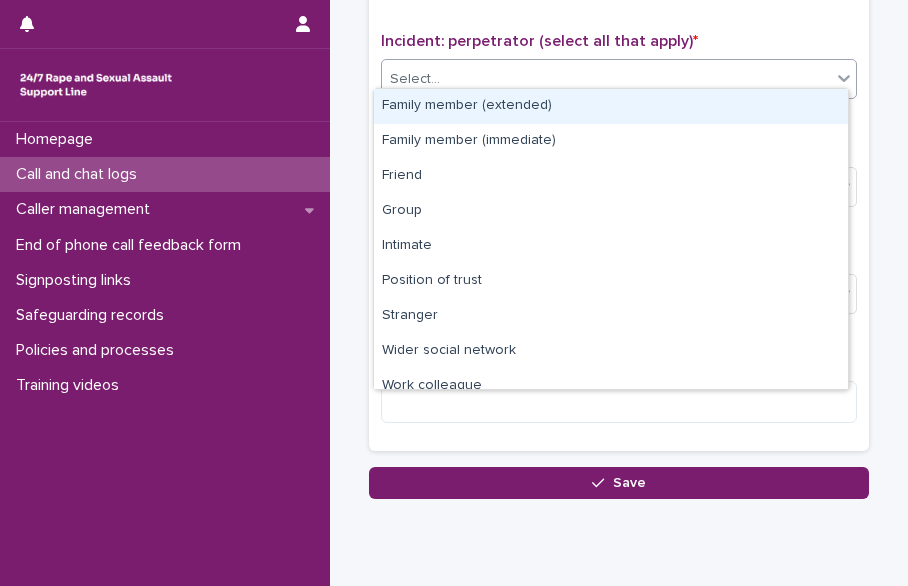 click on "Select..." at bounding box center [606, 79] 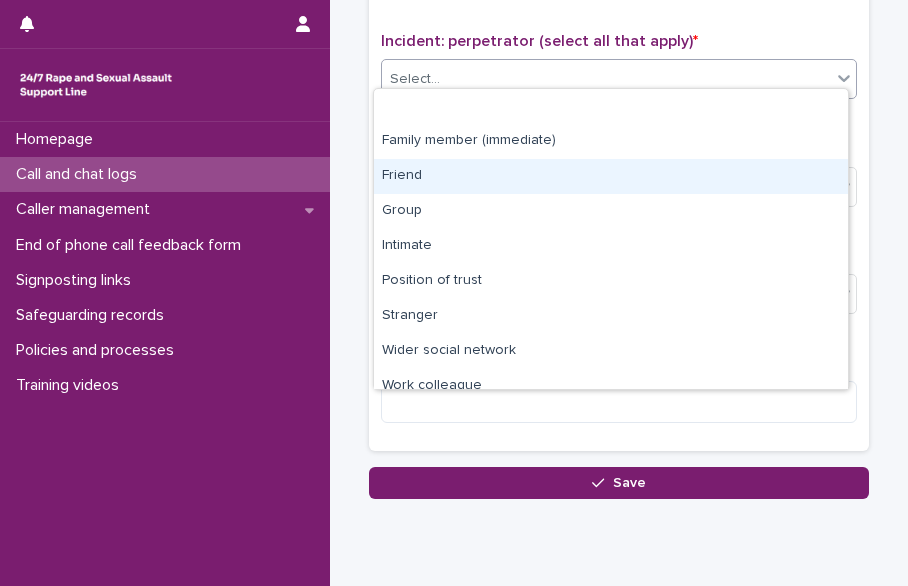 scroll, scrollTop: 85, scrollLeft: 0, axis: vertical 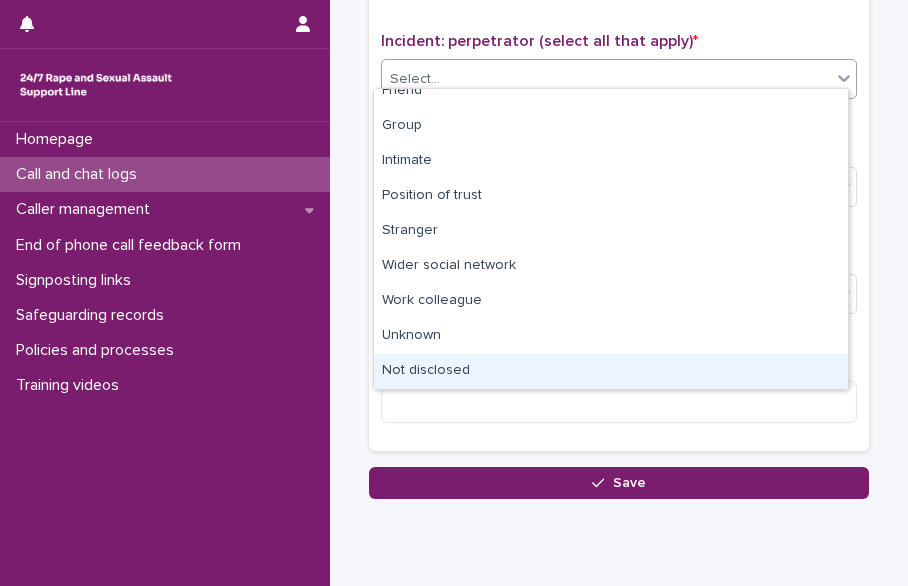 click on "Not disclosed" at bounding box center [611, 371] 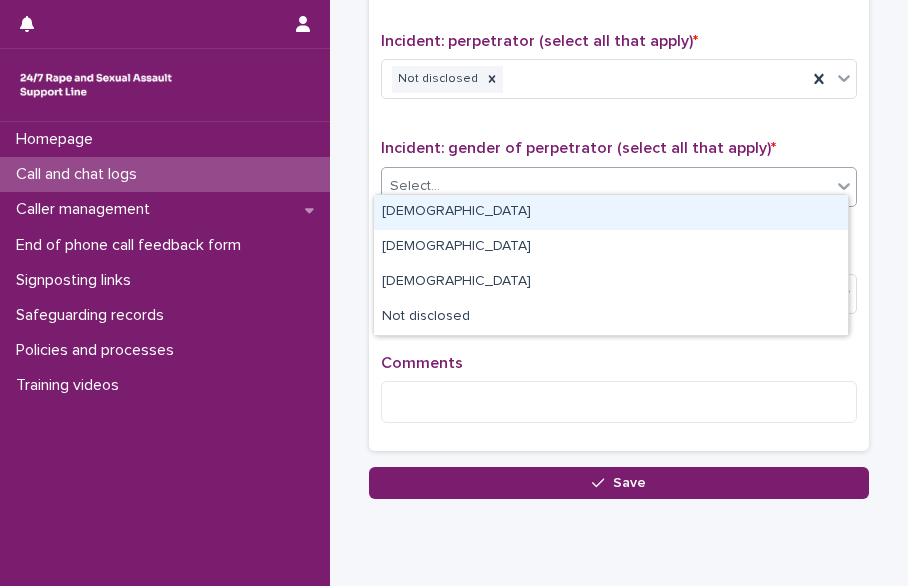 click on "Select..." at bounding box center (606, 186) 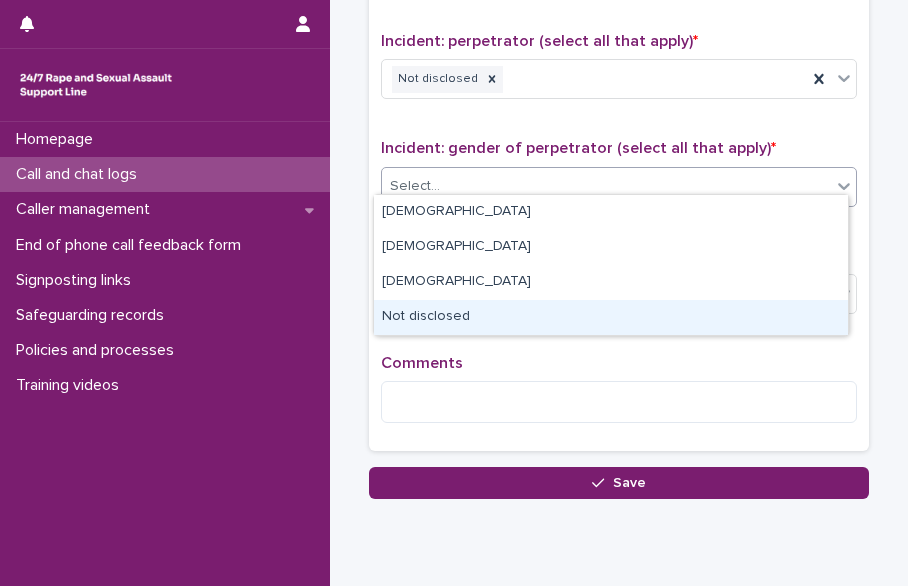 click on "Not disclosed" at bounding box center (611, 317) 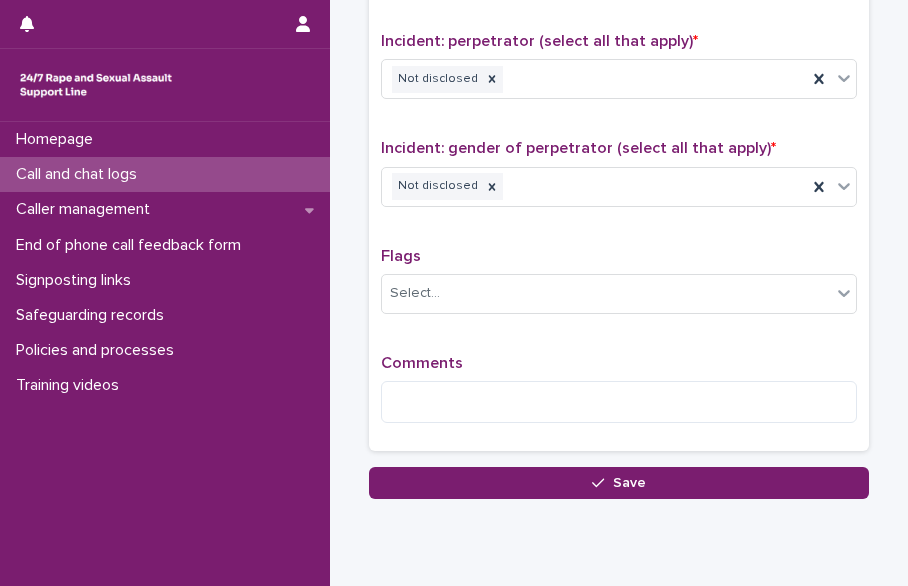 click on "Flags Select..." at bounding box center (619, 288) 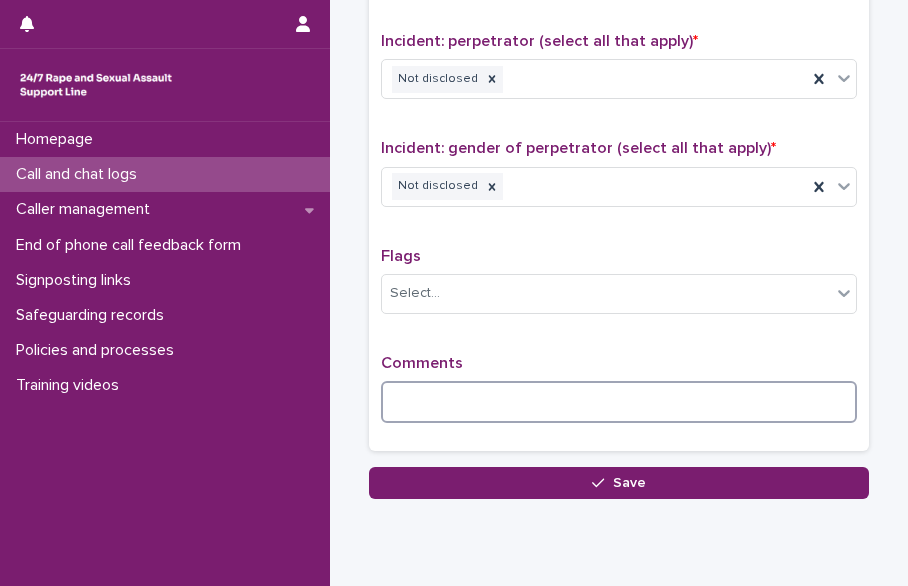 click at bounding box center [619, 402] 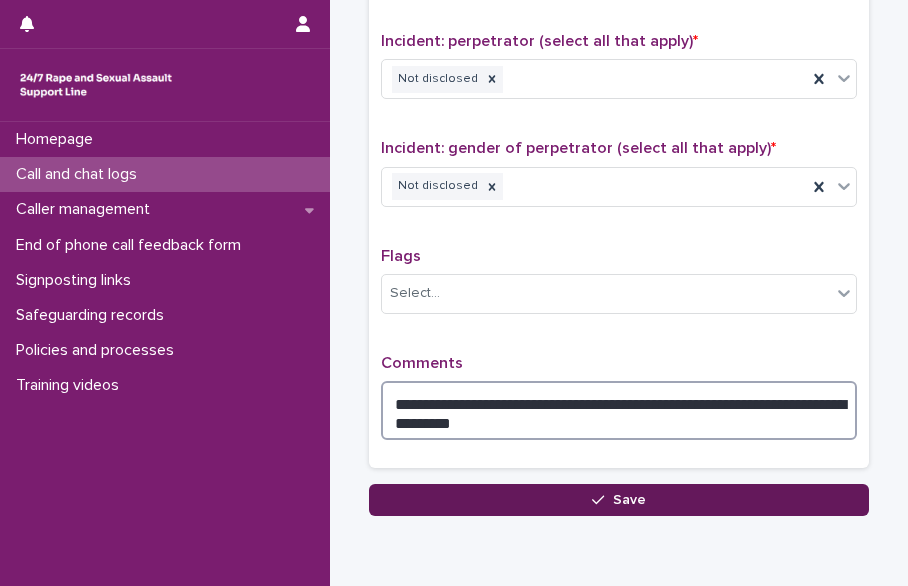 type on "**********" 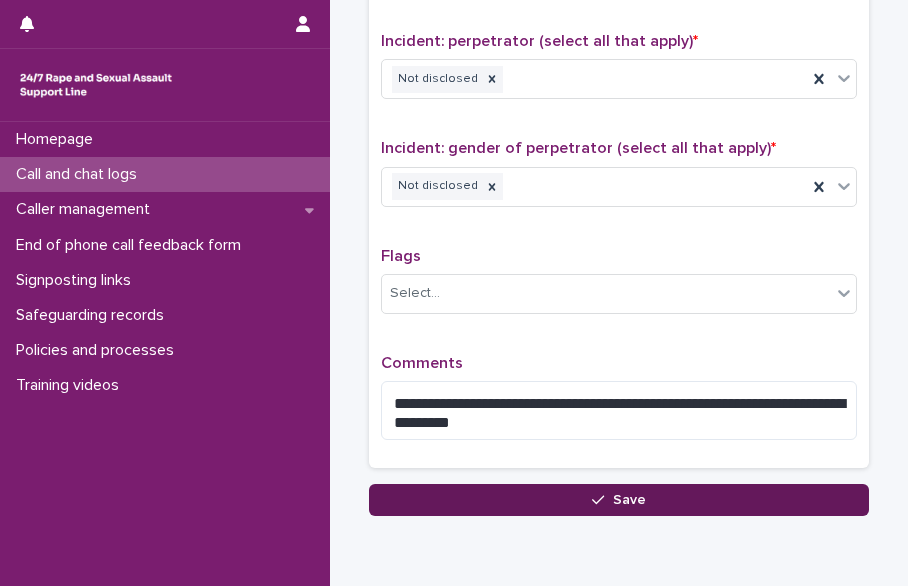 click on "Save" at bounding box center [619, 500] 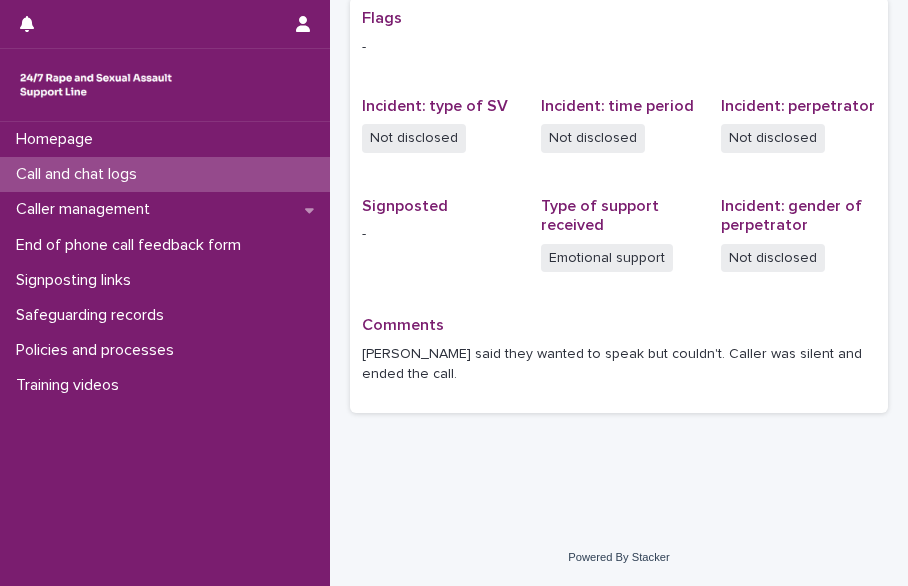 scroll, scrollTop: 0, scrollLeft: 0, axis: both 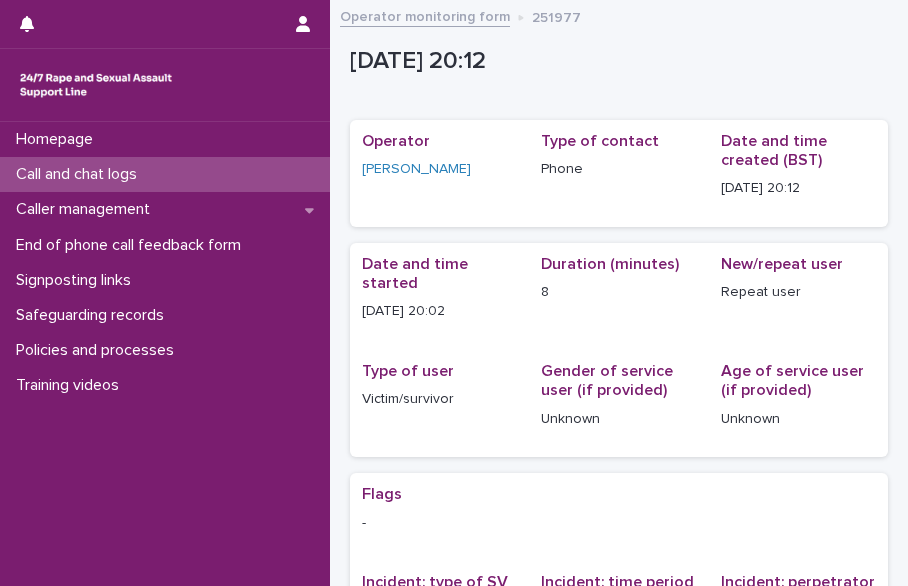 click on "Call and chat logs" at bounding box center (80, 174) 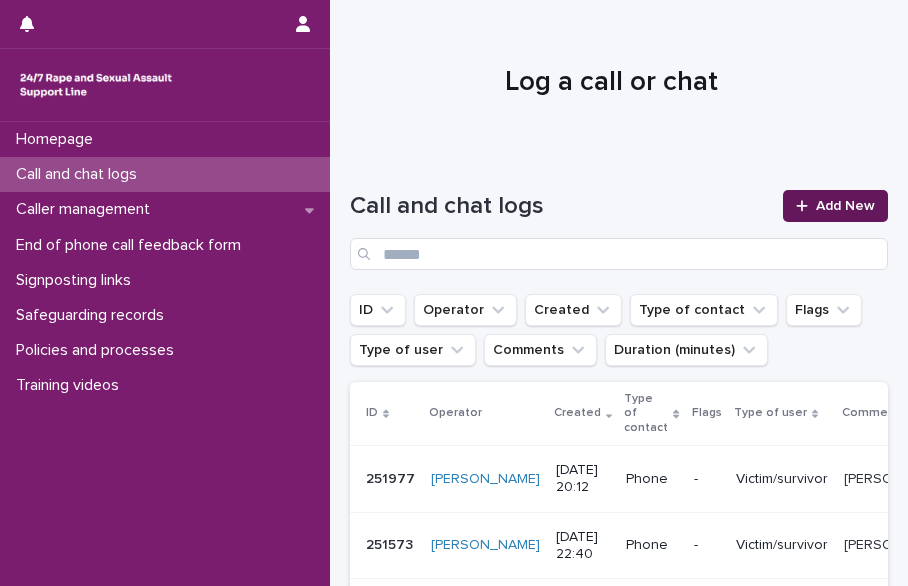 click on "Add New" at bounding box center [845, 206] 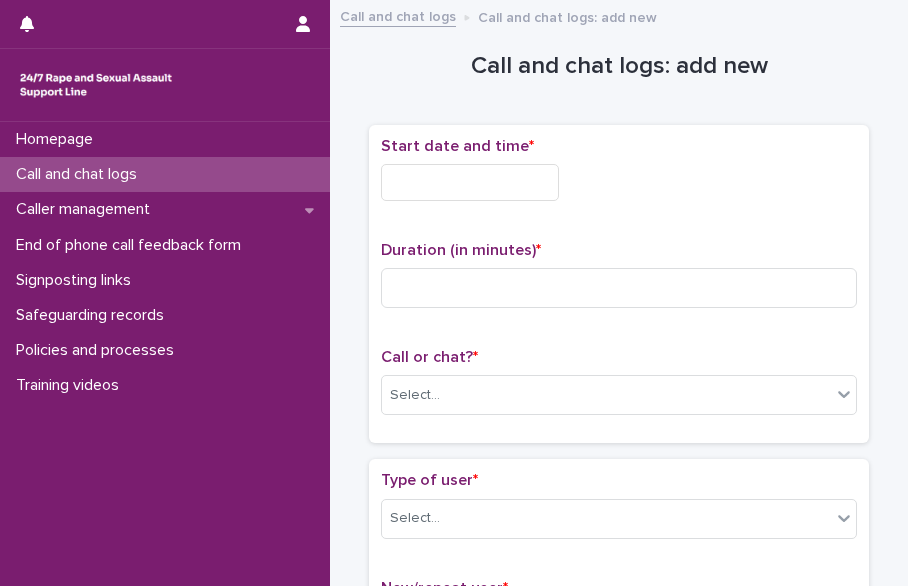 click at bounding box center (470, 182) 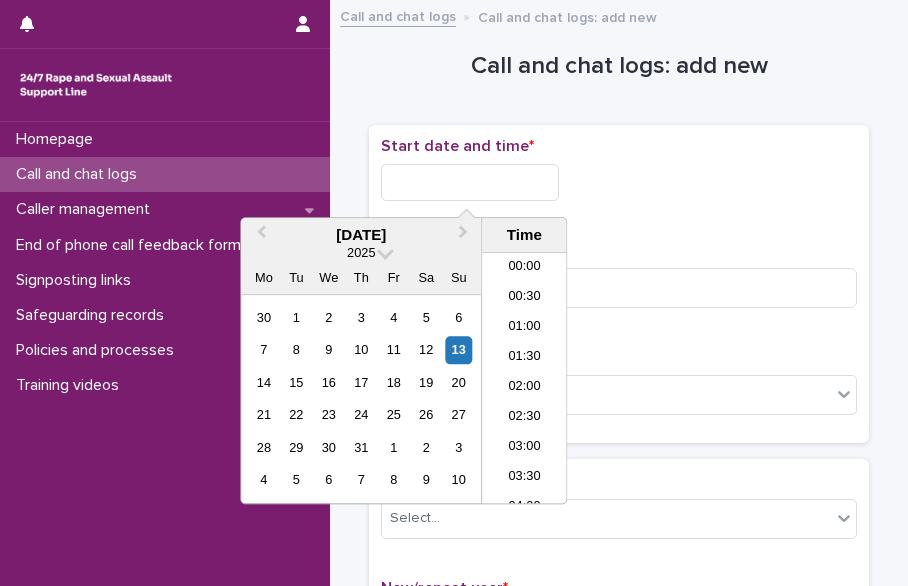 scroll, scrollTop: 1090, scrollLeft: 0, axis: vertical 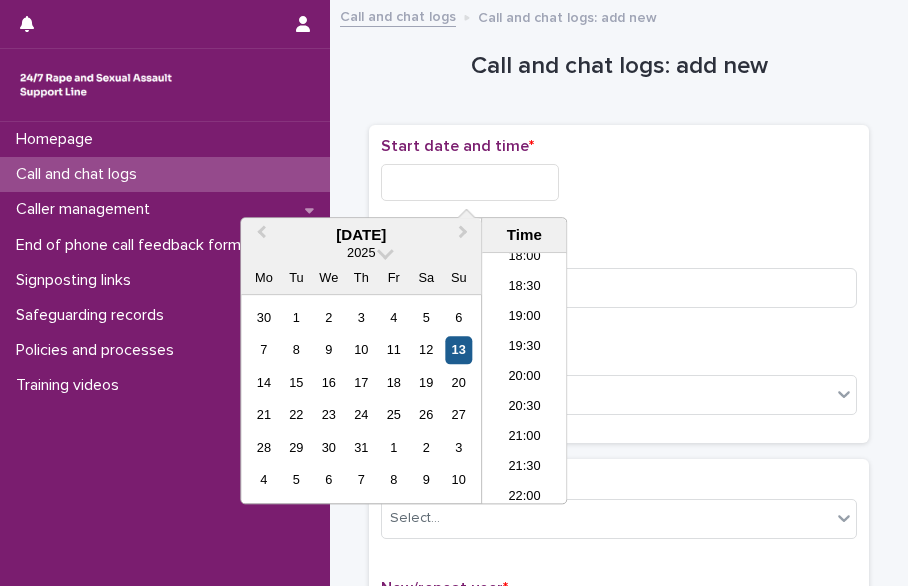 click on "13" at bounding box center [458, 350] 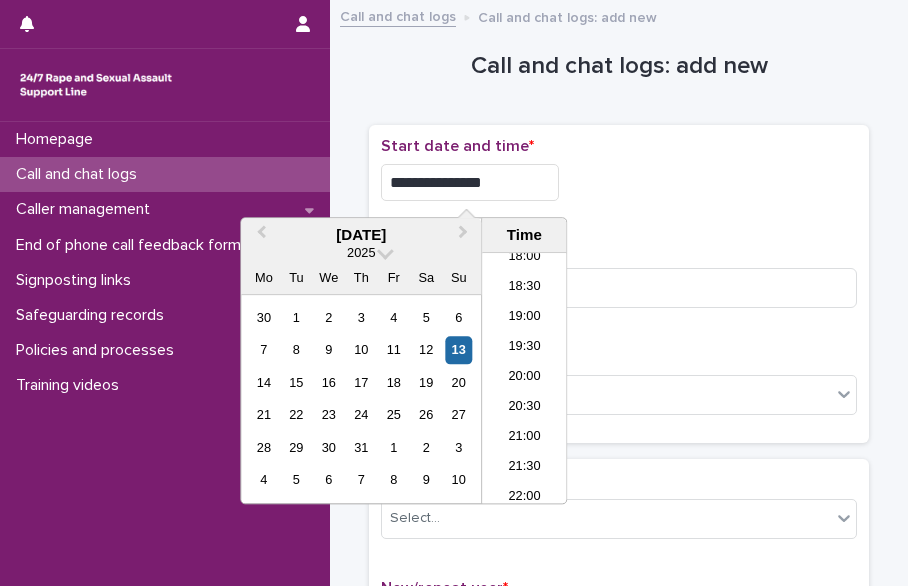 click on "**********" at bounding box center (470, 182) 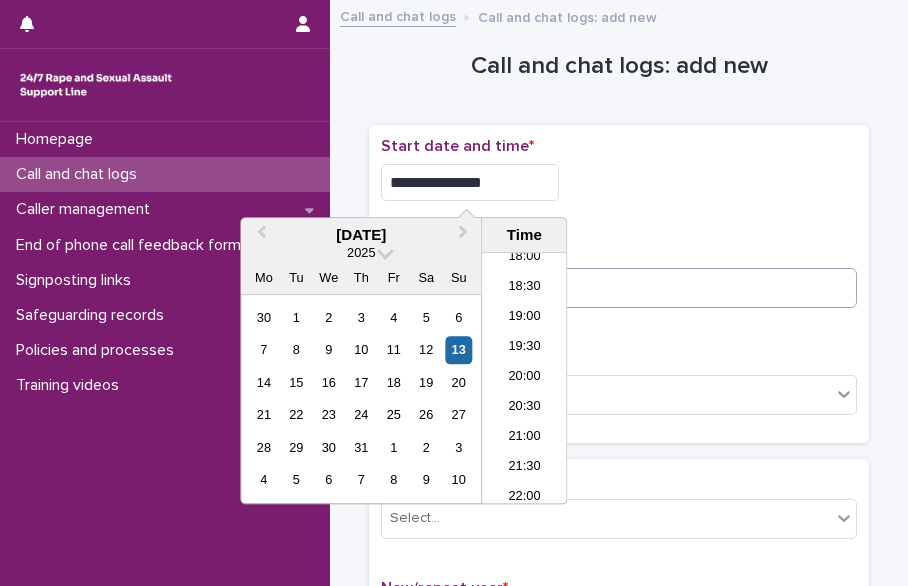 type on "**********" 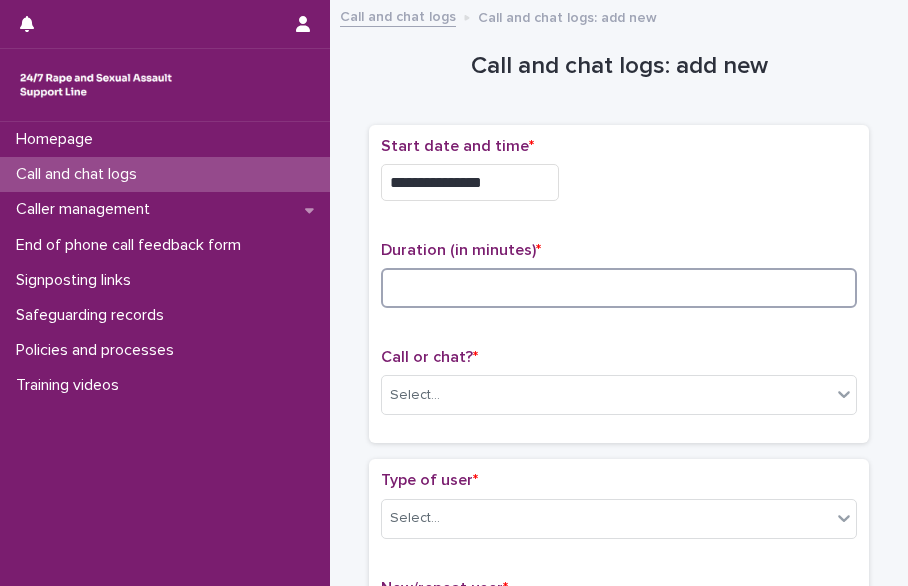 click at bounding box center [619, 288] 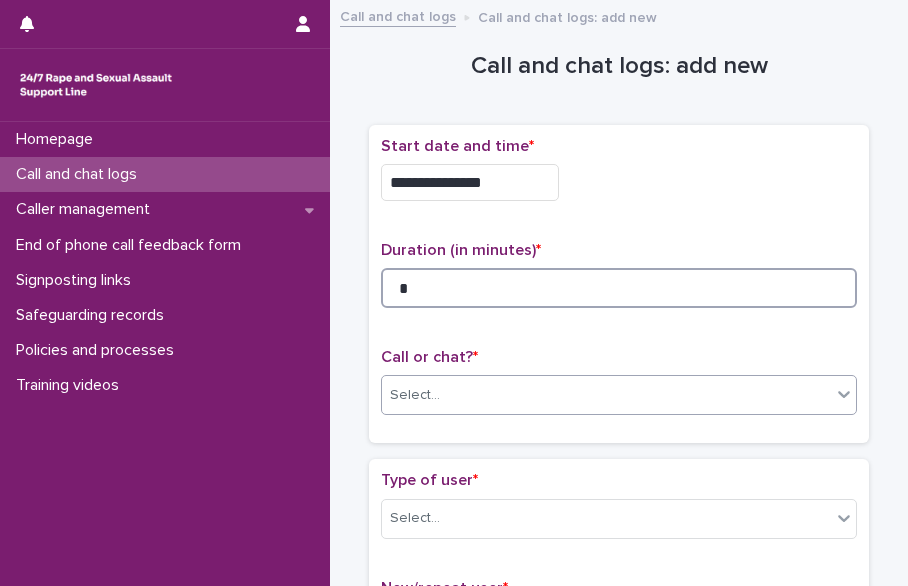 type on "*" 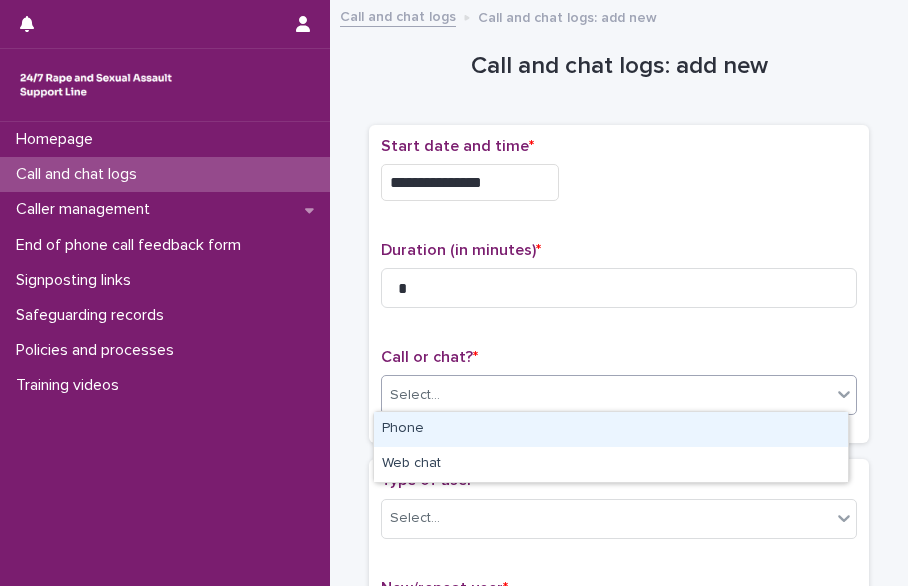click on "Select..." at bounding box center (606, 395) 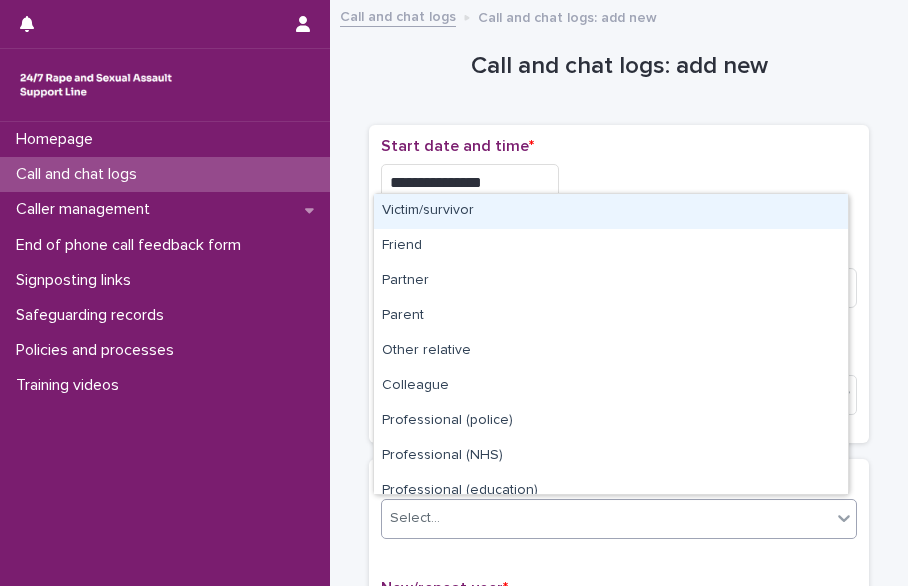 click on "Select..." at bounding box center [606, 518] 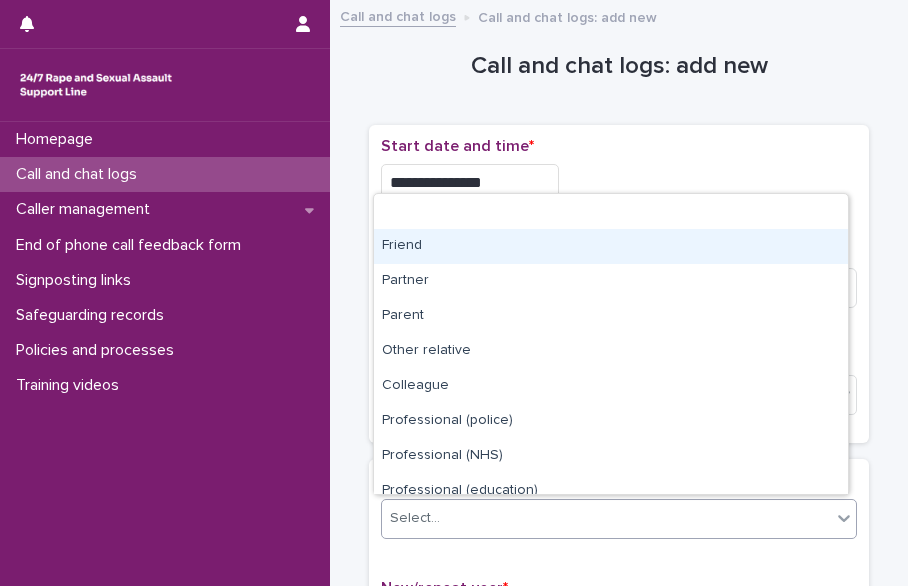 scroll, scrollTop: 225, scrollLeft: 0, axis: vertical 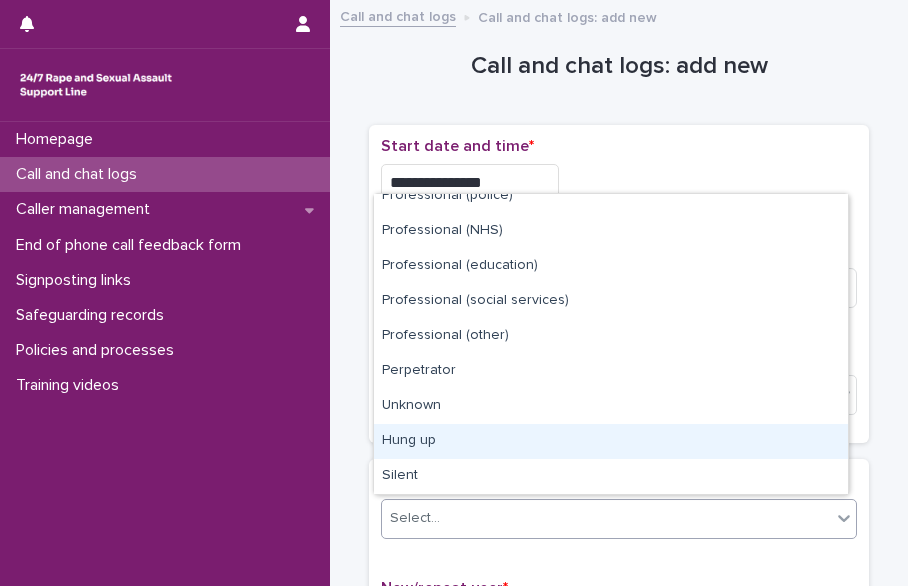 click on "Hung up" at bounding box center (611, 441) 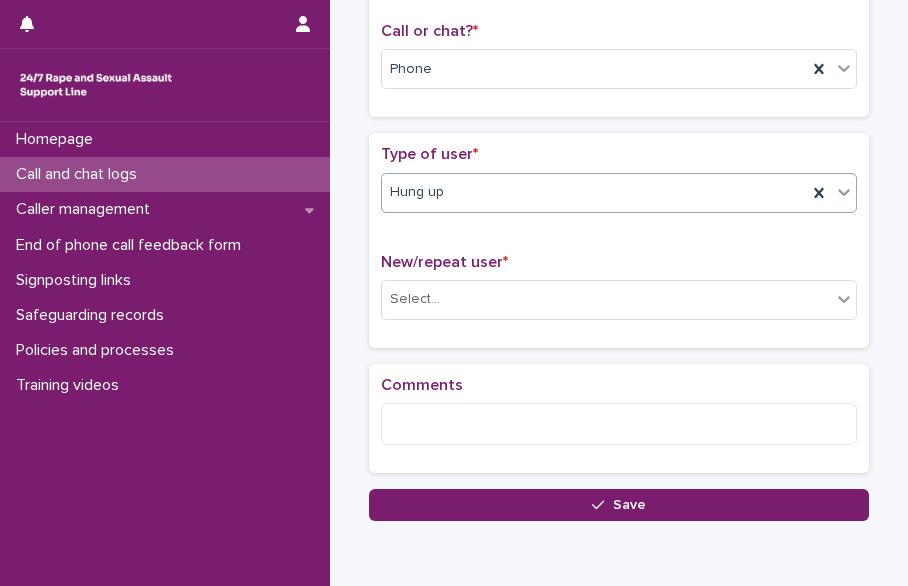 scroll, scrollTop: 358, scrollLeft: 0, axis: vertical 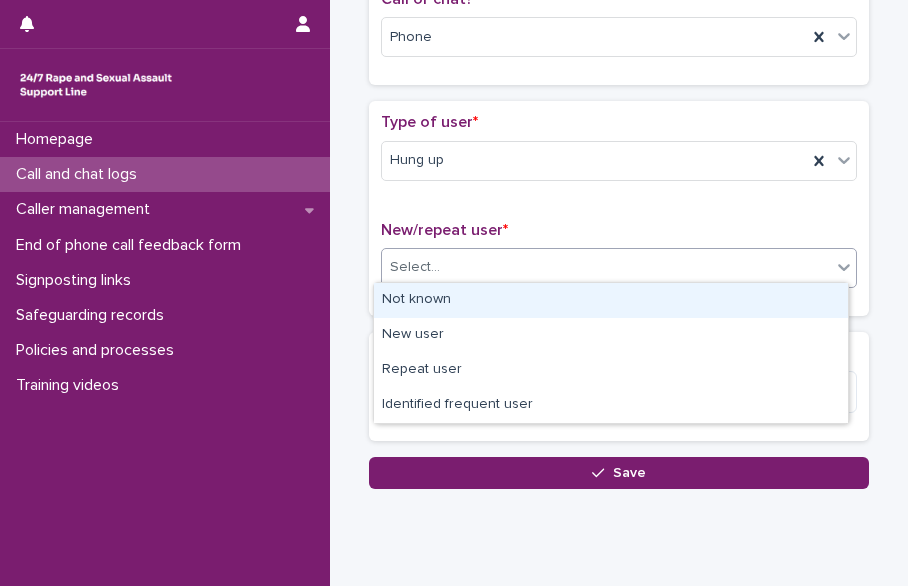 click on "Select..." at bounding box center [606, 267] 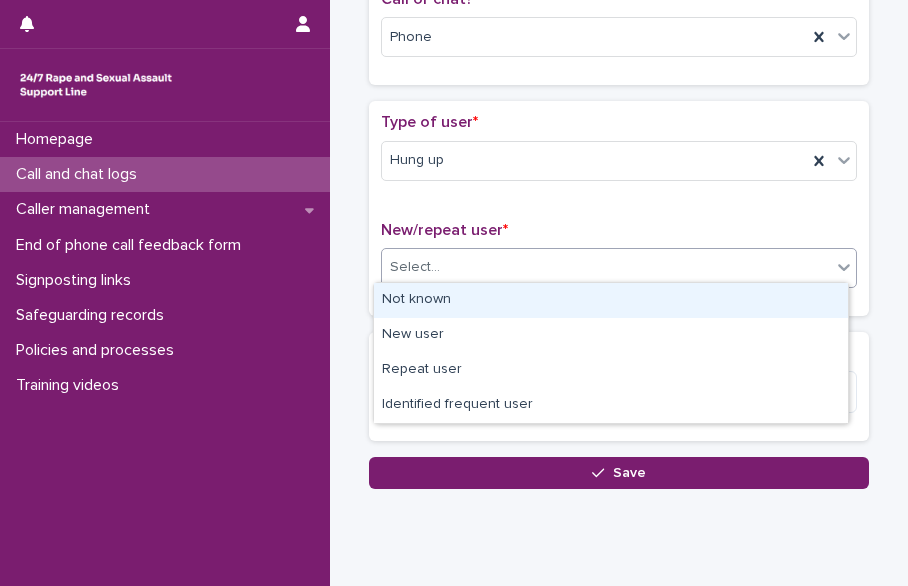 click on "Not known" at bounding box center [611, 300] 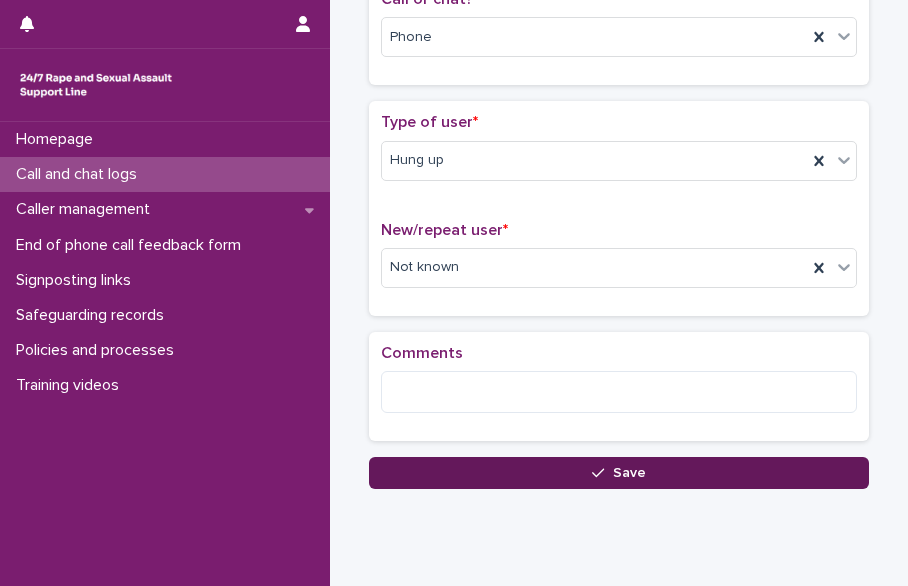 click on "Save" at bounding box center [619, 473] 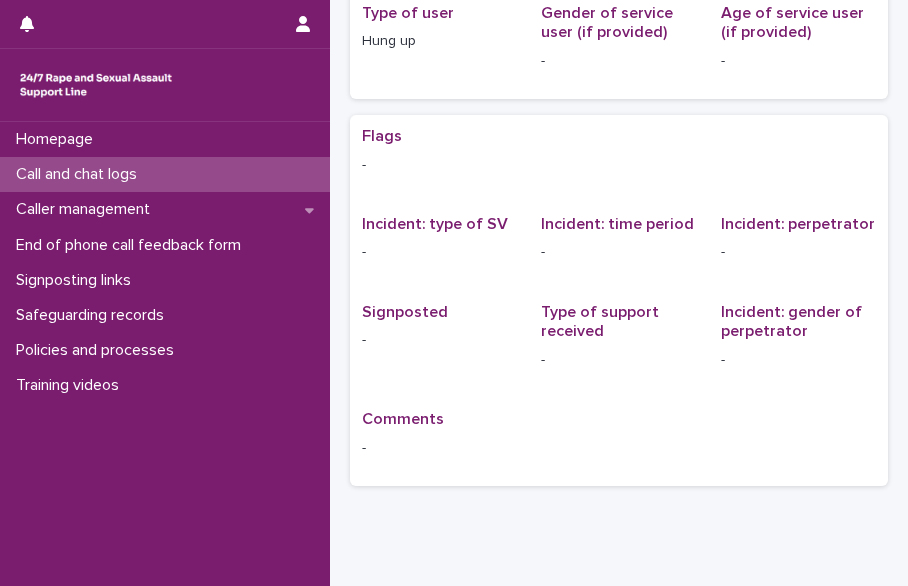 scroll, scrollTop: 0, scrollLeft: 0, axis: both 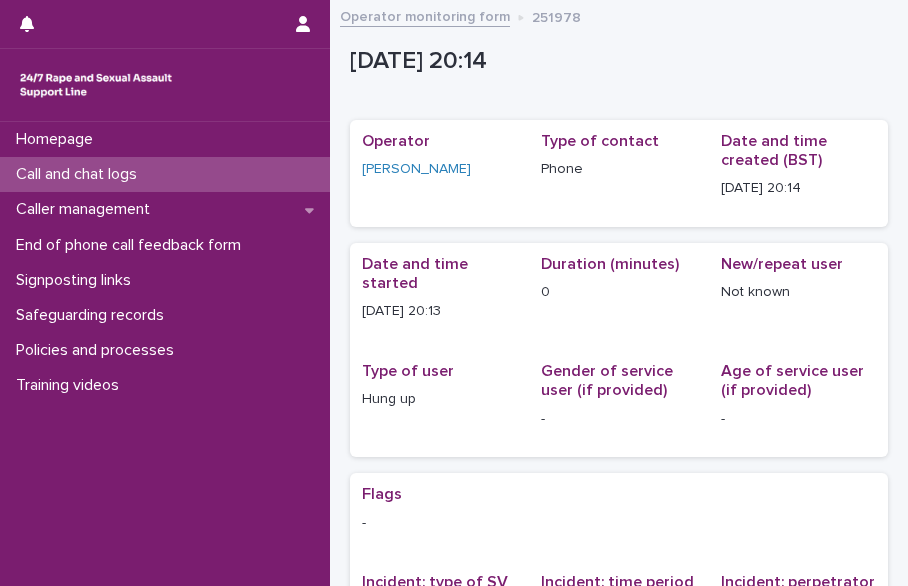 click on "Call and chat logs" at bounding box center [165, 174] 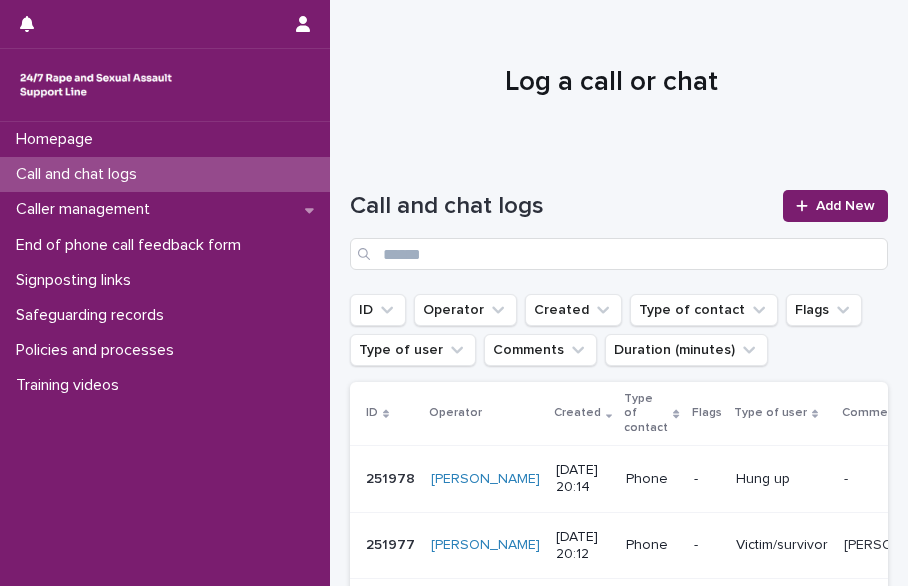 click on "Call and chat logs Add New" at bounding box center (619, 230) 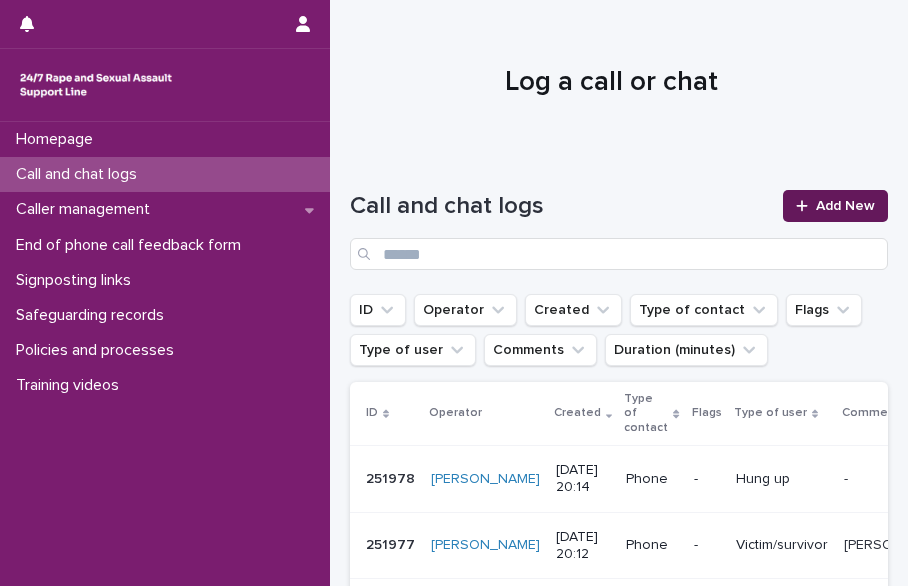 click on "Add New" at bounding box center (835, 206) 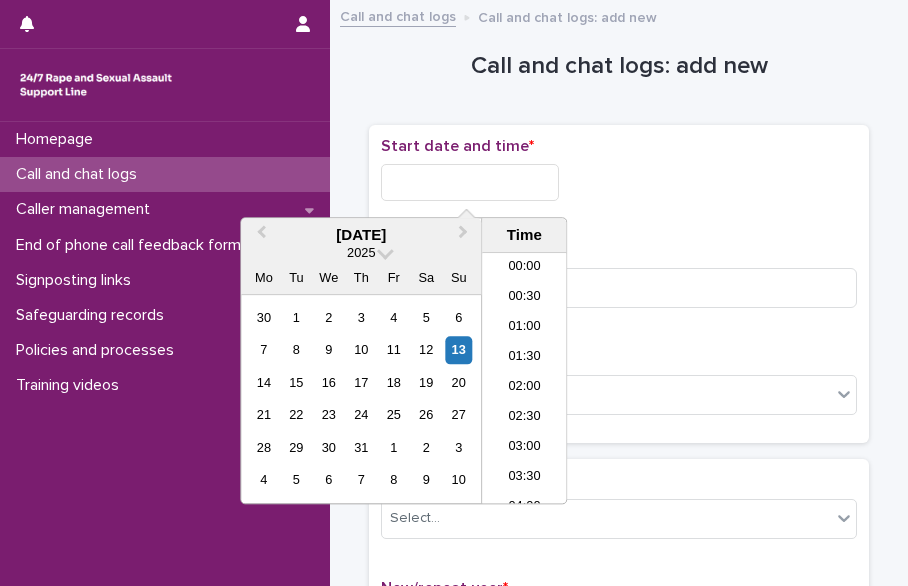 scroll, scrollTop: 1090, scrollLeft: 0, axis: vertical 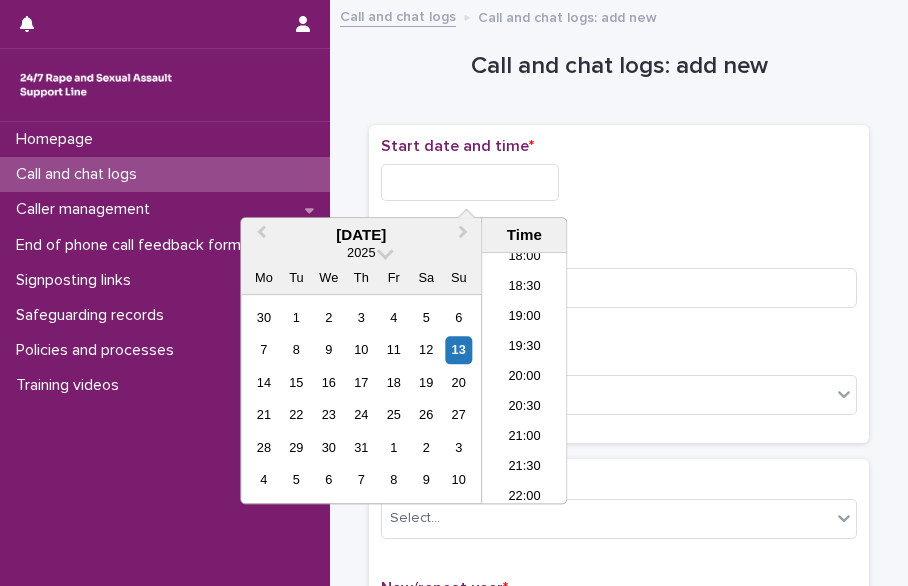 click at bounding box center (470, 182) 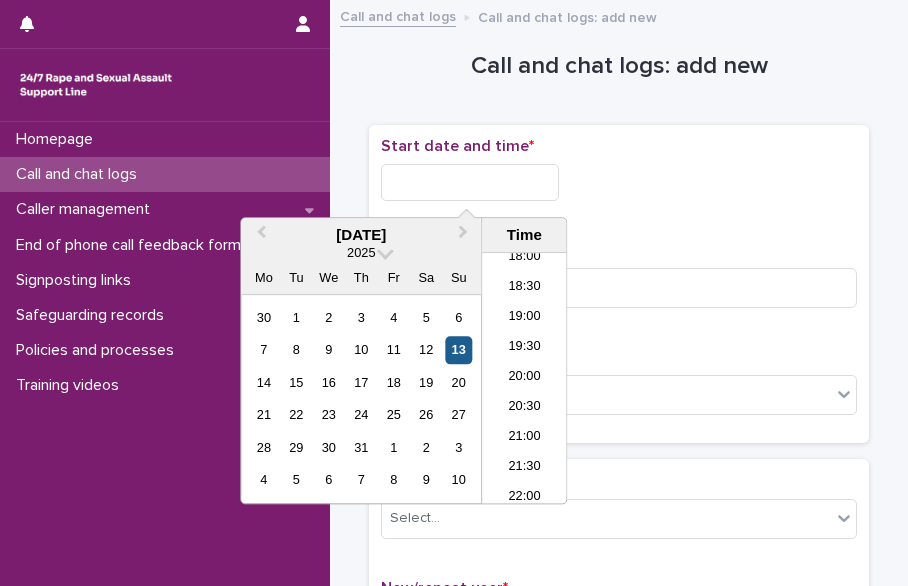 click on "13" at bounding box center (458, 350) 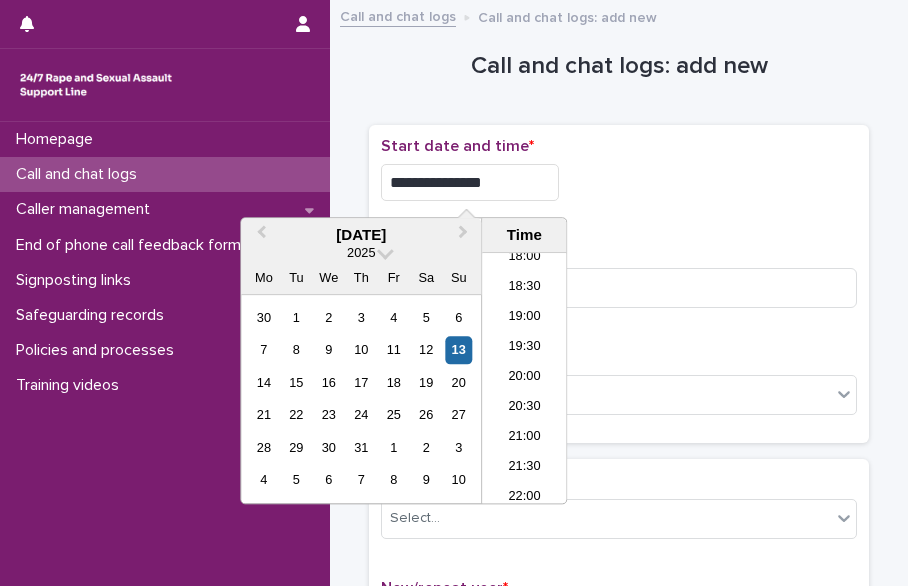 click on "**********" at bounding box center [470, 182] 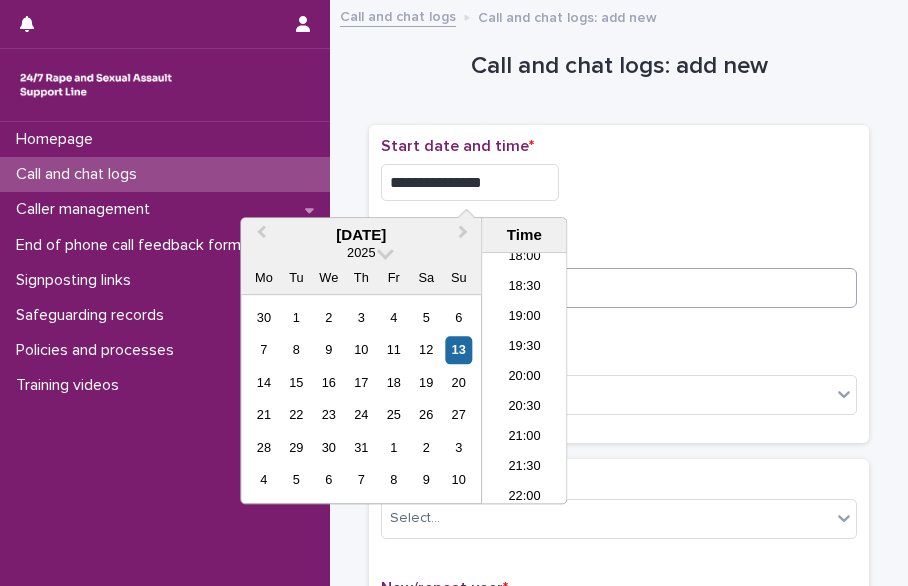 type on "**********" 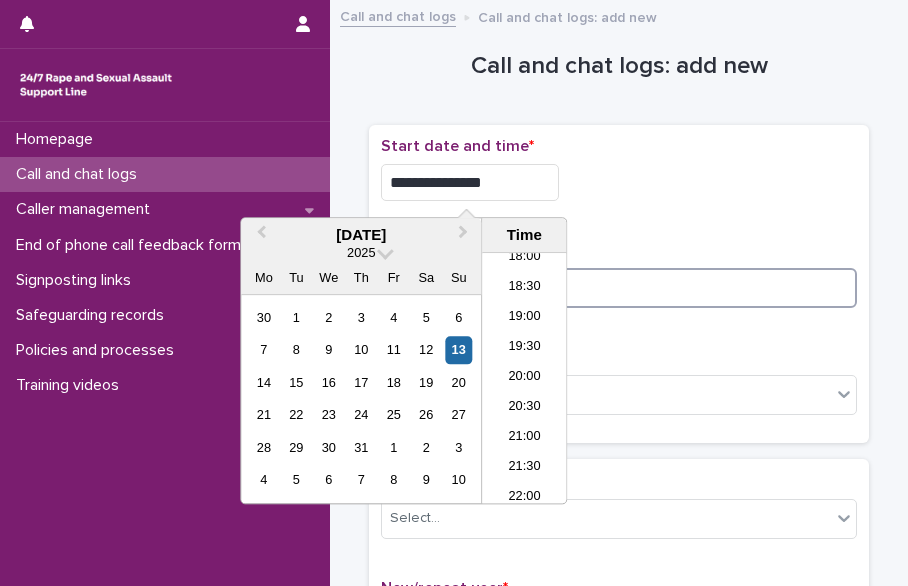 click at bounding box center (619, 288) 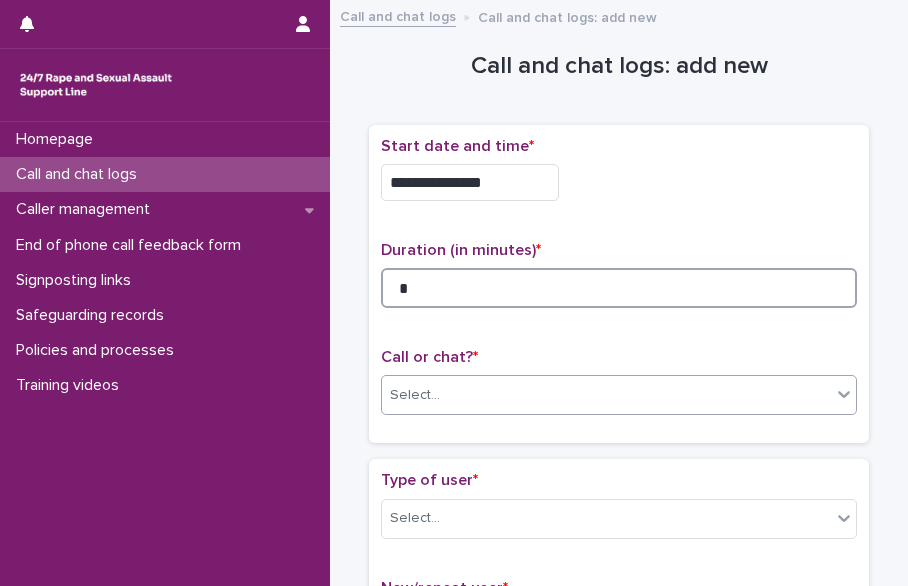 type on "*" 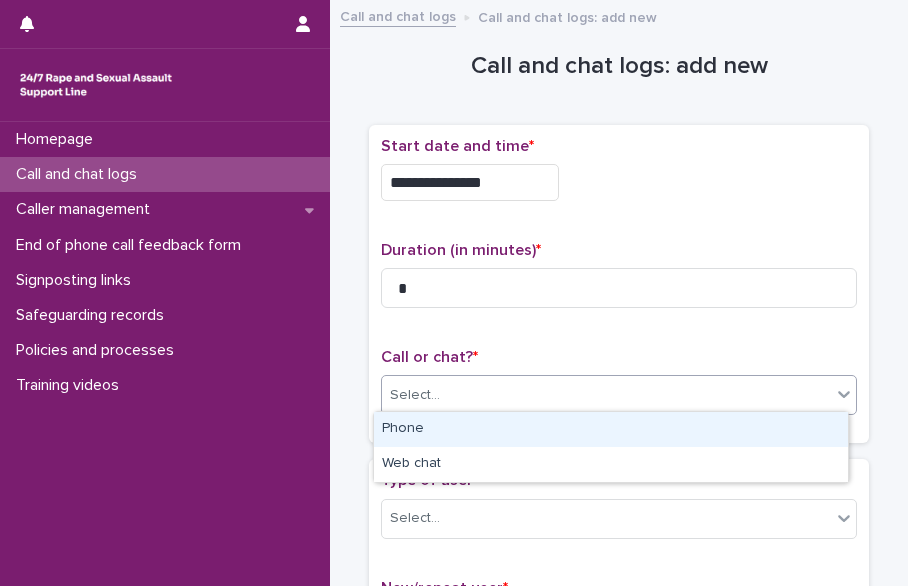 click on "Select..." at bounding box center (606, 395) 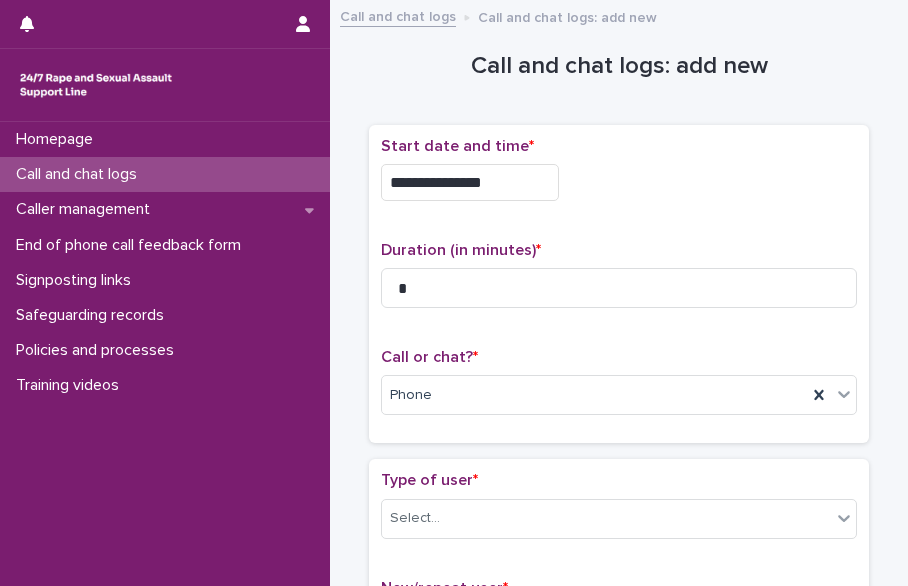 click on "Type of user * Select..." at bounding box center [619, 512] 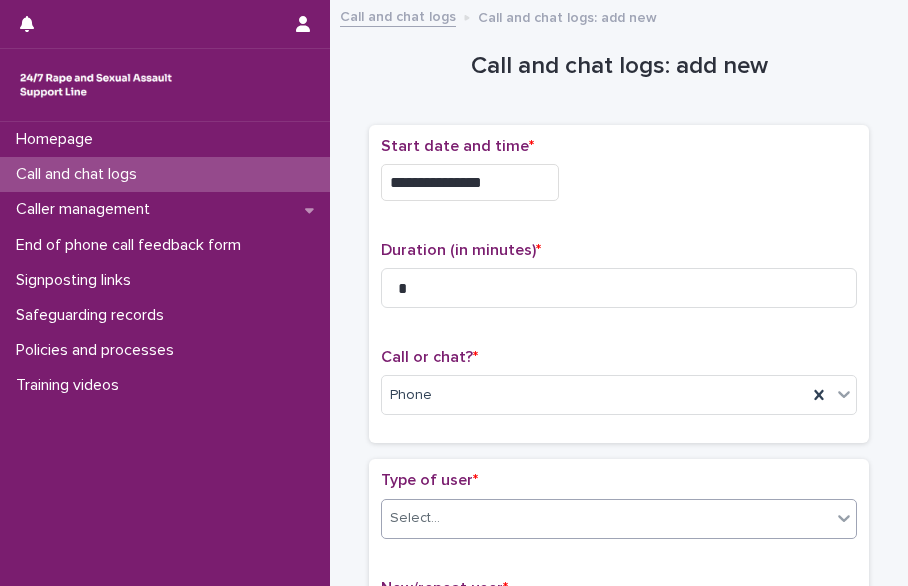 click on "Select..." at bounding box center (606, 518) 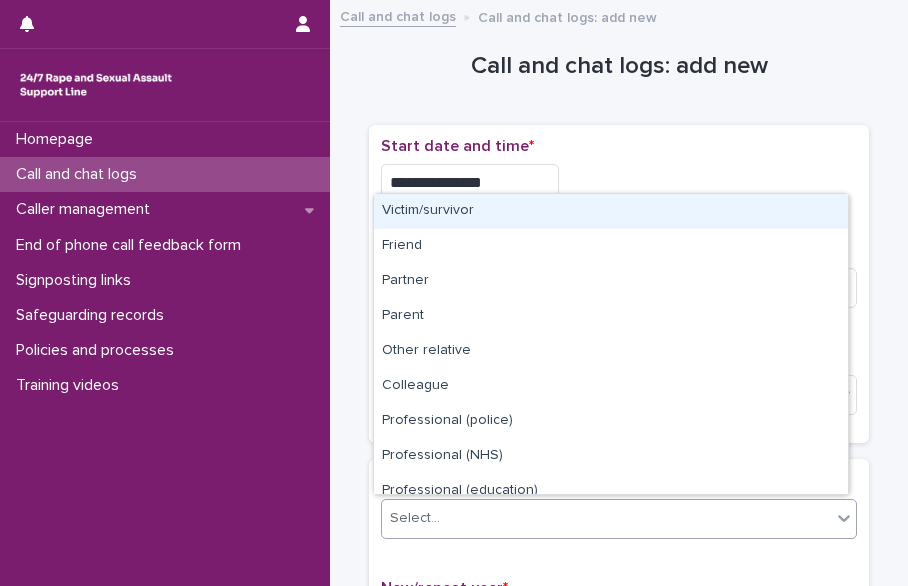 click on "Victim/survivor" at bounding box center (611, 211) 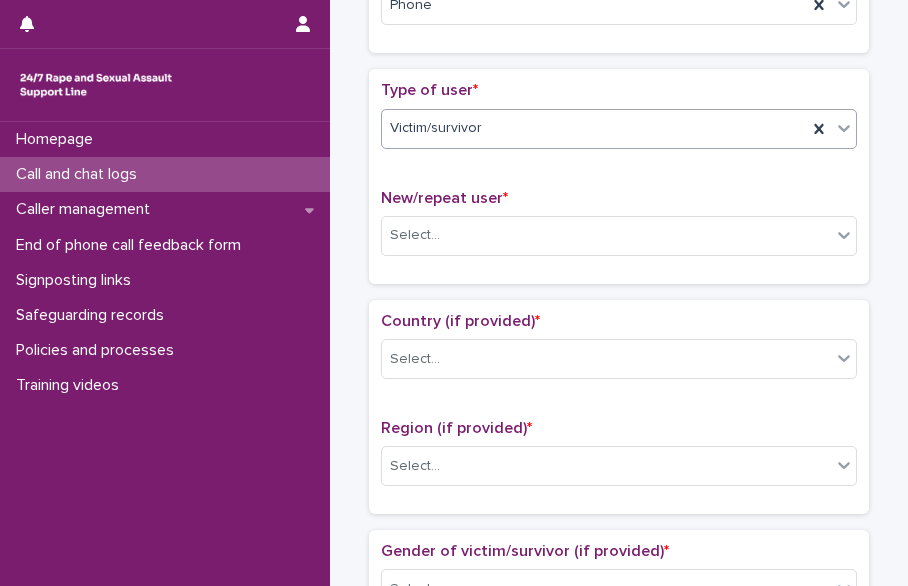 scroll, scrollTop: 488, scrollLeft: 0, axis: vertical 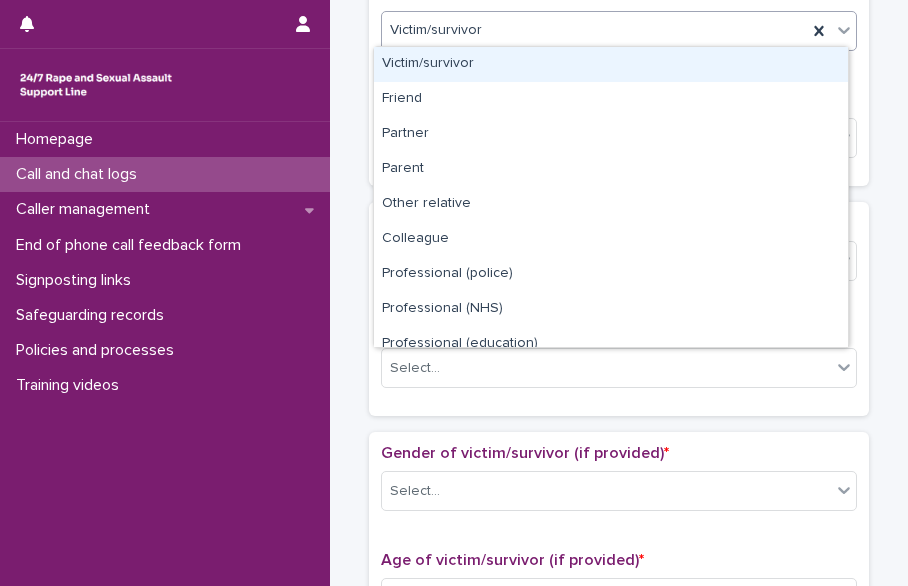 click 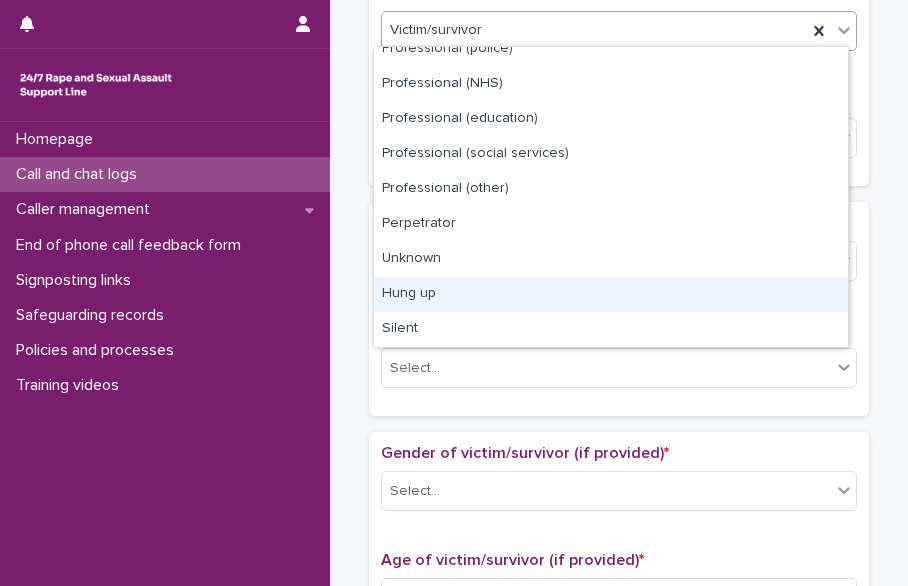click on "Hung up" at bounding box center [611, 294] 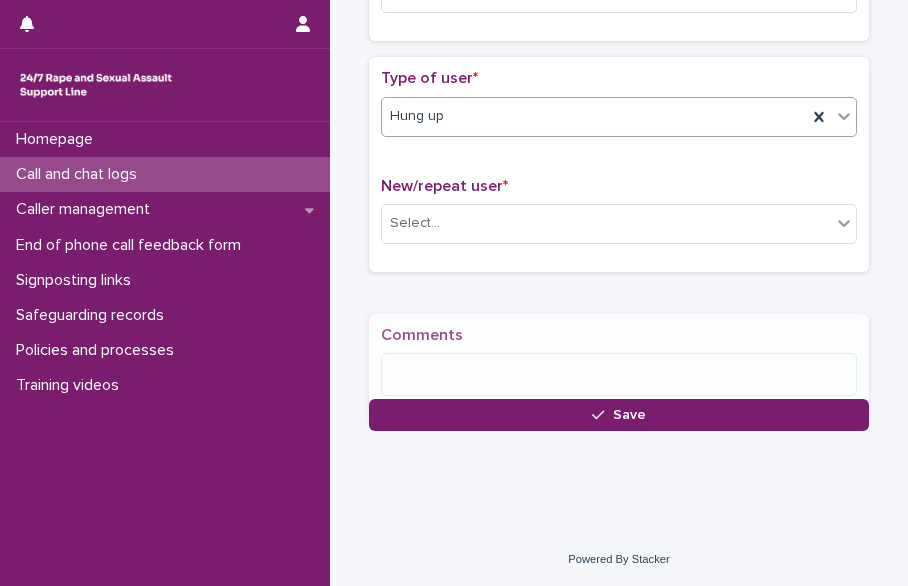 scroll, scrollTop: 410, scrollLeft: 0, axis: vertical 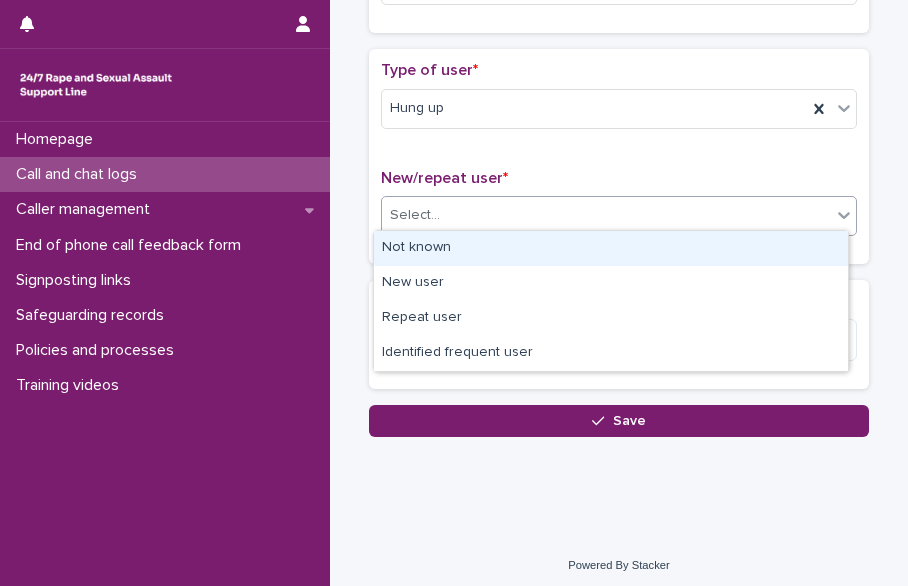 drag, startPoint x: 703, startPoint y: 224, endPoint x: 597, endPoint y: 323, distance: 145.04137 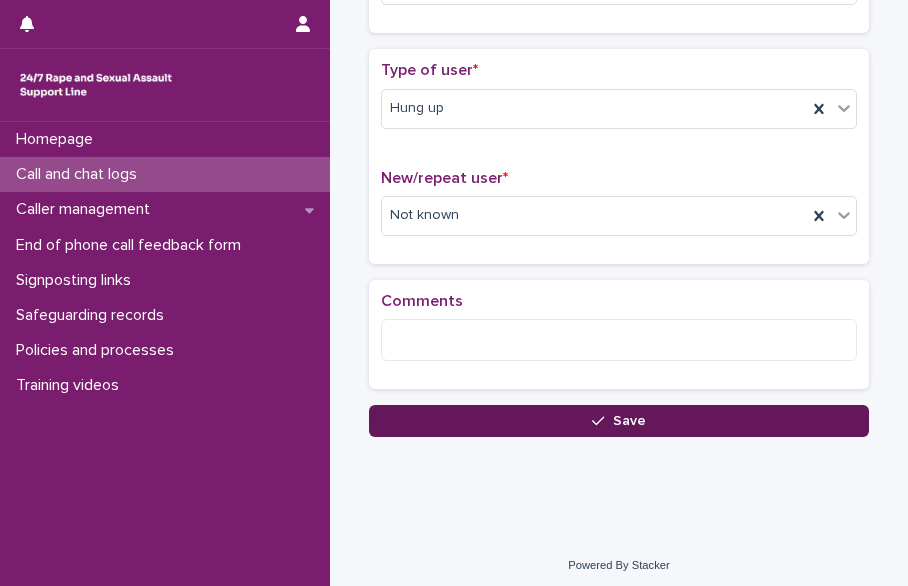 click on "Save" at bounding box center [619, 421] 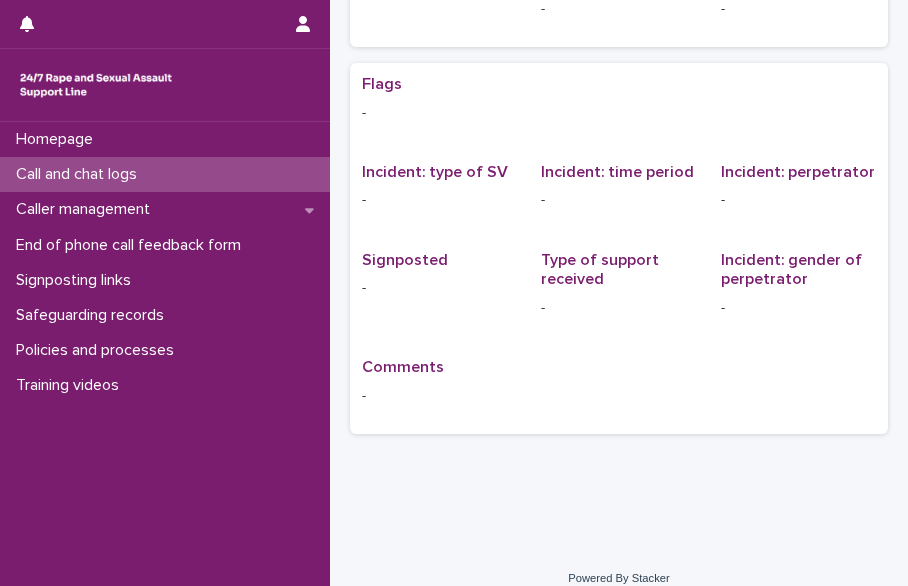 scroll, scrollTop: 0, scrollLeft: 0, axis: both 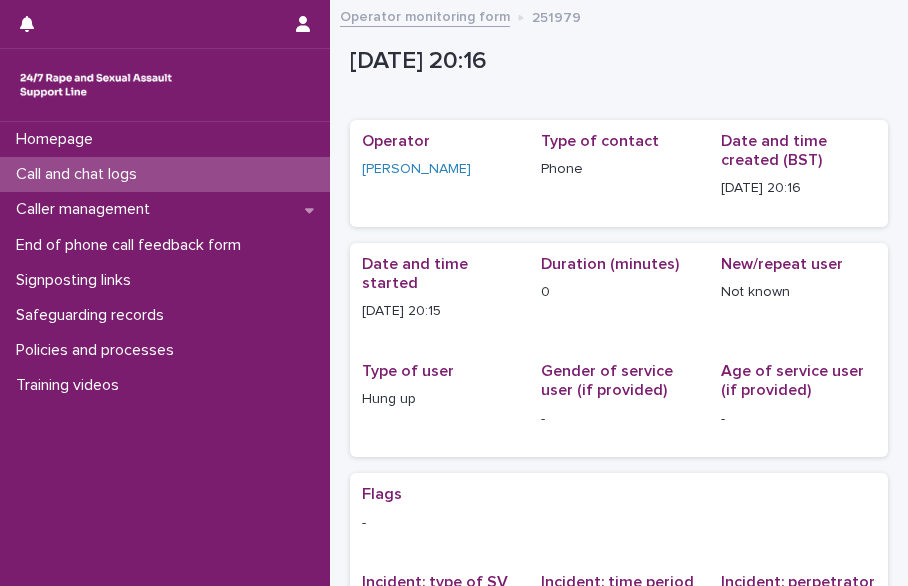 click on "Call and chat logs" at bounding box center (165, 174) 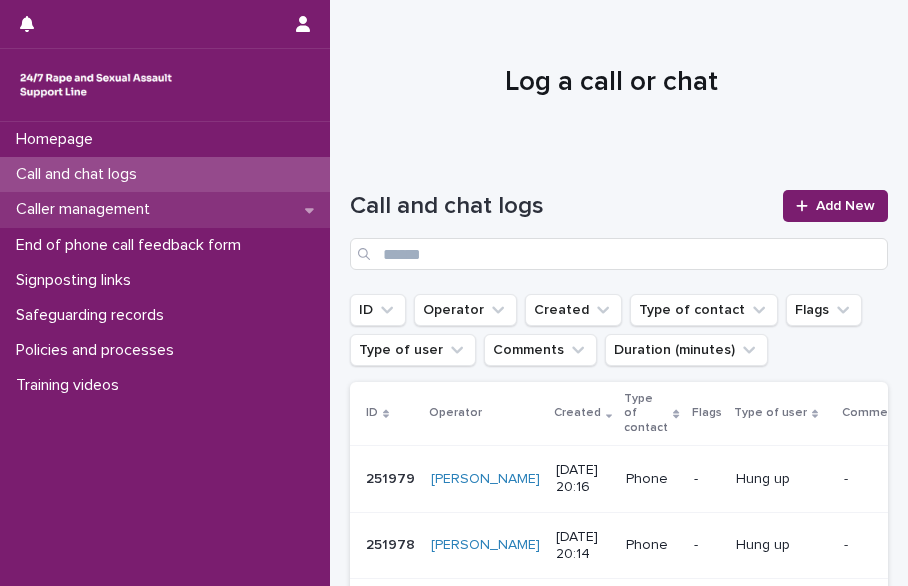 click on "Caller management" at bounding box center (165, 209) 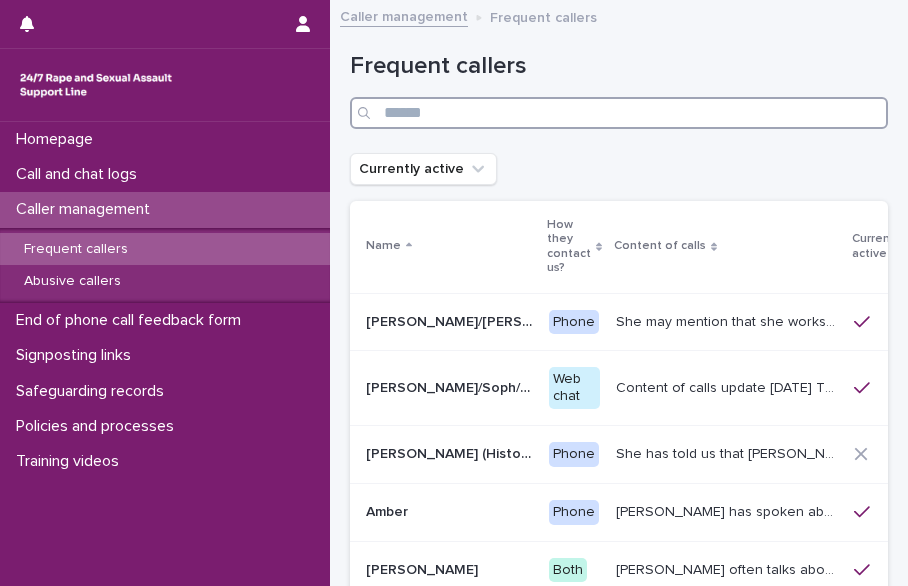 click at bounding box center [619, 113] 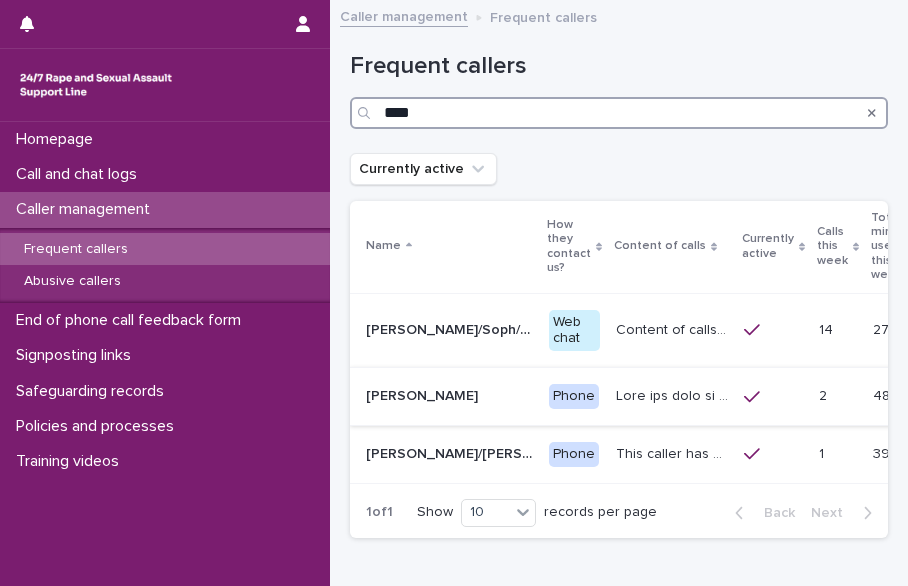type on "****" 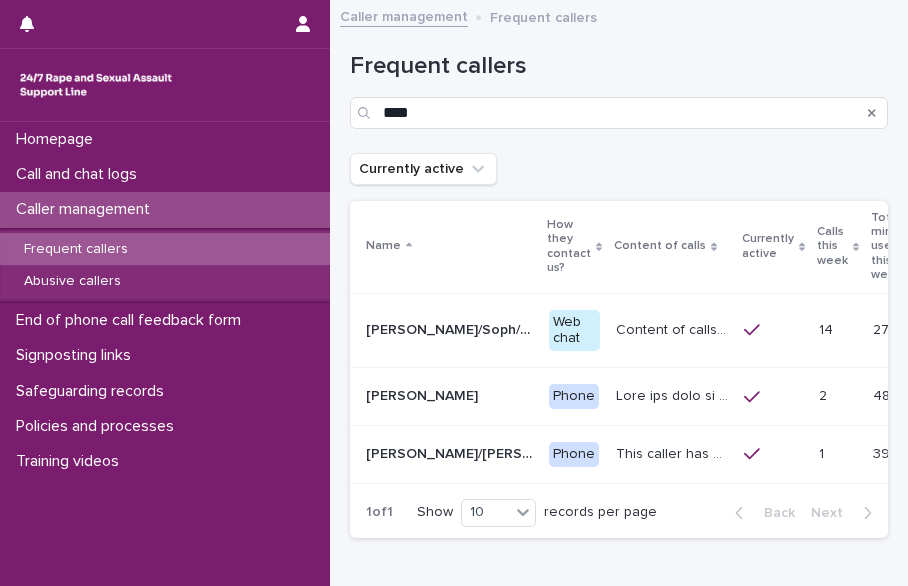 click at bounding box center [674, 394] 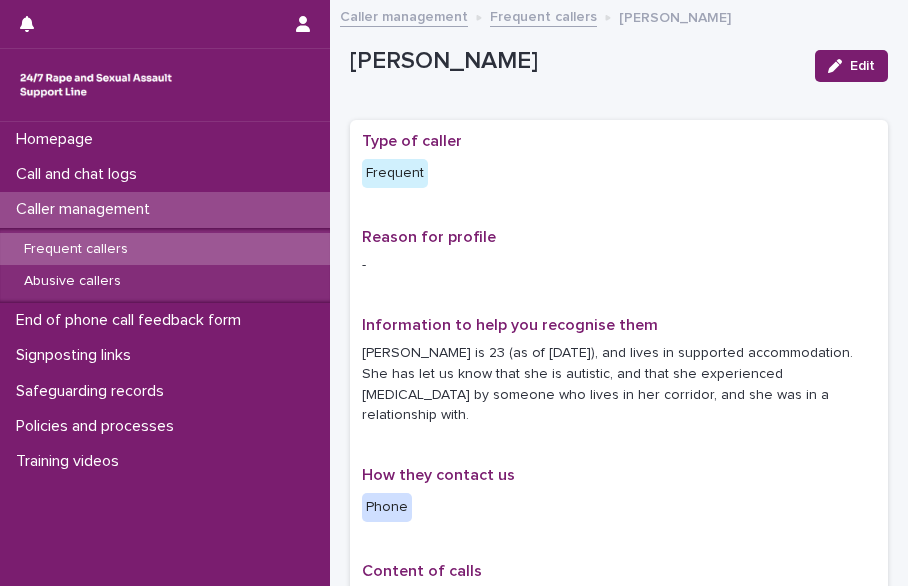 click on "**********" at bounding box center [619, 1032] 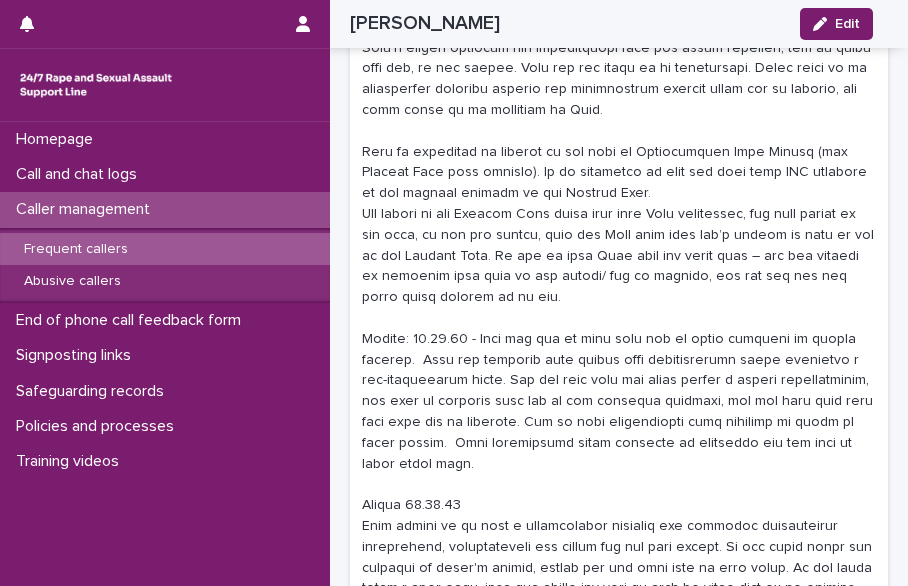 scroll, scrollTop: 720, scrollLeft: 0, axis: vertical 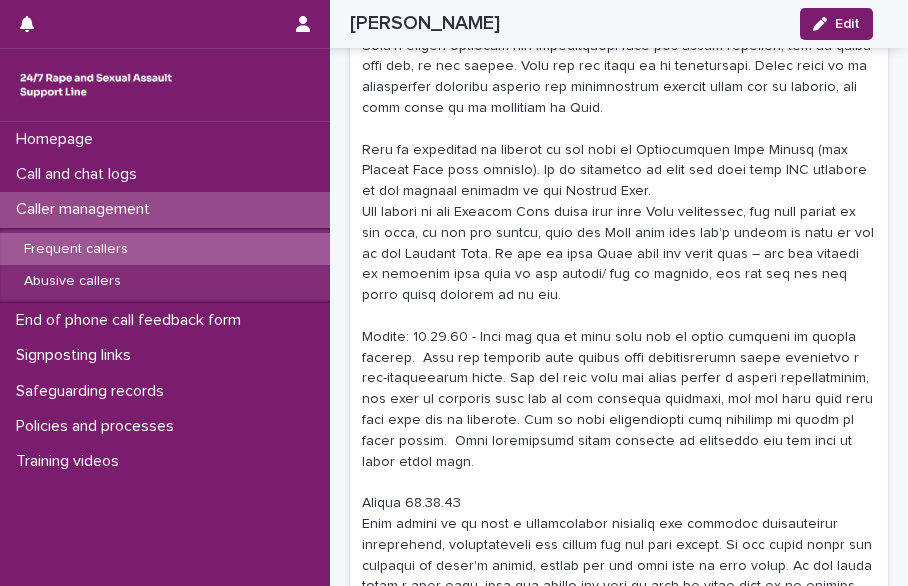 click on "Frequent callers" at bounding box center [165, 249] 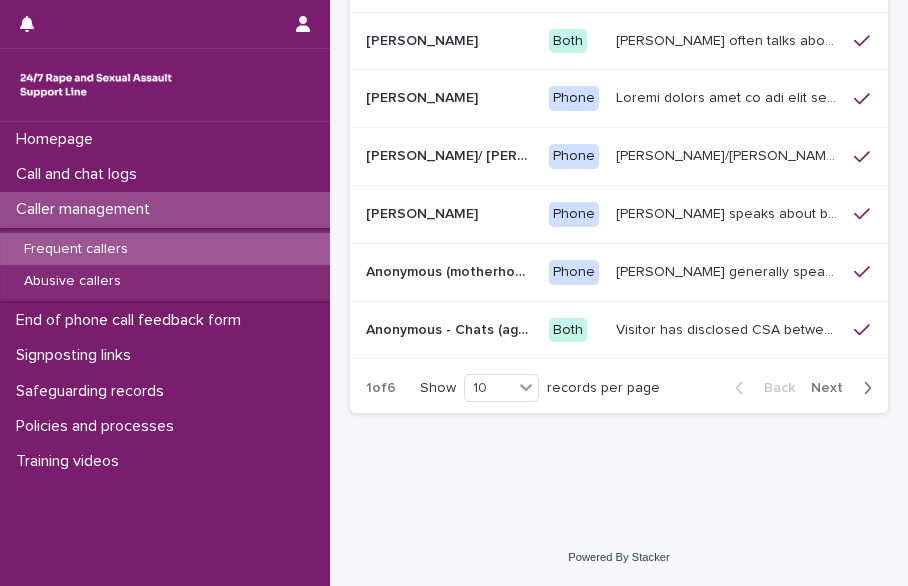 scroll, scrollTop: 0, scrollLeft: 0, axis: both 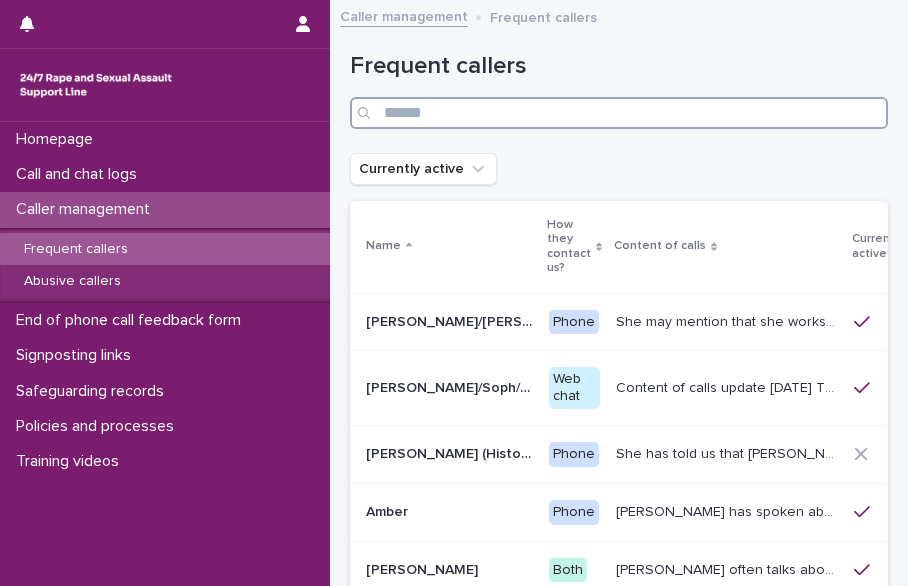 click at bounding box center [619, 113] 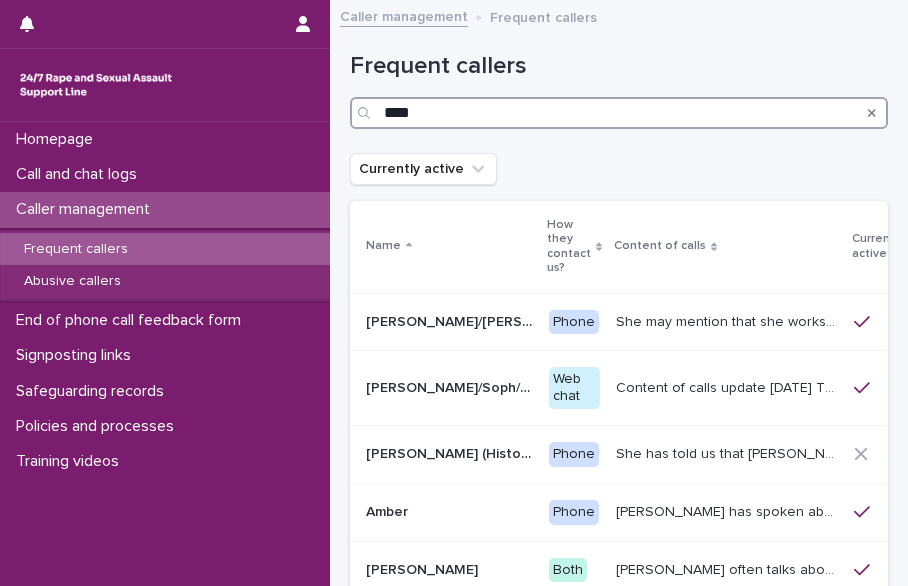 type on "****" 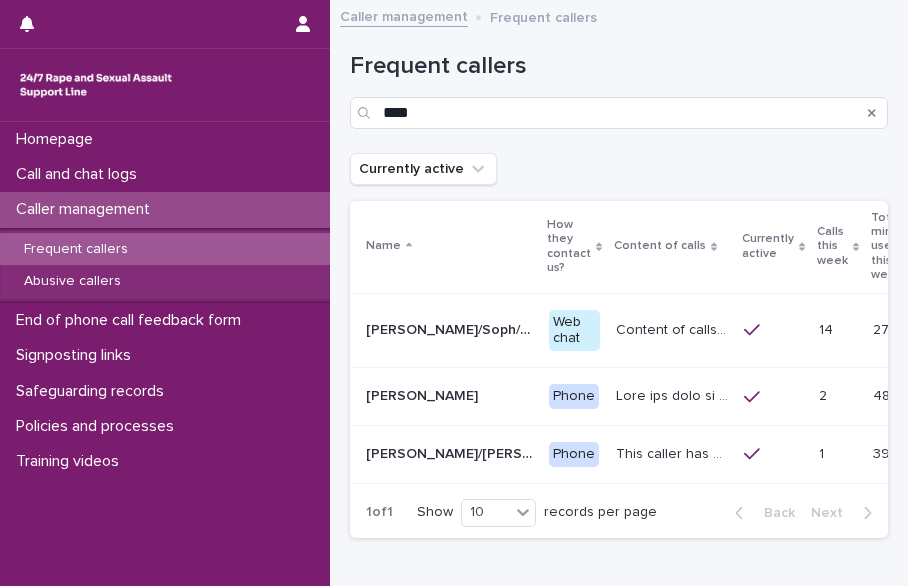 click on "This caller has disclosed CSA perpetrated by father and sometimes will say things like  “I can see him", "his eyes are flickering", "I'm scared"  "it hurts" "stop it" "get off".
The call will often go quiet when she is in a flashback, she has said often she will pass out in these moments.
Many of her calls she has disclosed she is in bed and may ask you to talk to her so that she can sleep, she often says " I am under the duvet".
She often says "her chest hurts"" at bounding box center [674, 452] 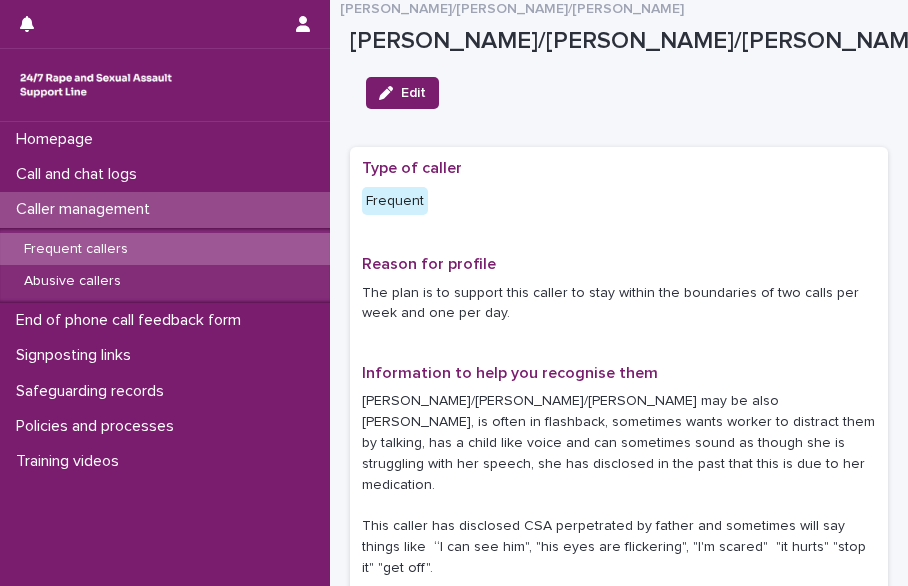 scroll, scrollTop: 40, scrollLeft: 0, axis: vertical 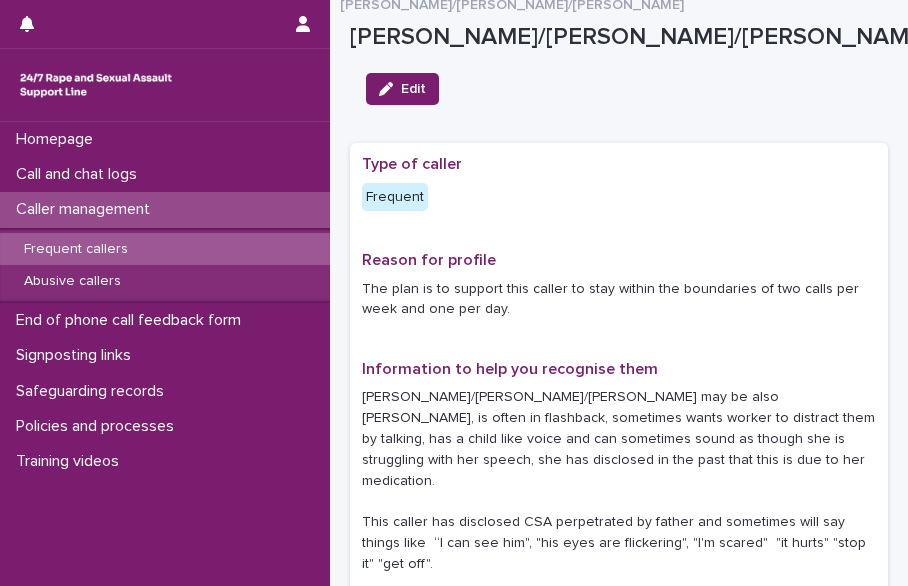 click on "Frequent callers" at bounding box center [165, 249] 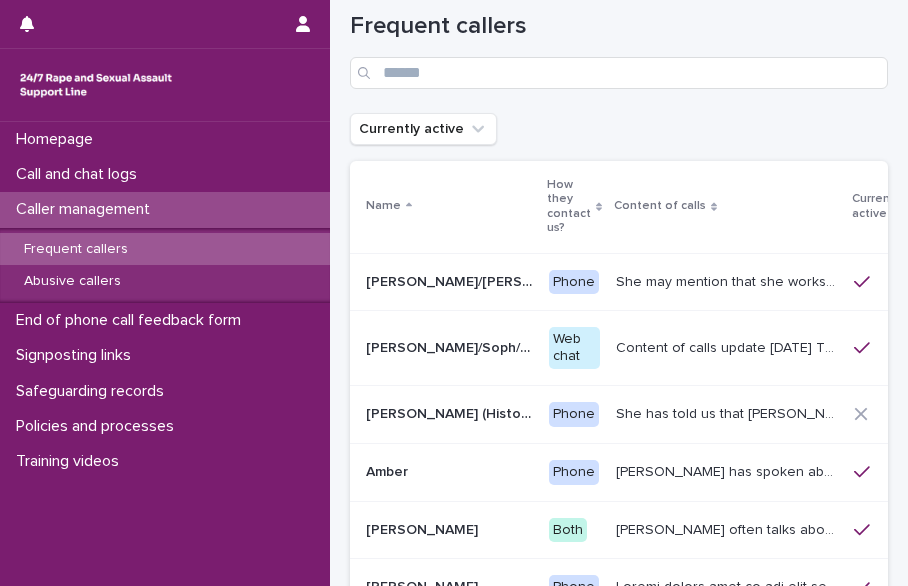 scroll, scrollTop: 0, scrollLeft: 0, axis: both 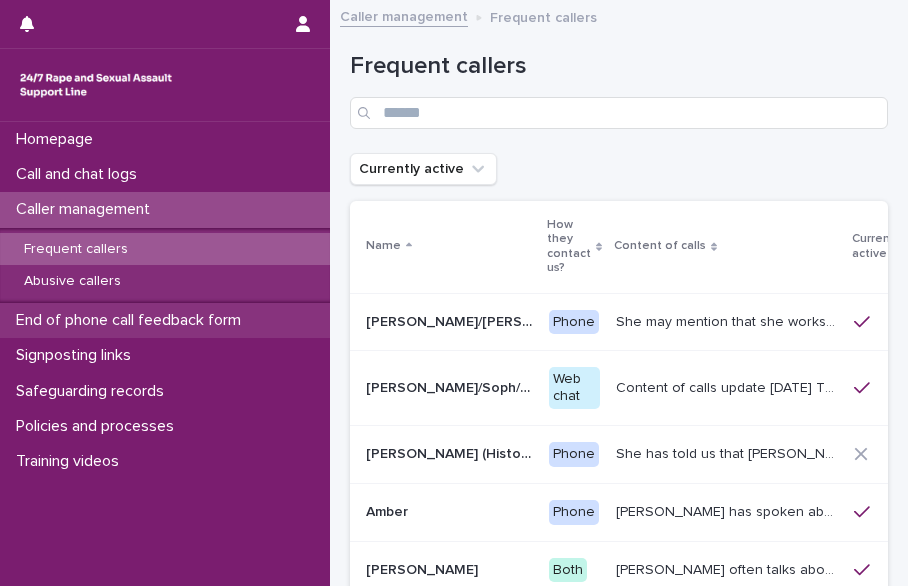 click on "End of phone call feedback form" at bounding box center [132, 320] 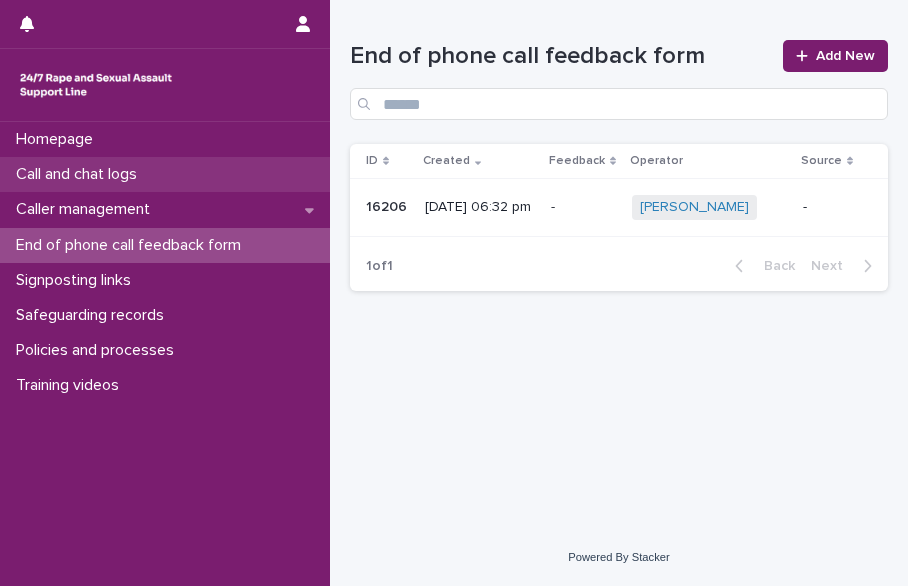 click on "Call and chat logs" at bounding box center [80, 174] 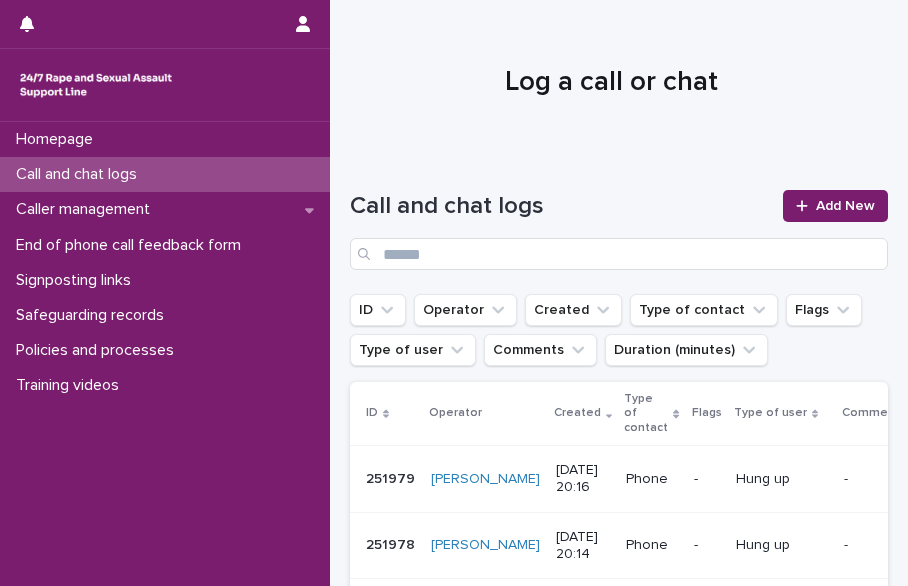click on "Call and chat logs Add New" at bounding box center [619, 222] 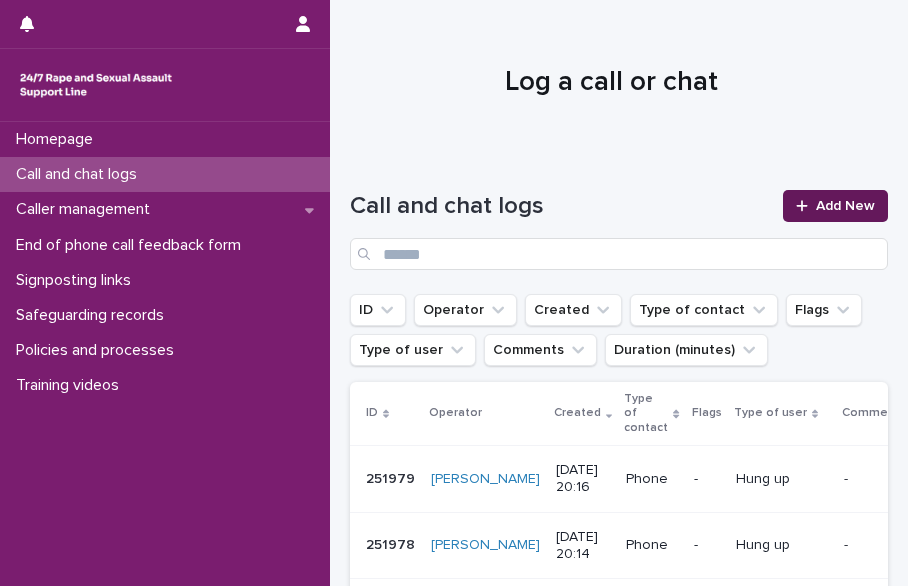 click on "Add New" at bounding box center [845, 206] 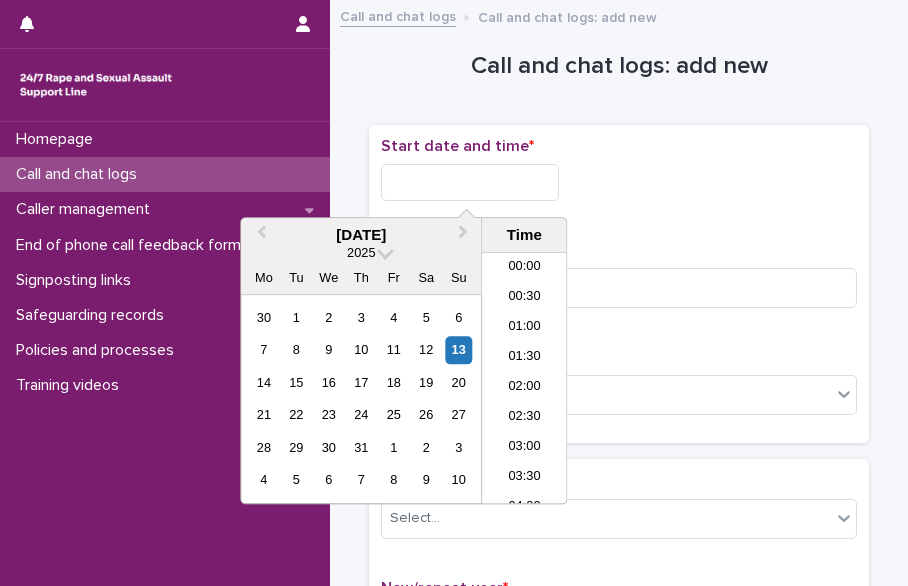 scroll, scrollTop: 1120, scrollLeft: 0, axis: vertical 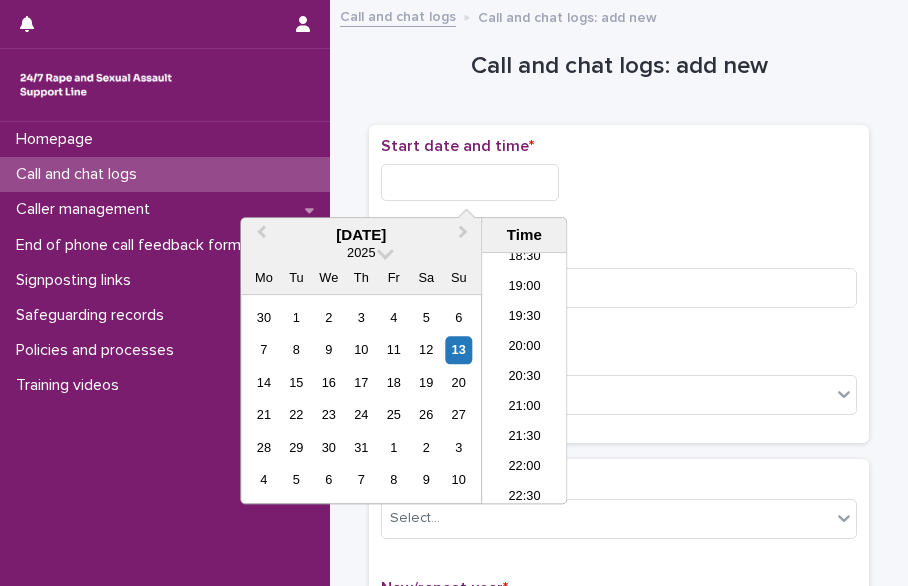 click at bounding box center [470, 182] 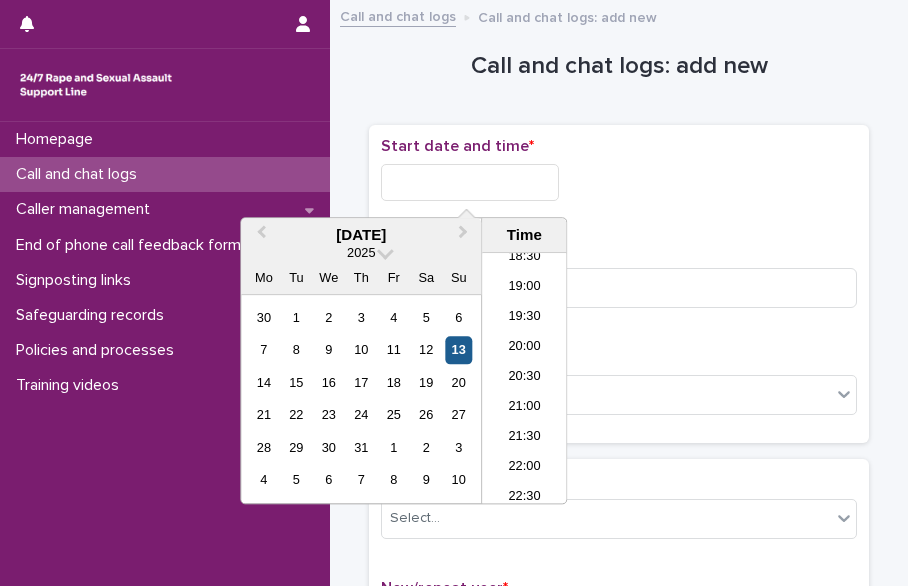 click on "13" at bounding box center (458, 350) 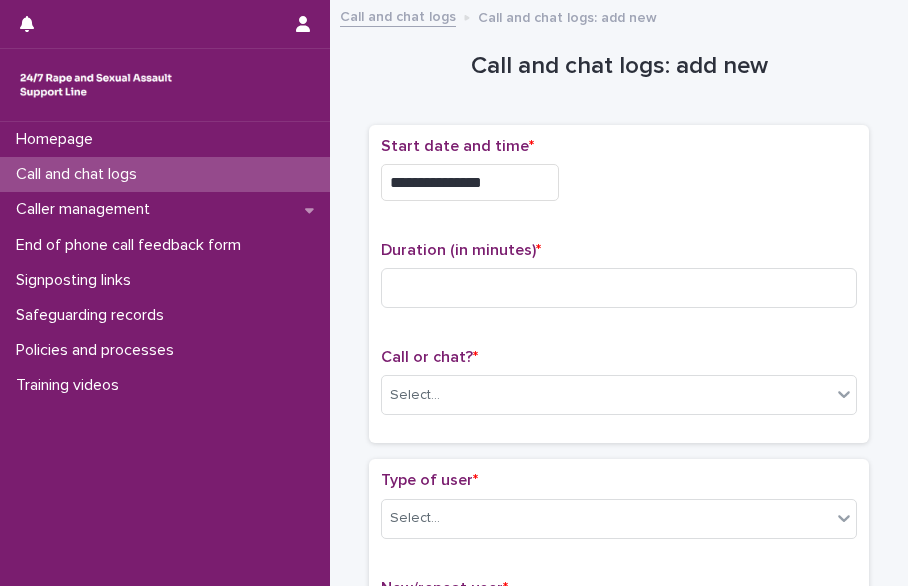 drag, startPoint x: 501, startPoint y: 161, endPoint x: 498, endPoint y: 181, distance: 20.22375 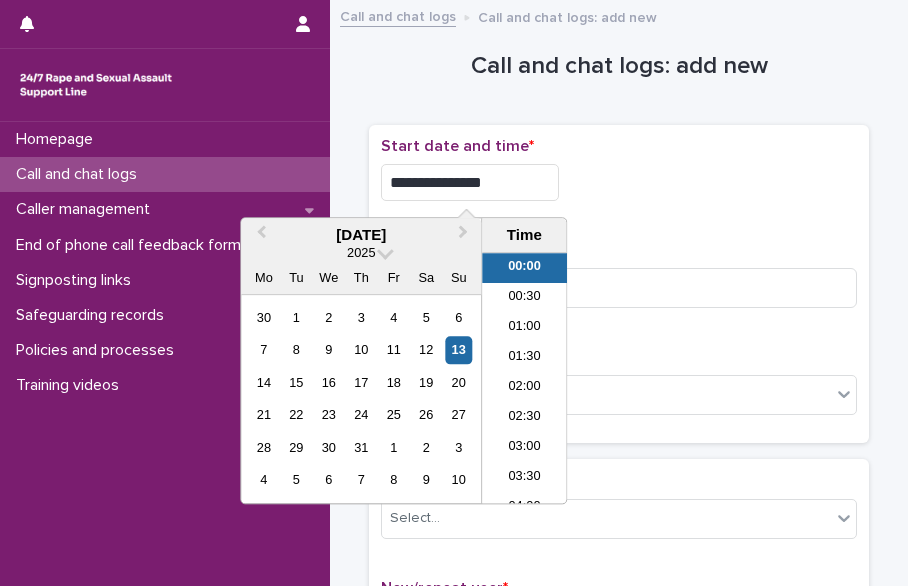 click on "**********" at bounding box center (470, 182) 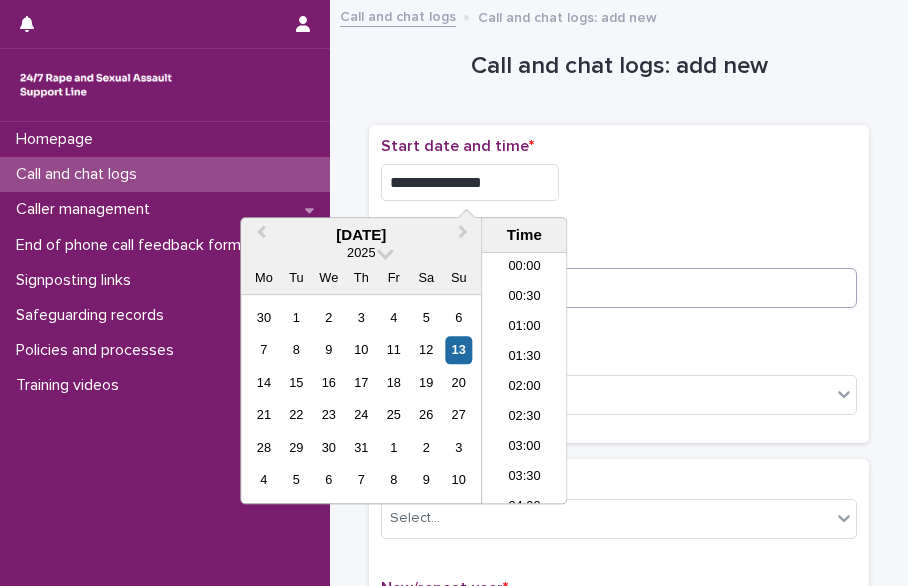 type on "**********" 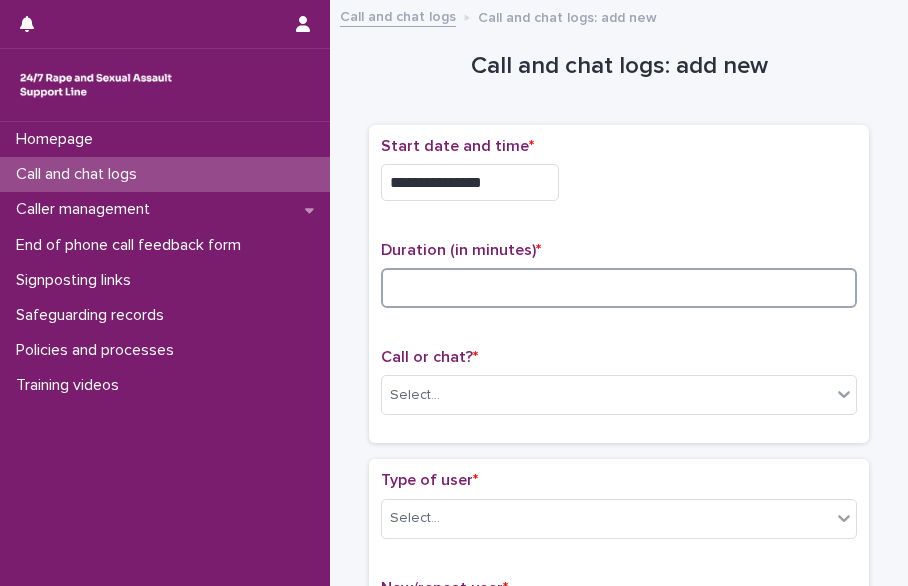click at bounding box center (619, 288) 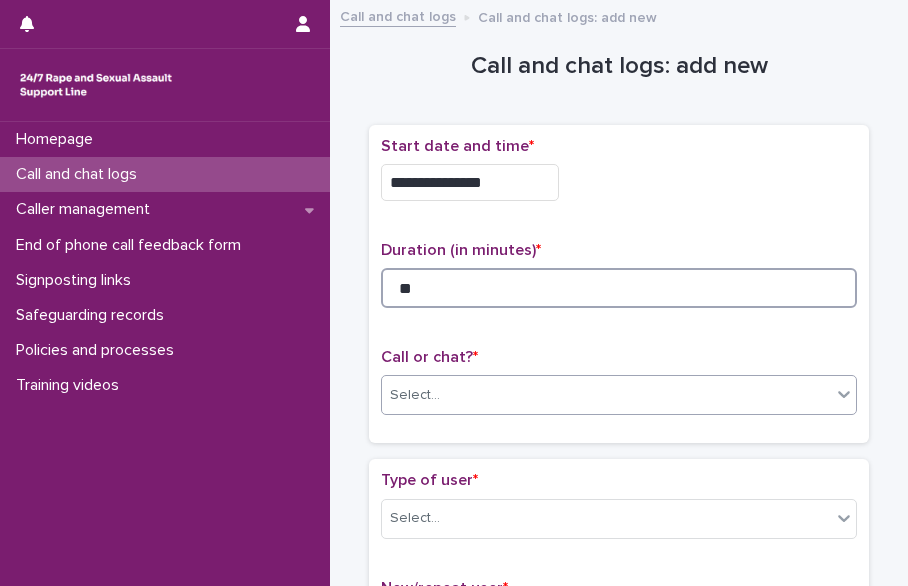 type on "**" 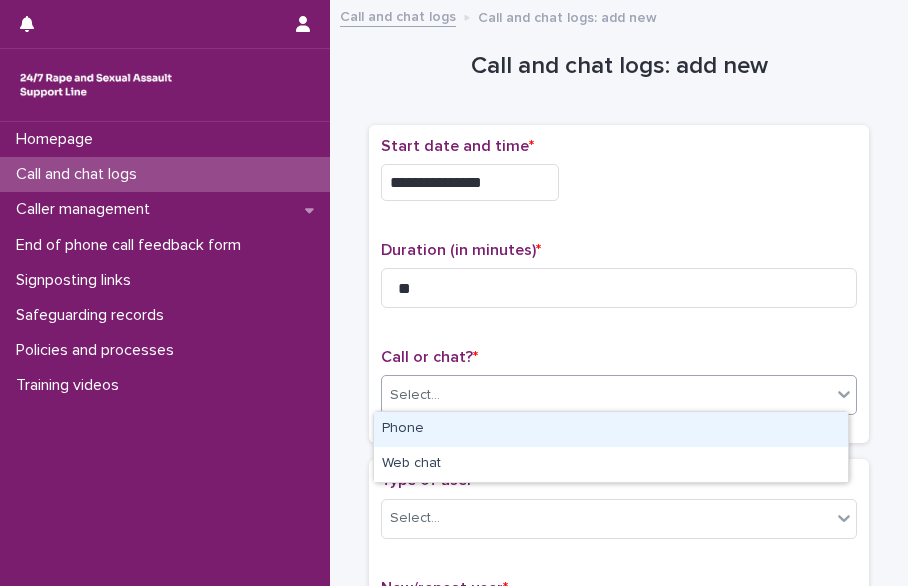 click on "Select..." at bounding box center (606, 395) 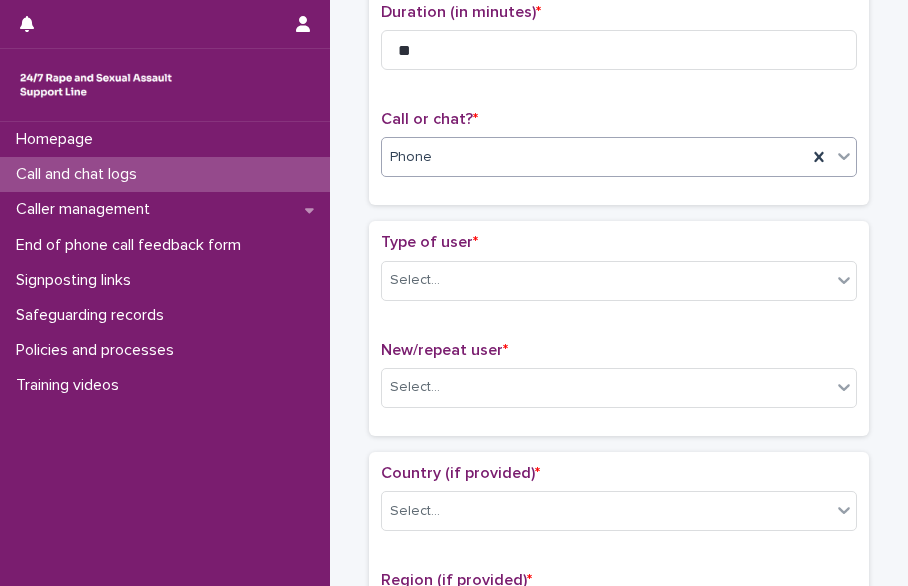 scroll, scrollTop: 280, scrollLeft: 0, axis: vertical 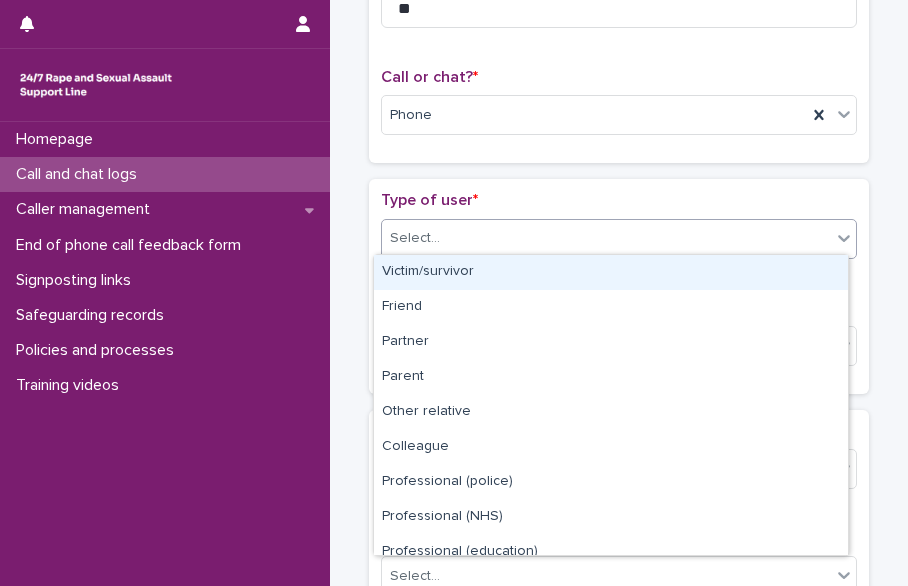 click on "Select..." at bounding box center (606, 238) 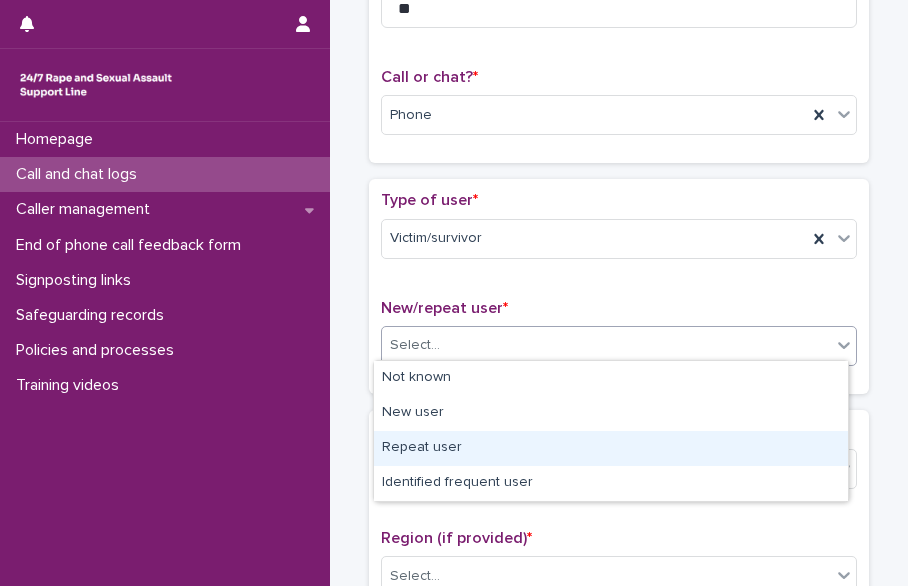 drag, startPoint x: 500, startPoint y: 326, endPoint x: 439, endPoint y: 429, distance: 119.70798 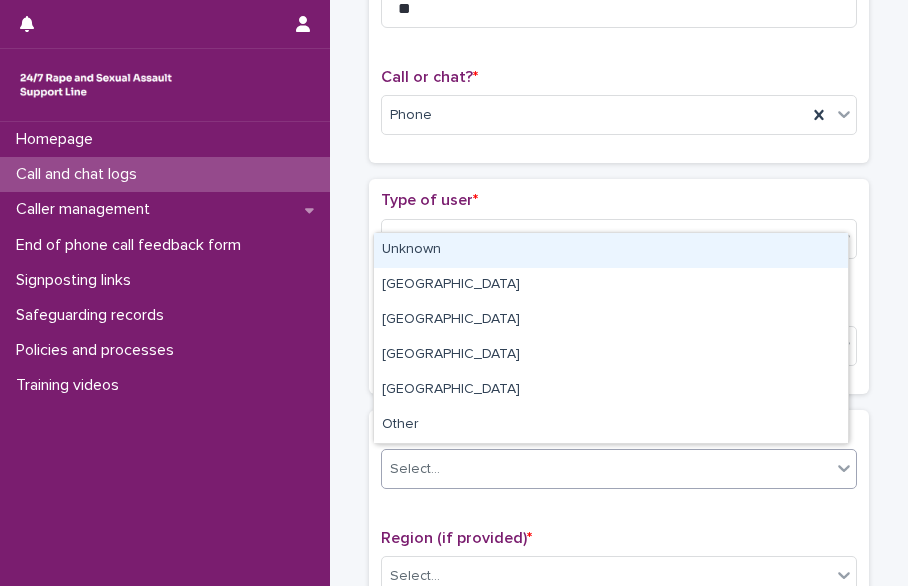 click on "Select..." at bounding box center [606, 469] 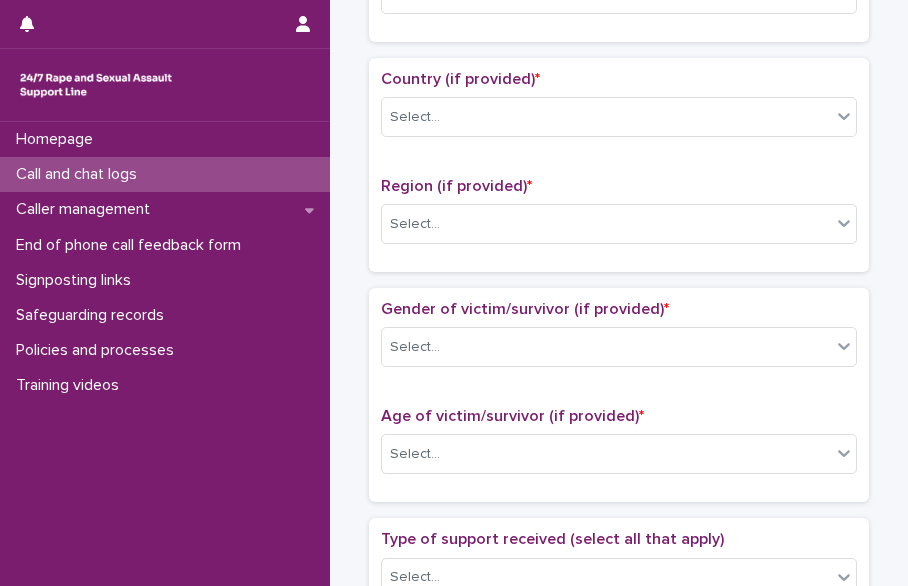 scroll, scrollTop: 640, scrollLeft: 0, axis: vertical 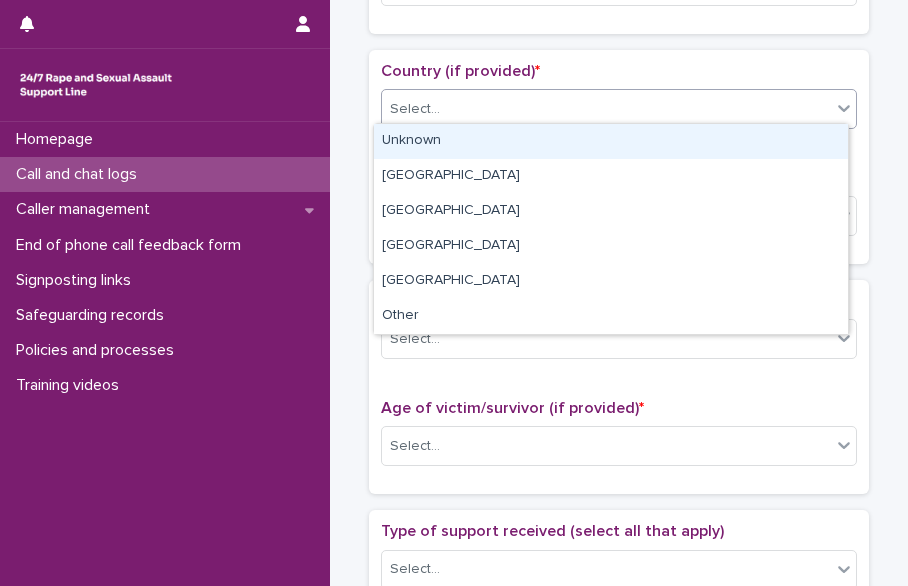 click on "Select..." at bounding box center (606, 109) 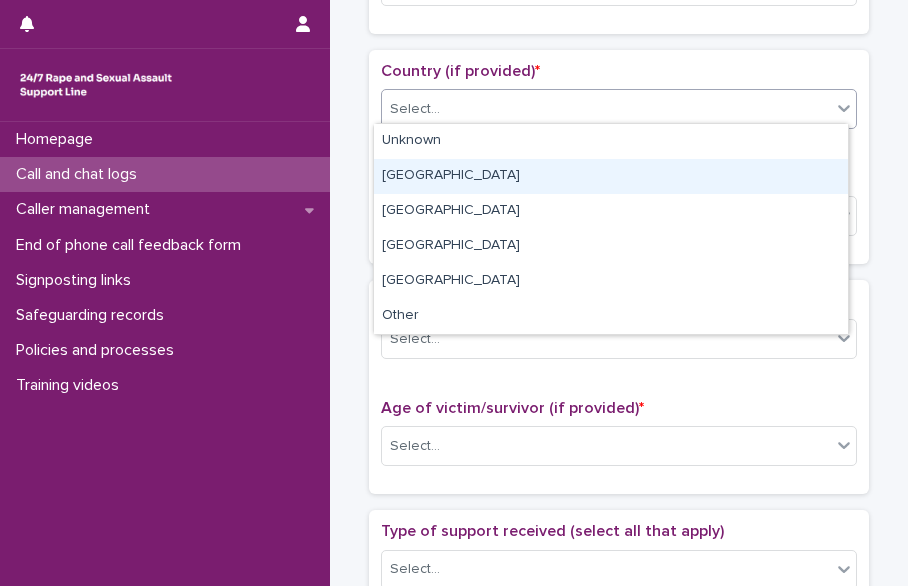 click on "[GEOGRAPHIC_DATA]" at bounding box center [611, 176] 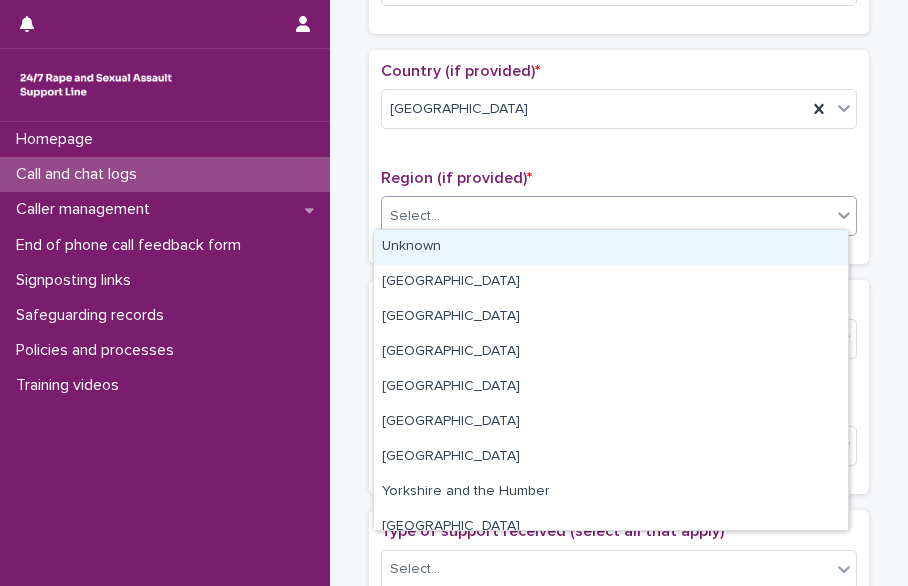click on "Select..." at bounding box center (606, 216) 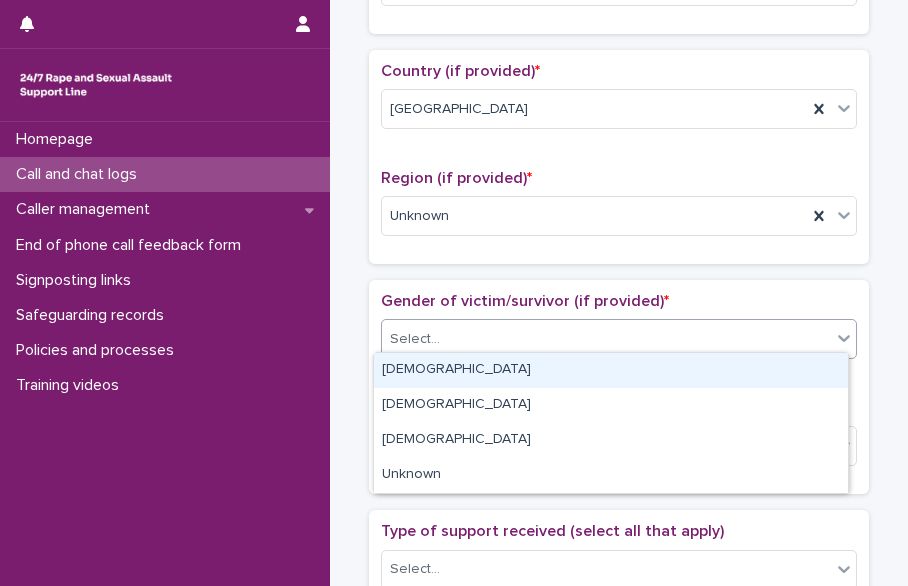 click on "Select..." at bounding box center [606, 339] 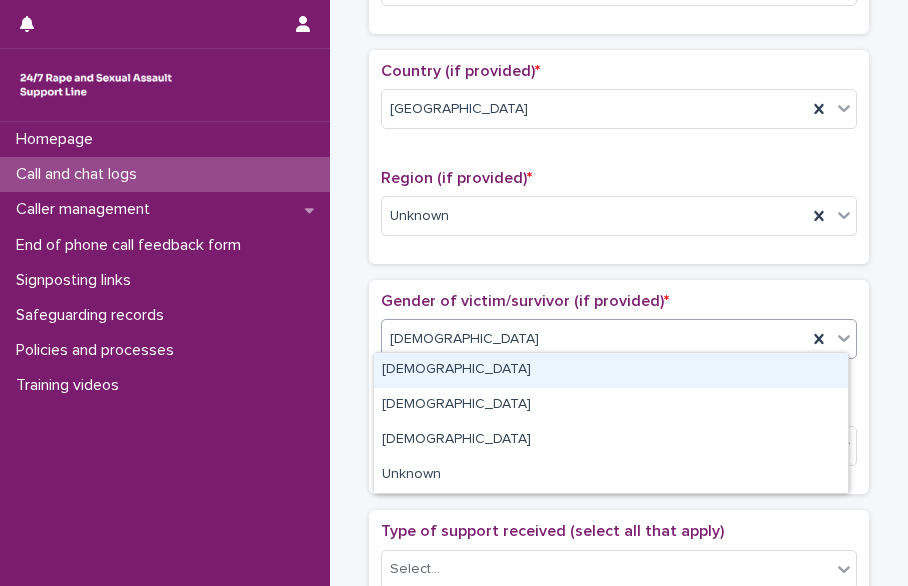 click on "[DEMOGRAPHIC_DATA]" at bounding box center (594, 339) 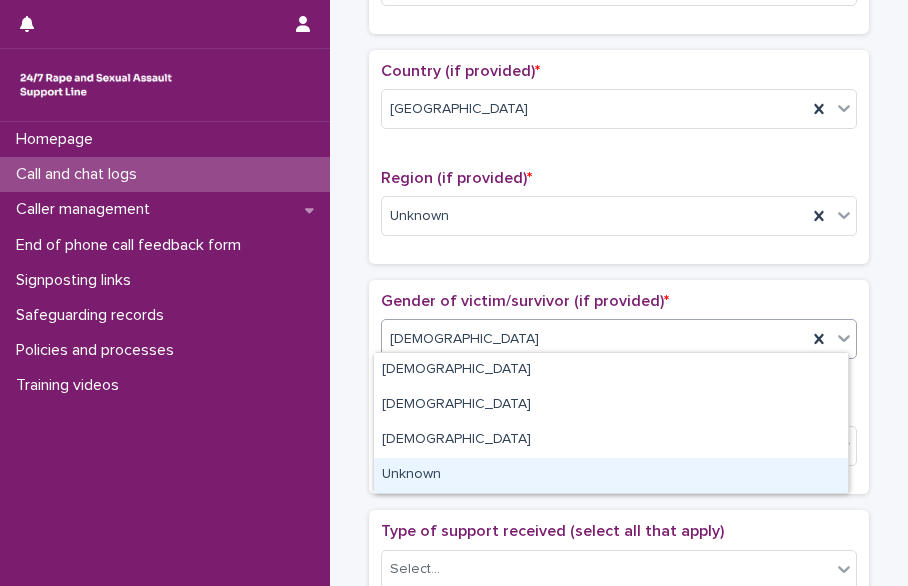 click on "Unknown" at bounding box center [611, 475] 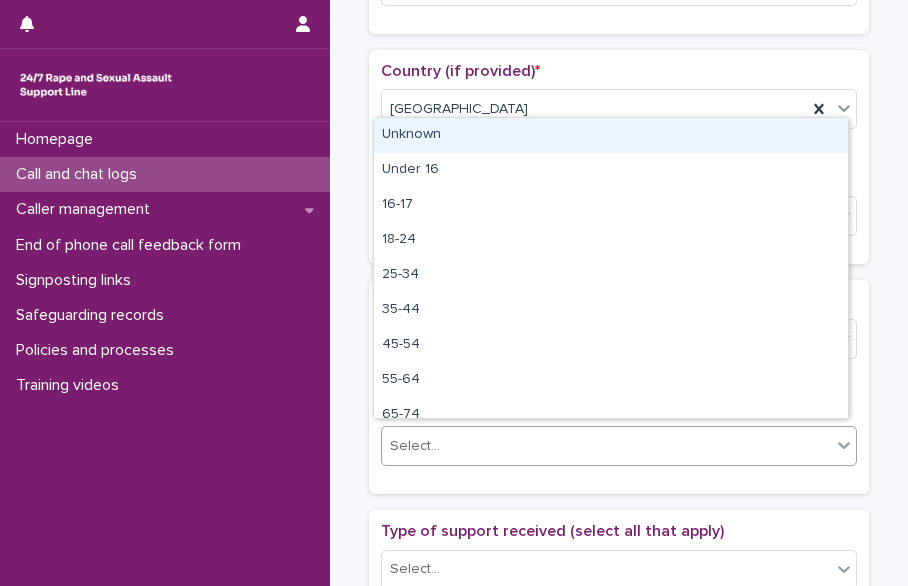 click on "Select..." at bounding box center (606, 446) 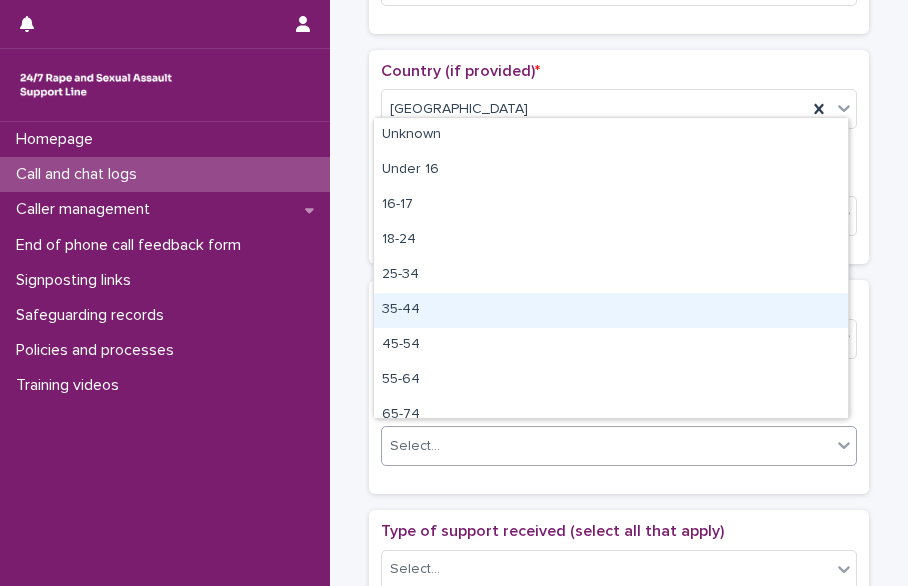 click on "35-44" at bounding box center [611, 310] 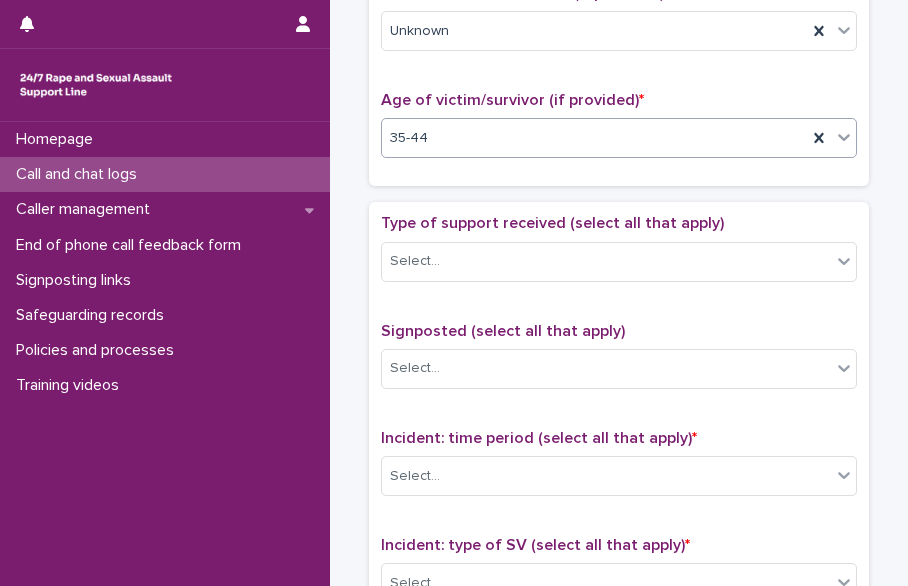 scroll, scrollTop: 960, scrollLeft: 0, axis: vertical 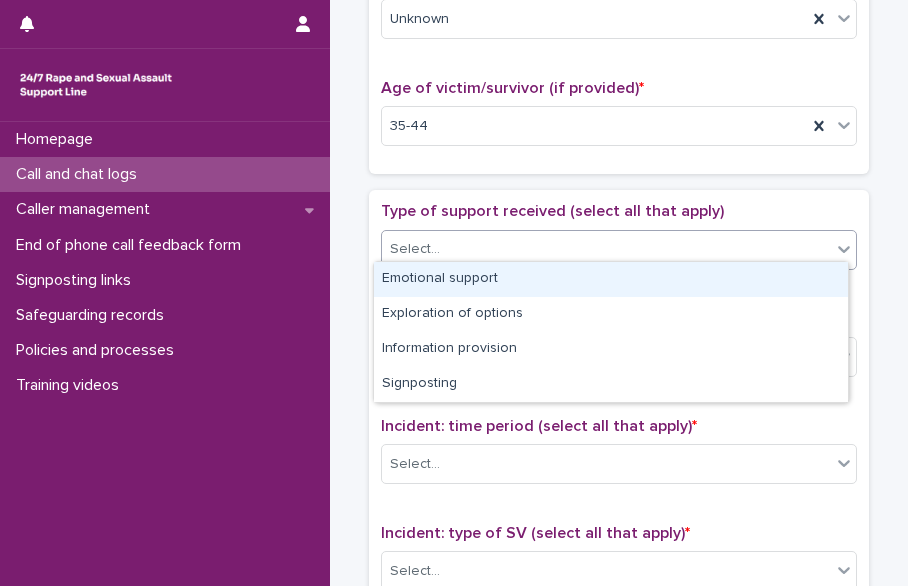 click on "Select..." at bounding box center (606, 249) 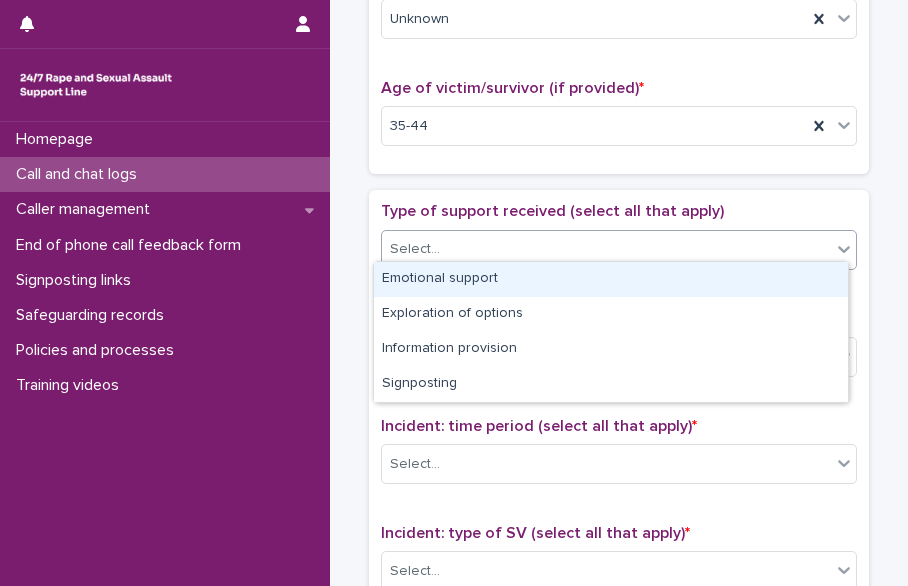 click on "Emotional support" at bounding box center (611, 279) 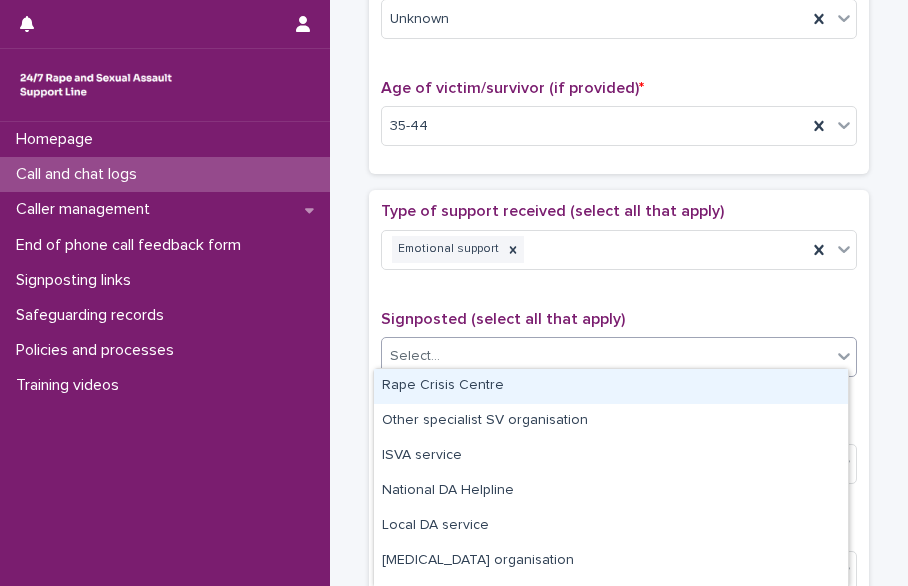 click on "Select..." at bounding box center (606, 356) 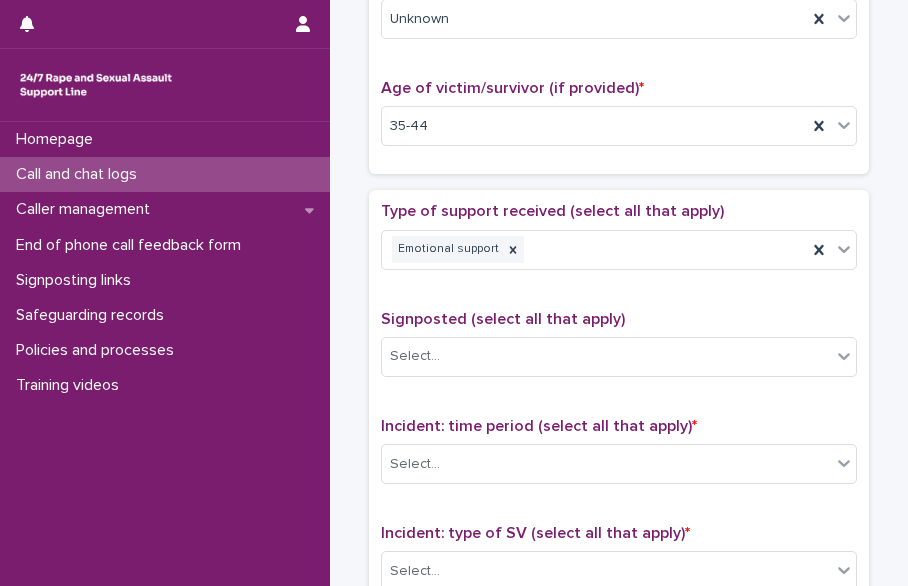 click on "Type of support received (select all that apply) Emotional support Signposted (select all that apply) Select... Incident: time period (select all that apply) * Select... Incident: type of SV (select all that apply) * Select... Incident: perpetrator (select all that apply) * Select... Incident: gender of perpetrator (select all that apply) * Select... Flags Select... Comments" at bounding box center [619, 620] 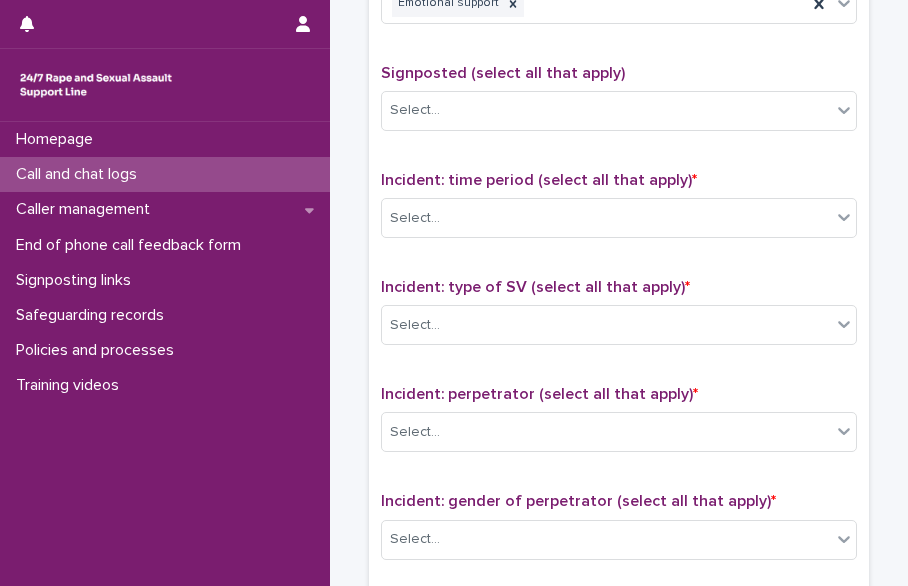 scroll, scrollTop: 1280, scrollLeft: 0, axis: vertical 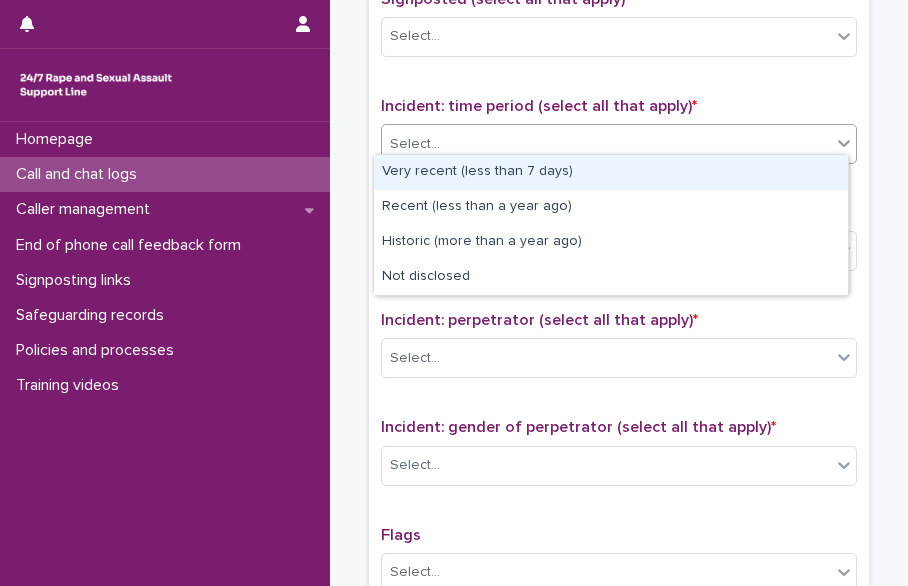 click on "Select..." at bounding box center (606, 144) 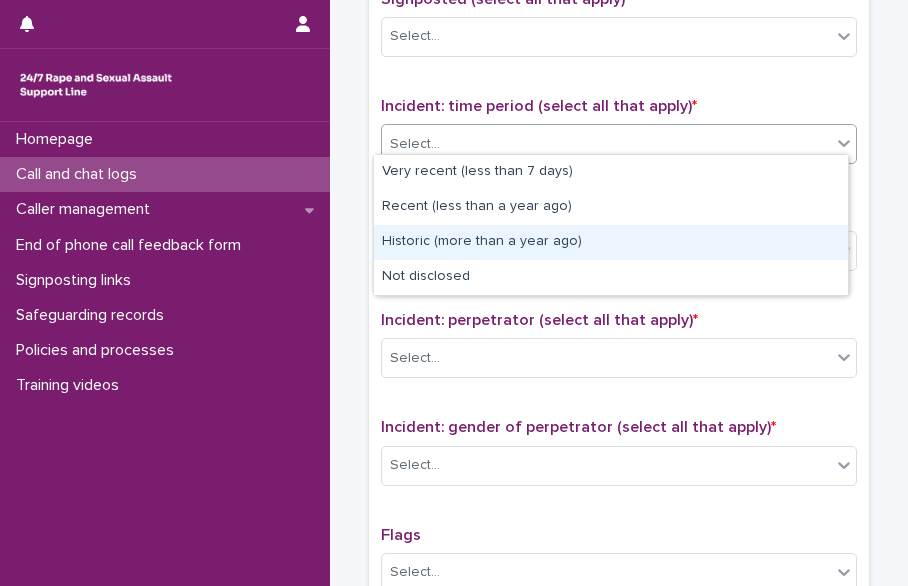 click on "Historic (more than a year ago)" at bounding box center (611, 242) 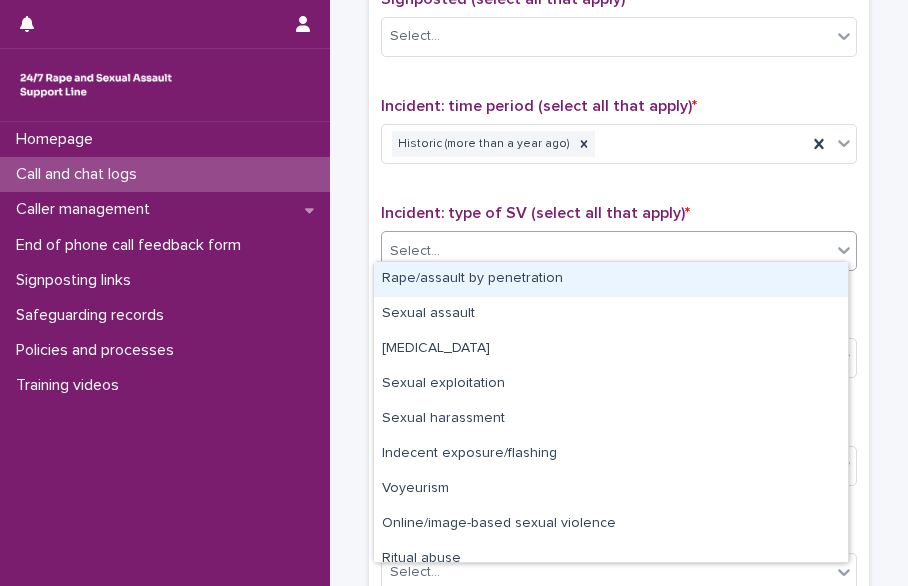 click on "Select..." at bounding box center [606, 251] 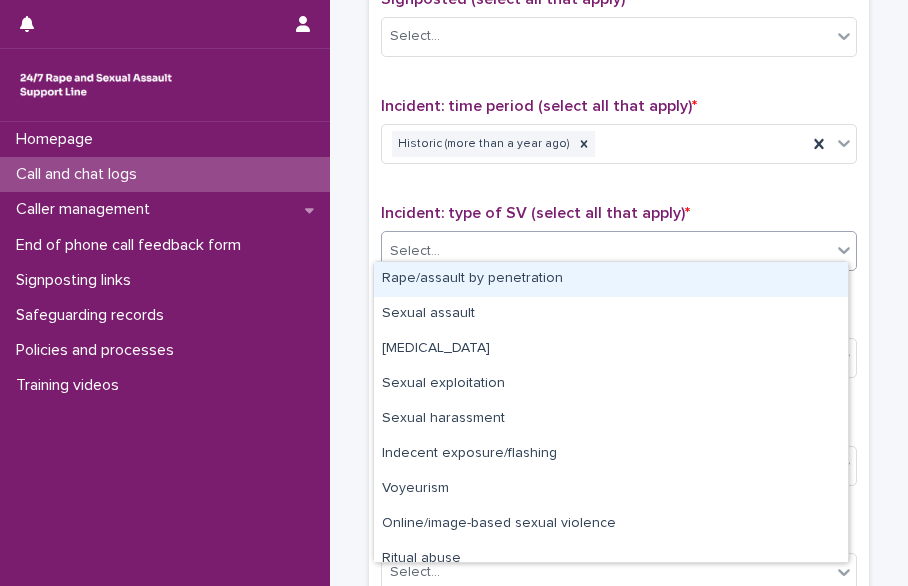 click on "Rape/assault by penetration" at bounding box center (611, 279) 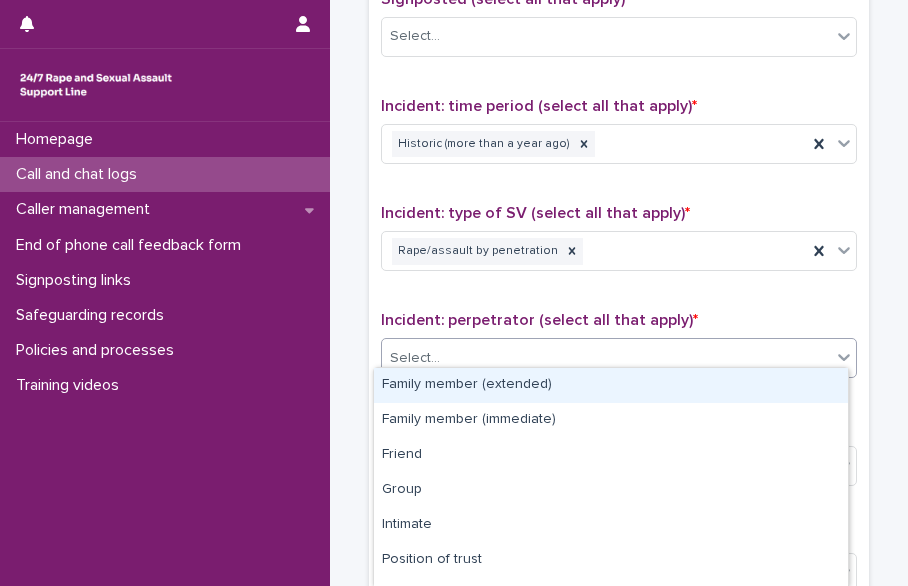 click on "Select..." at bounding box center [606, 358] 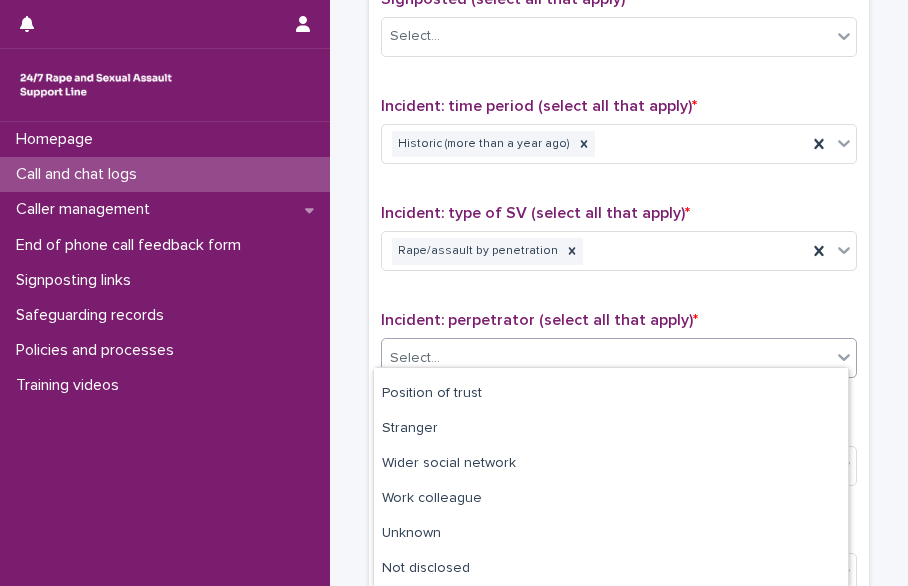 scroll, scrollTop: 166, scrollLeft: 0, axis: vertical 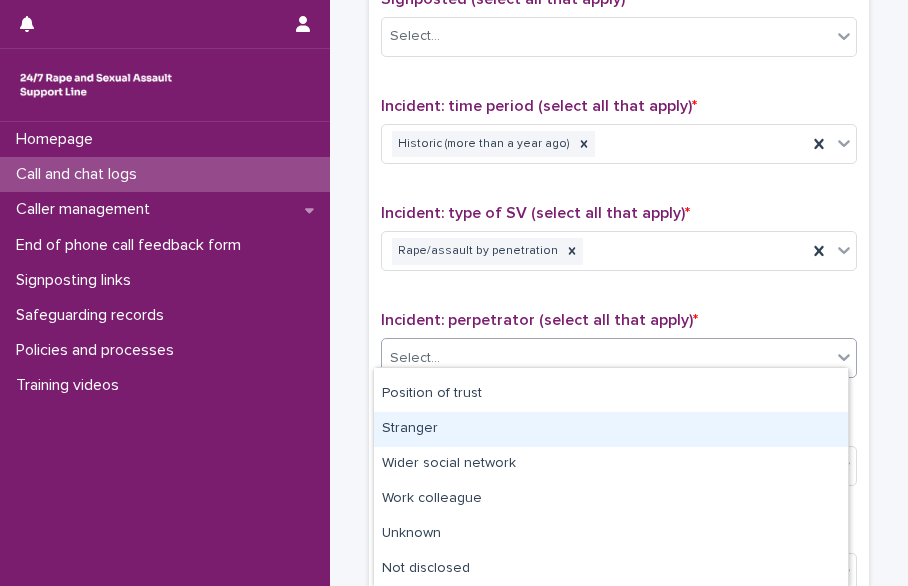 click on "Stranger" at bounding box center [611, 429] 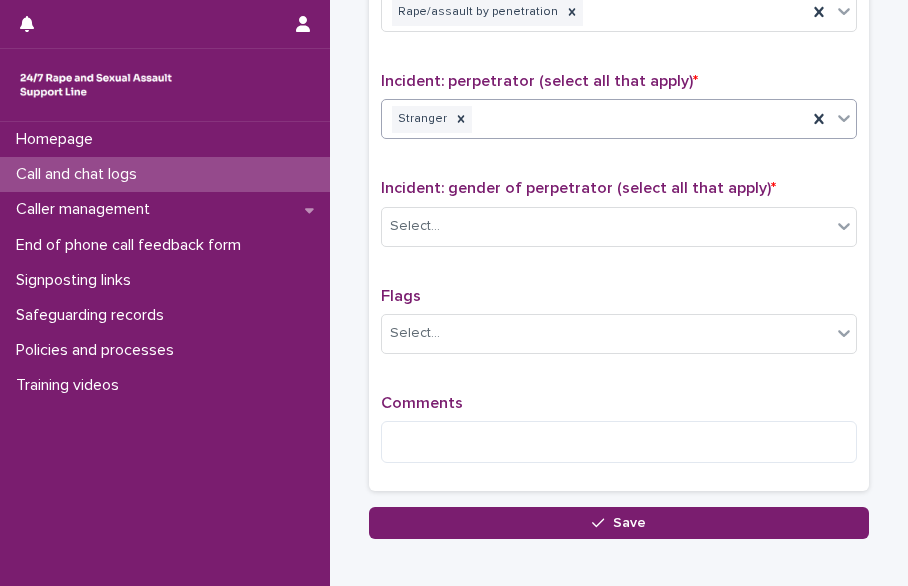 scroll, scrollTop: 1520, scrollLeft: 0, axis: vertical 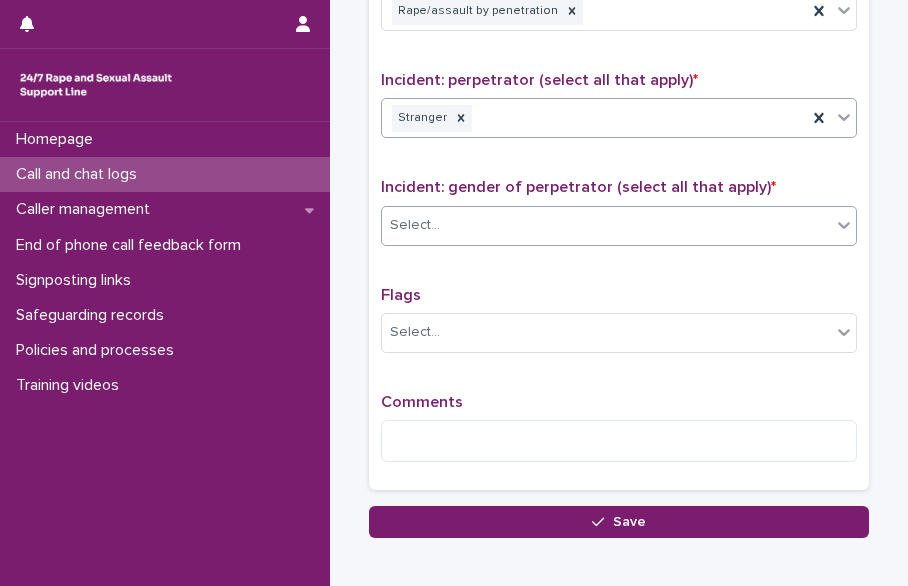 click on "Select..." at bounding box center [606, 225] 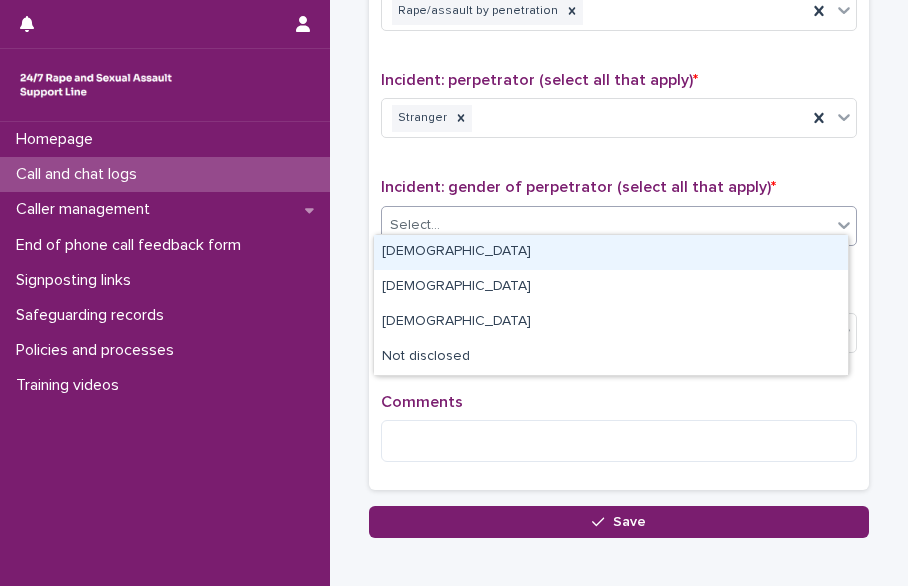 click on "[DEMOGRAPHIC_DATA]" at bounding box center [611, 252] 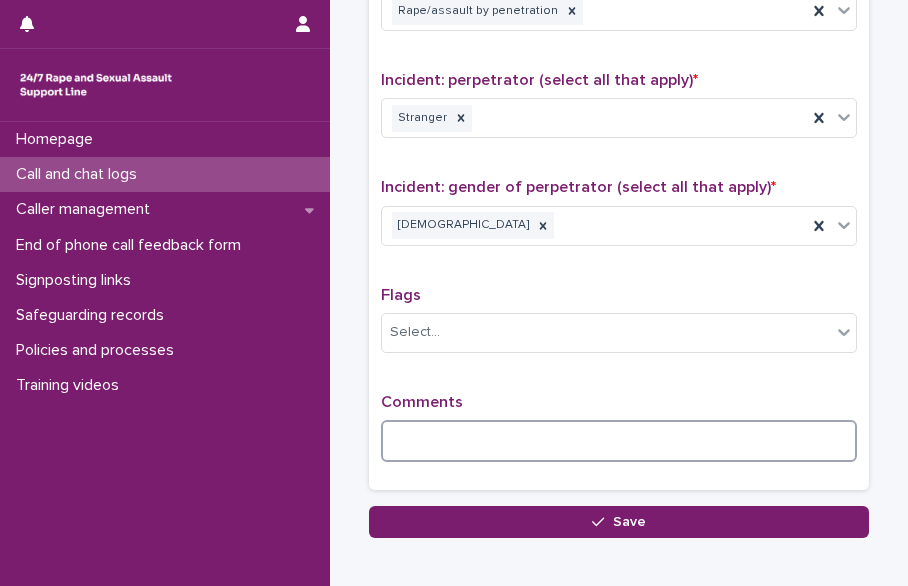 click at bounding box center [619, 441] 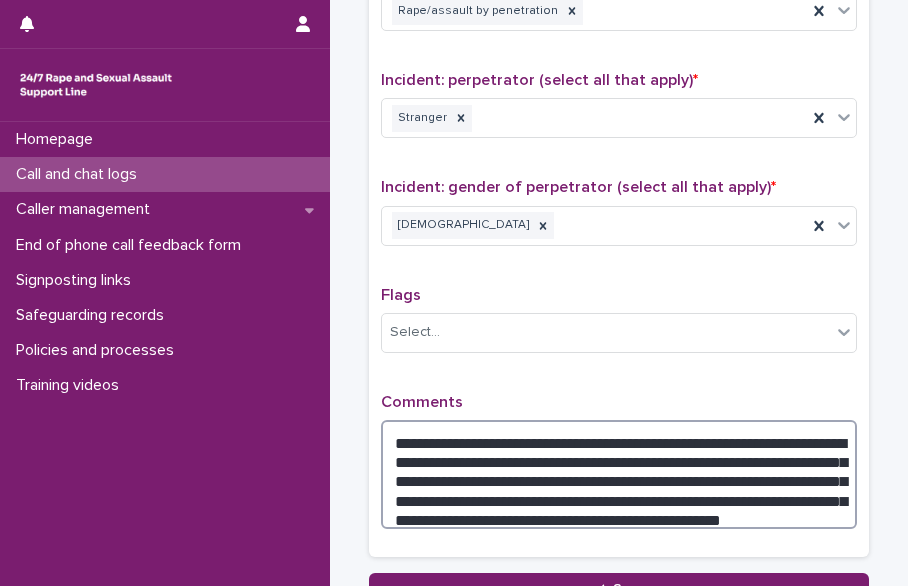 click on "**********" at bounding box center (619, 474) 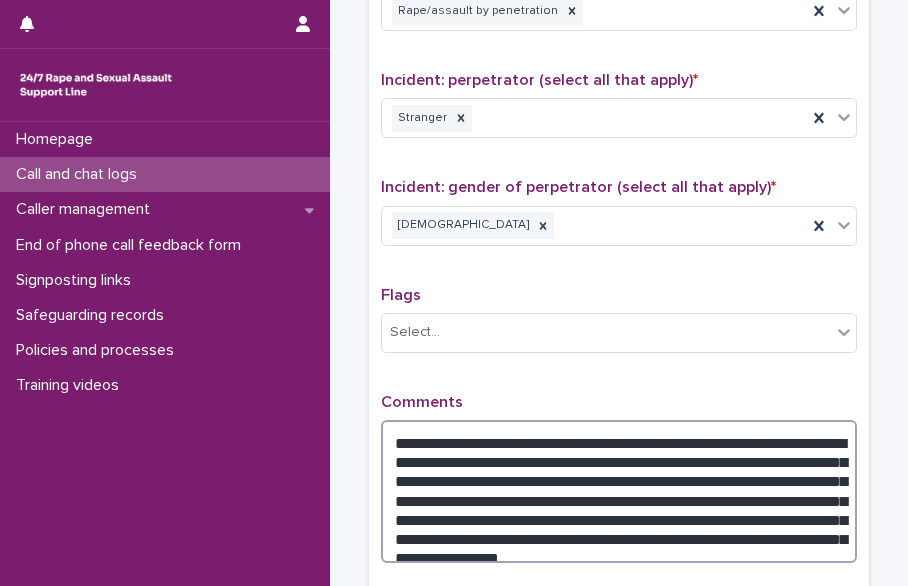 click on "**********" at bounding box center (619, 491) 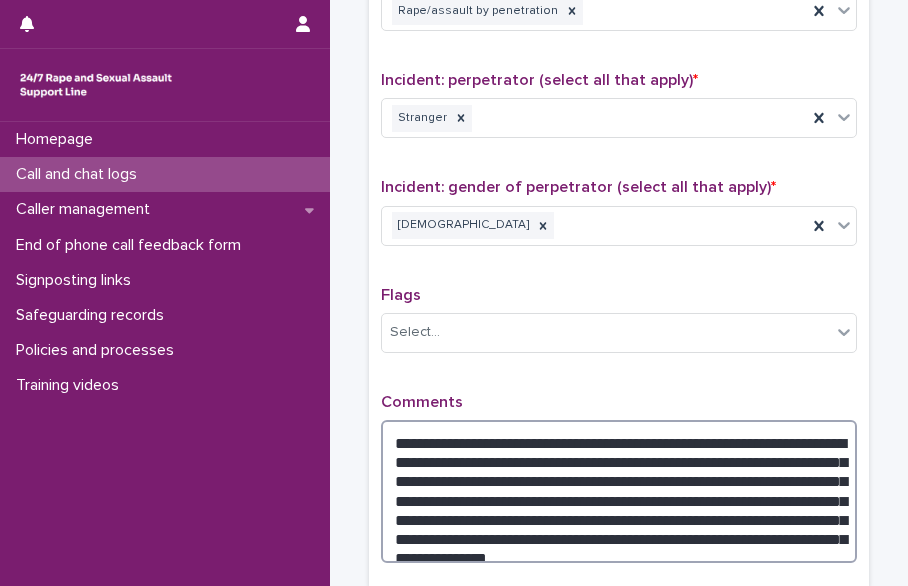 click on "**********" at bounding box center (619, 491) 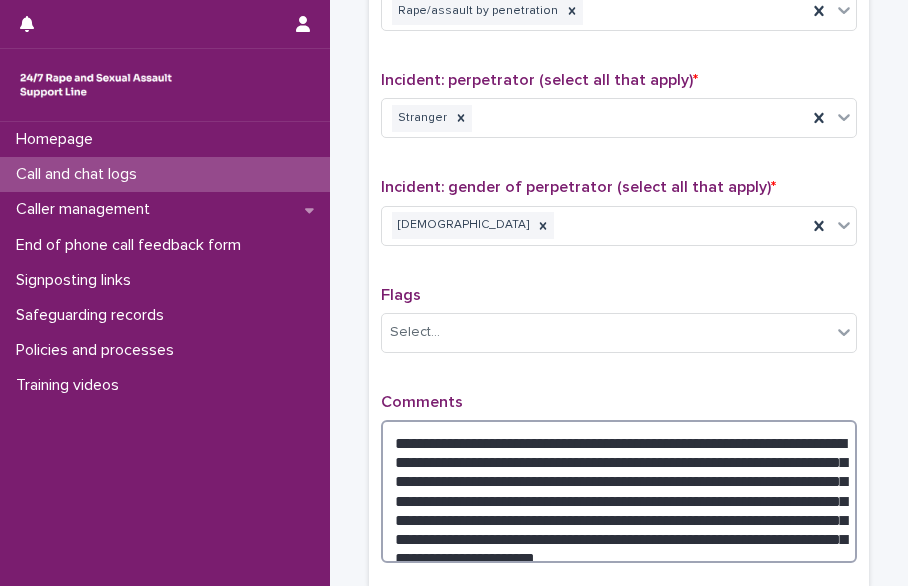 click on "**********" at bounding box center [619, 491] 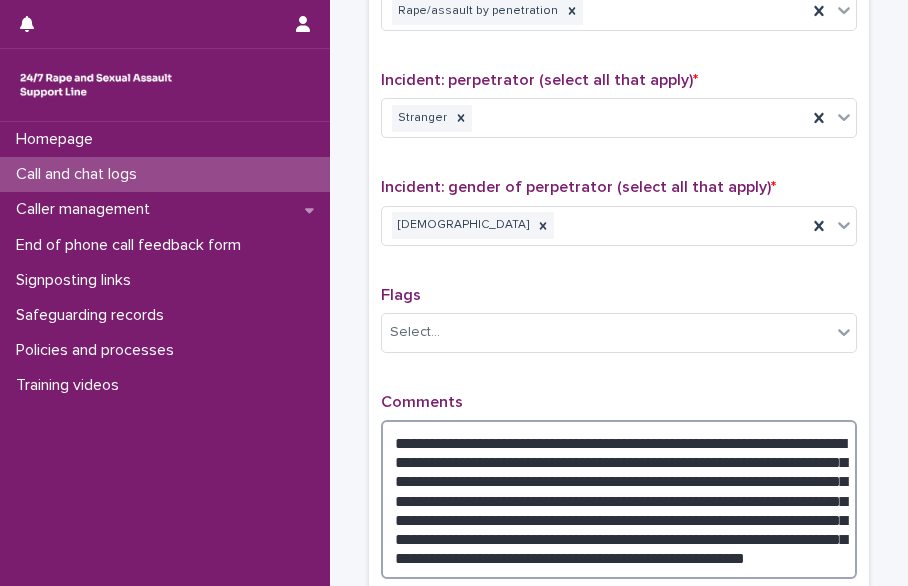 click on "**********" at bounding box center [619, 499] 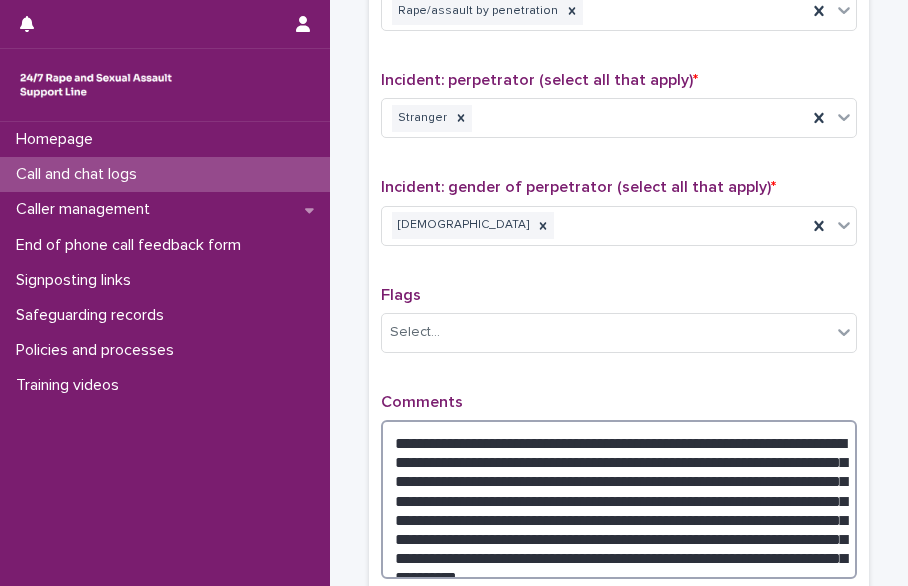 drag, startPoint x: 698, startPoint y: 498, endPoint x: 386, endPoint y: 501, distance: 312.01443 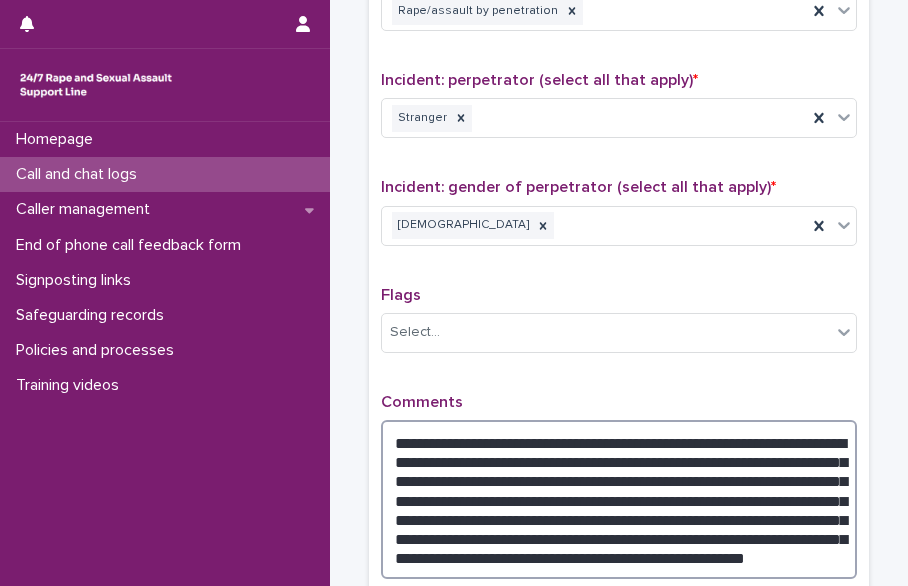 click on "**********" at bounding box center [619, 499] 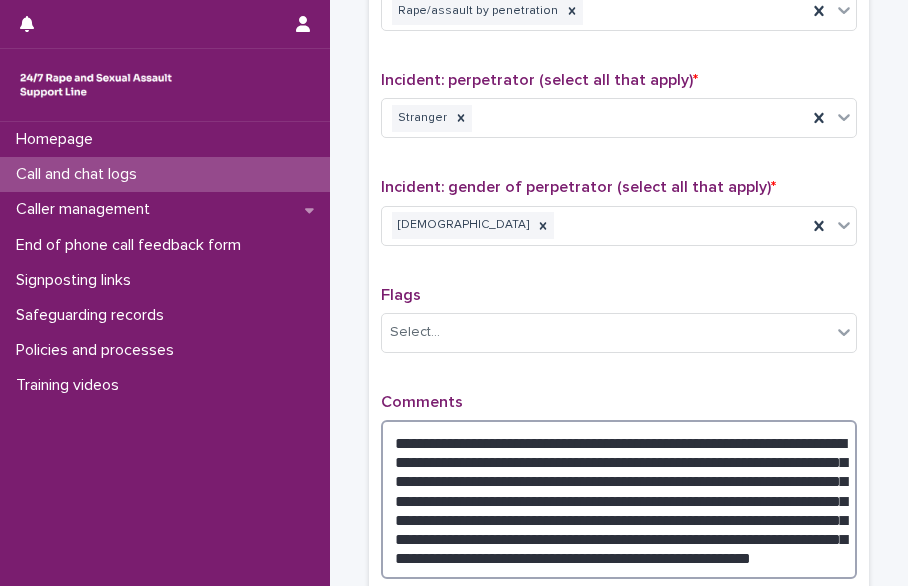 click on "**********" at bounding box center (619, 499) 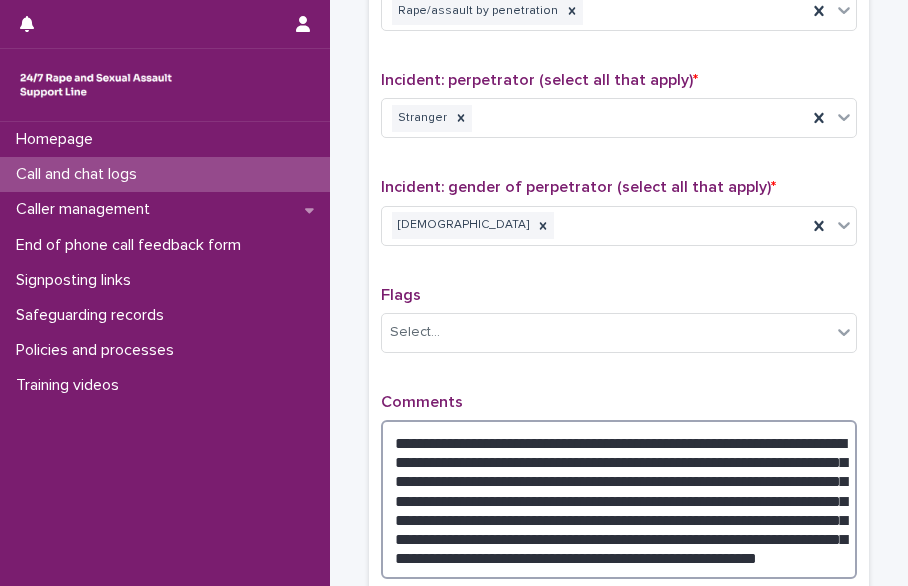 click on "**********" at bounding box center [619, 499] 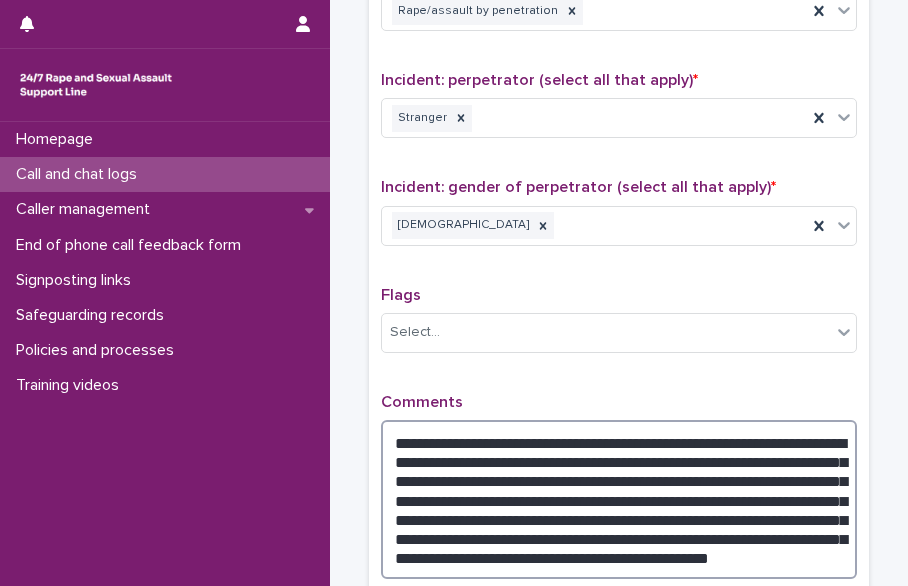 click on "**********" at bounding box center (619, 499) 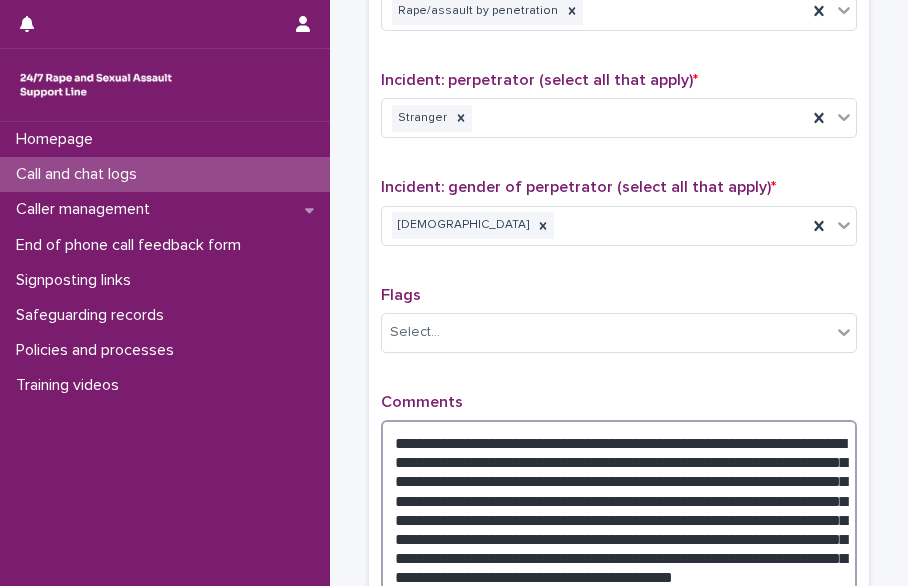 drag, startPoint x: 632, startPoint y: 486, endPoint x: 473, endPoint y: 519, distance: 162.38843 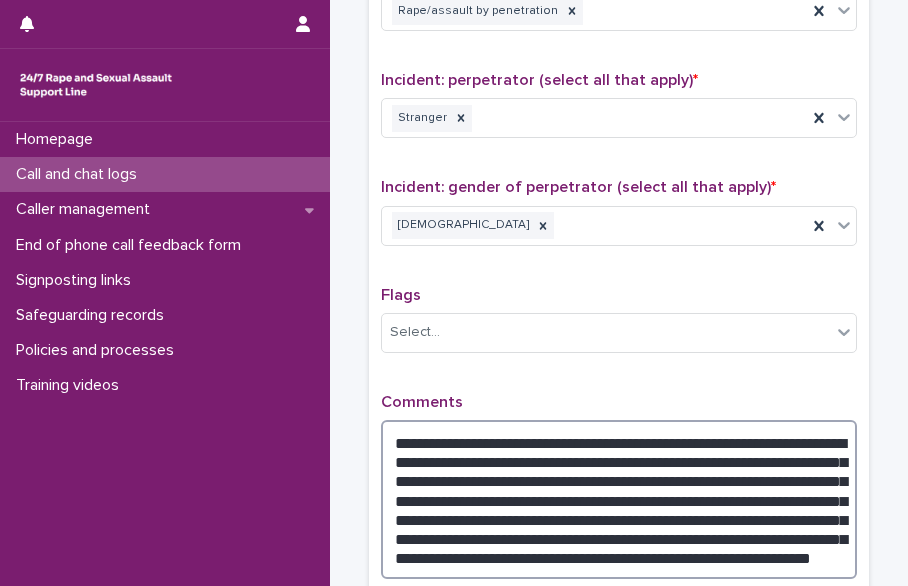 click on "**********" at bounding box center [619, 499] 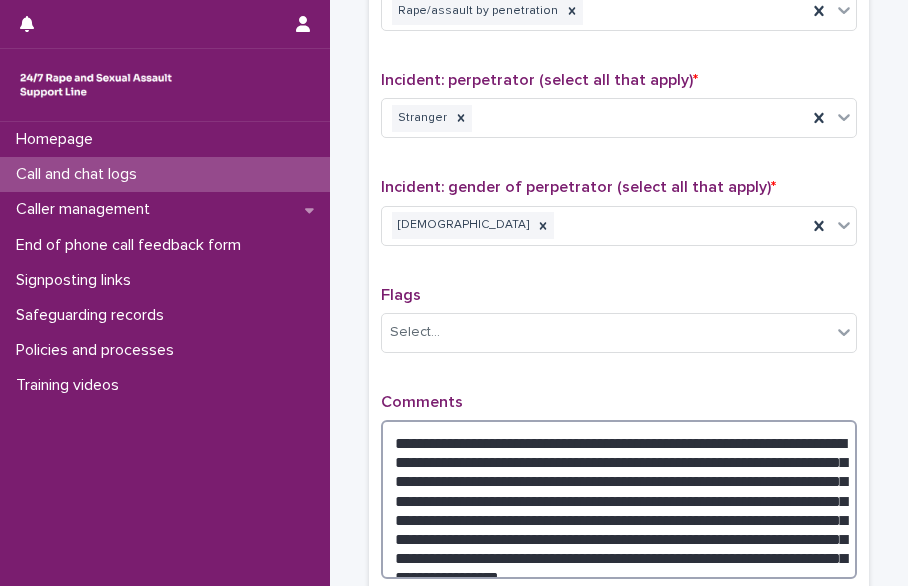click on "**********" at bounding box center (619, 499) 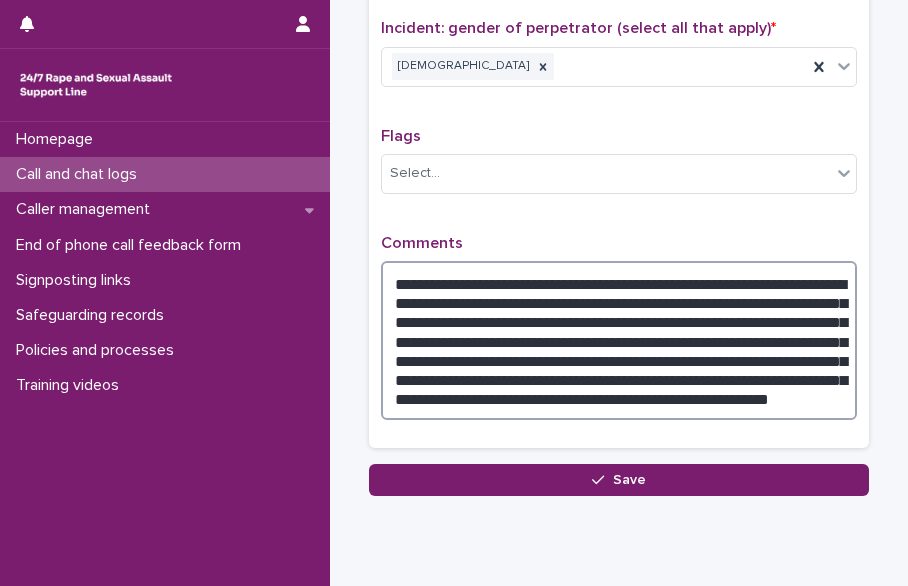 scroll, scrollTop: 1733, scrollLeft: 0, axis: vertical 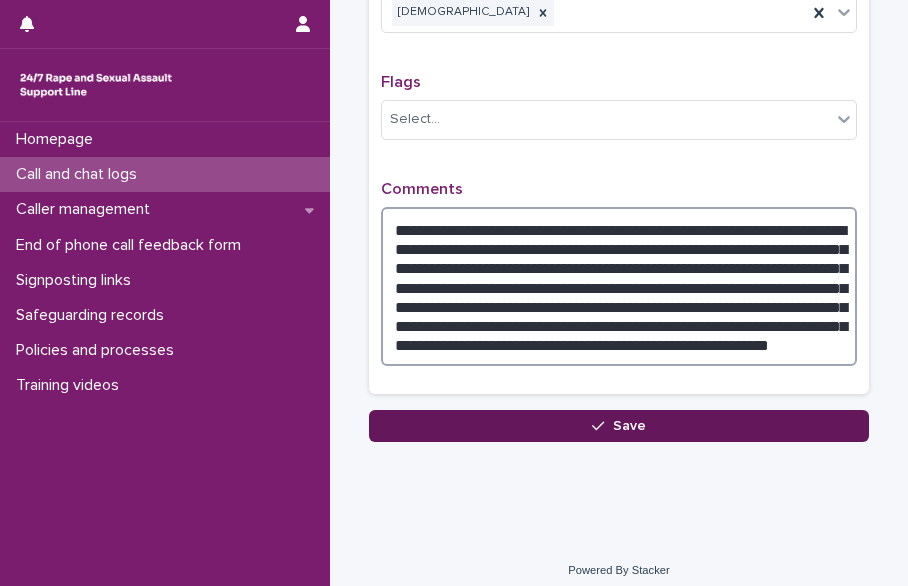 type on "**********" 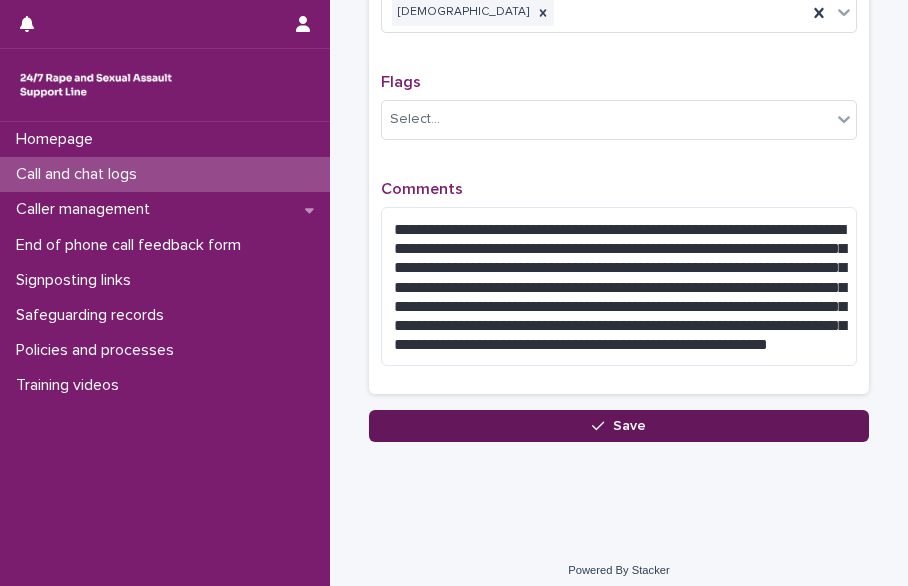 click on "Save" at bounding box center (619, 426) 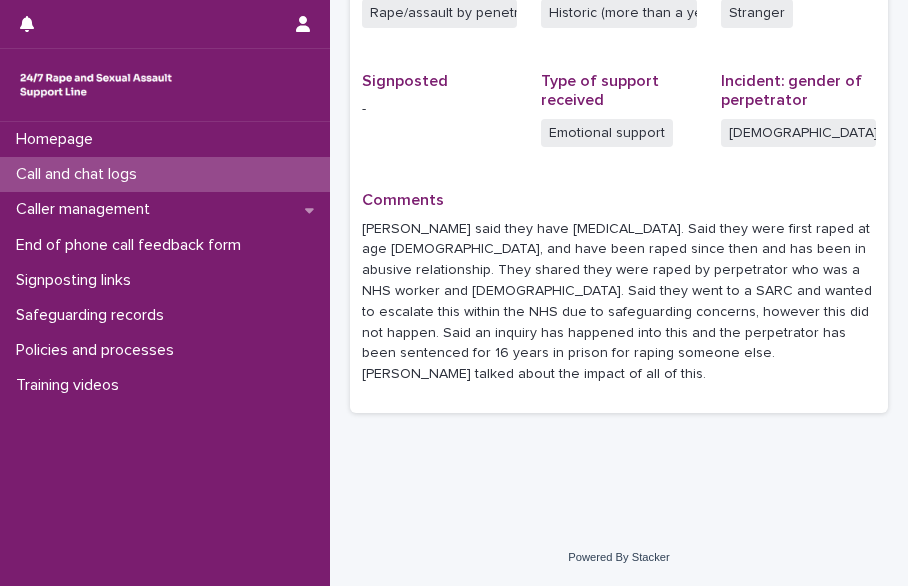 scroll, scrollTop: 0, scrollLeft: 0, axis: both 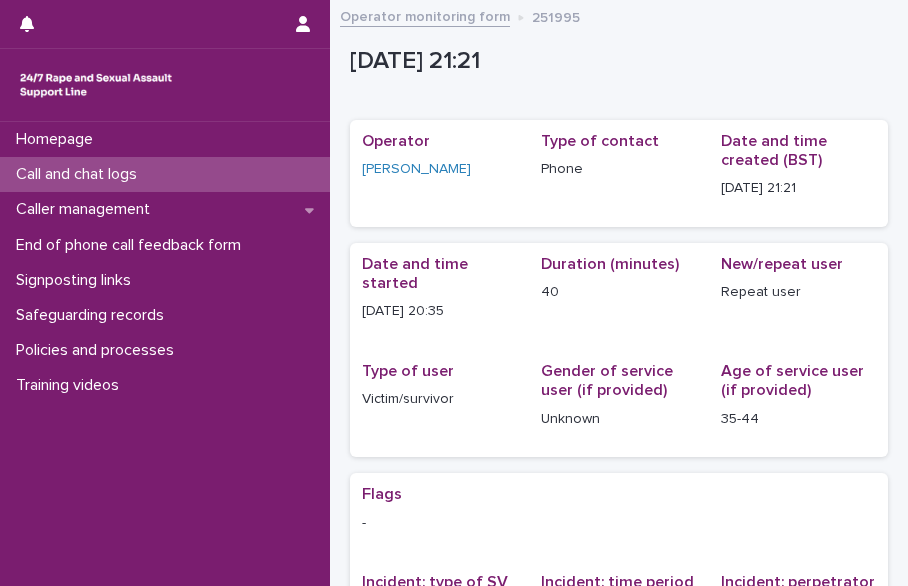click on "Call and chat logs" at bounding box center (80, 174) 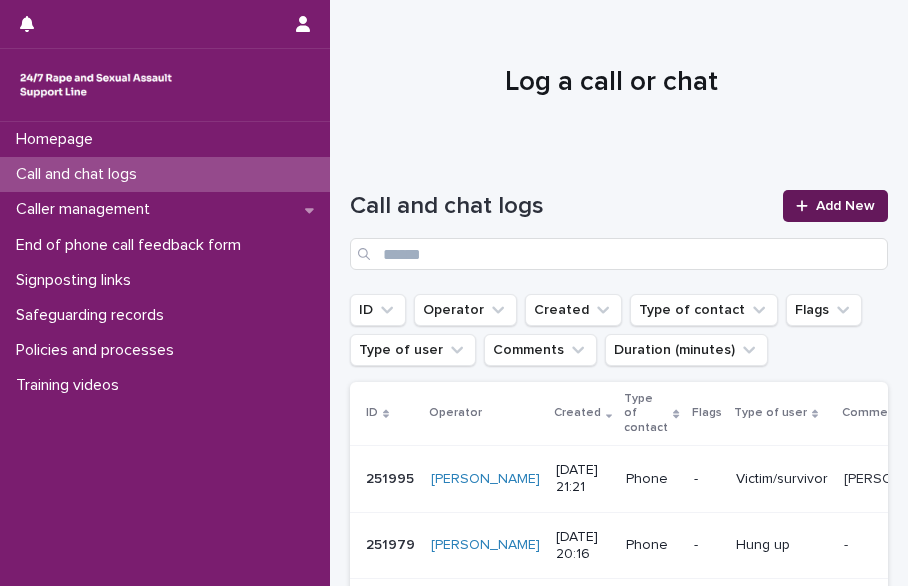 click on "Add New" at bounding box center [845, 206] 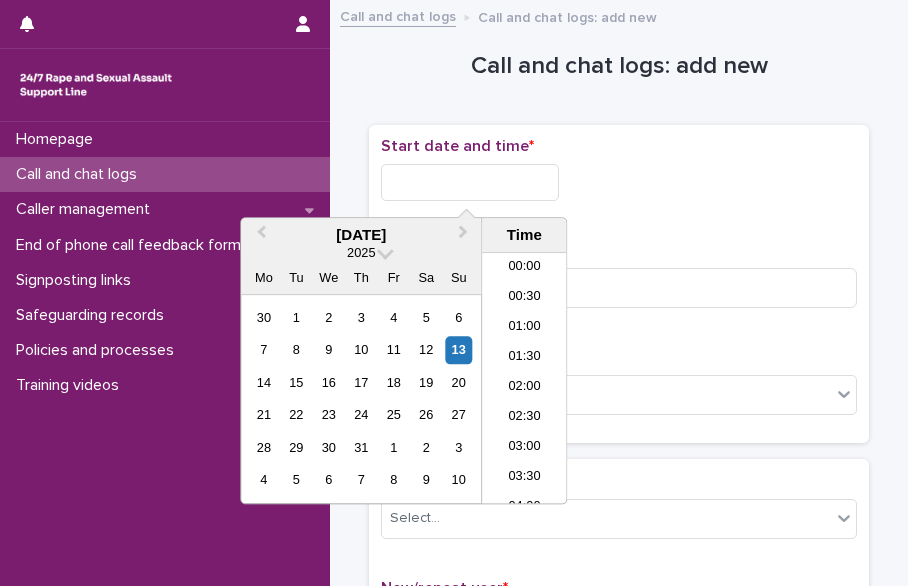 click at bounding box center (470, 182) 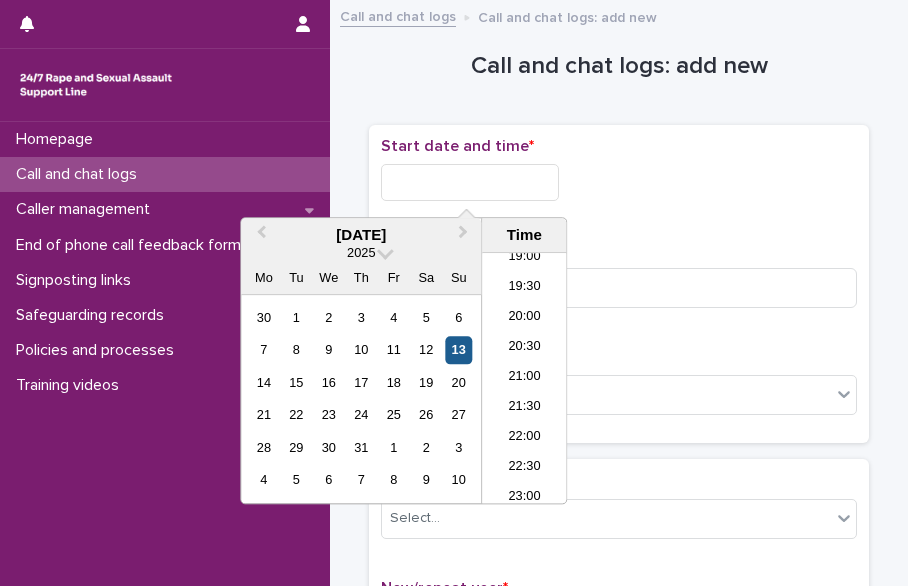 click on "13" at bounding box center (458, 350) 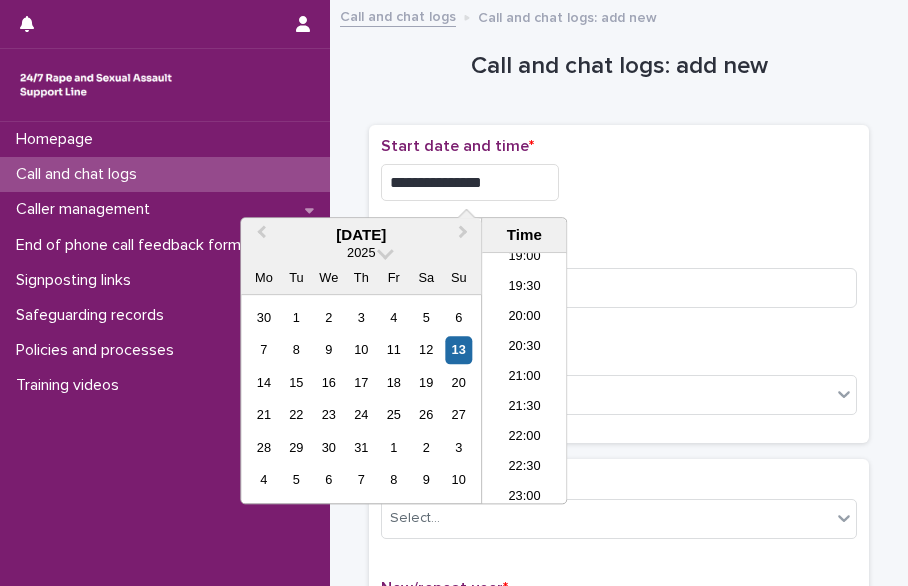click on "**********" at bounding box center (470, 182) 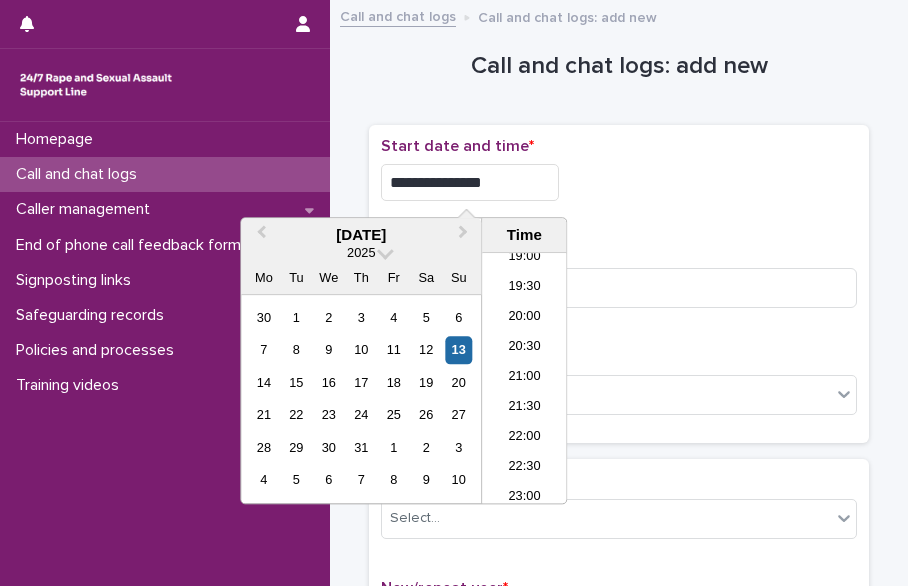 type on "**********" 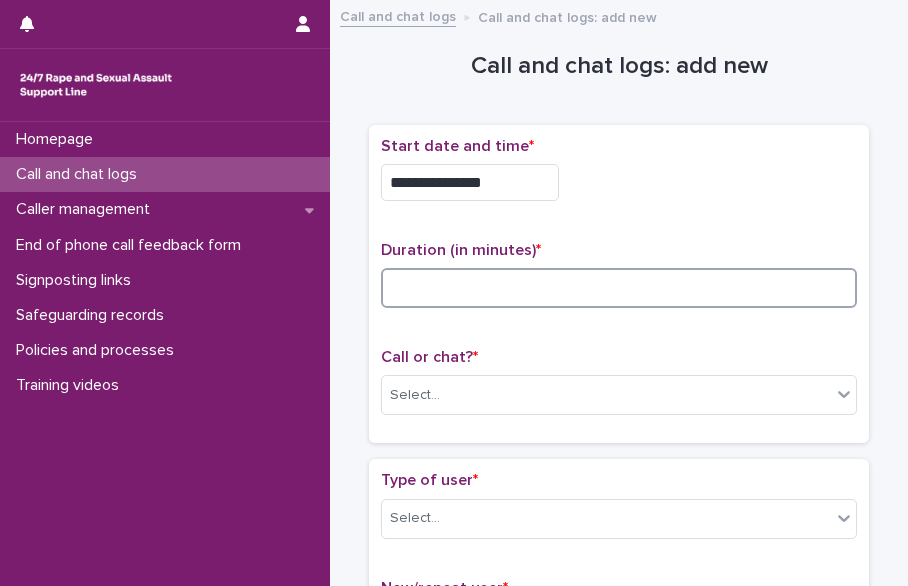 click at bounding box center [619, 288] 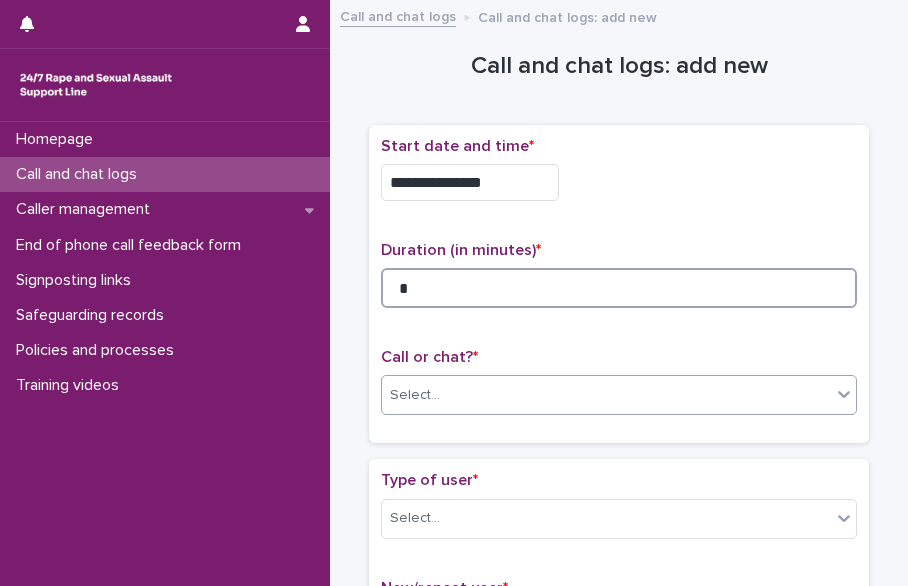 type on "*" 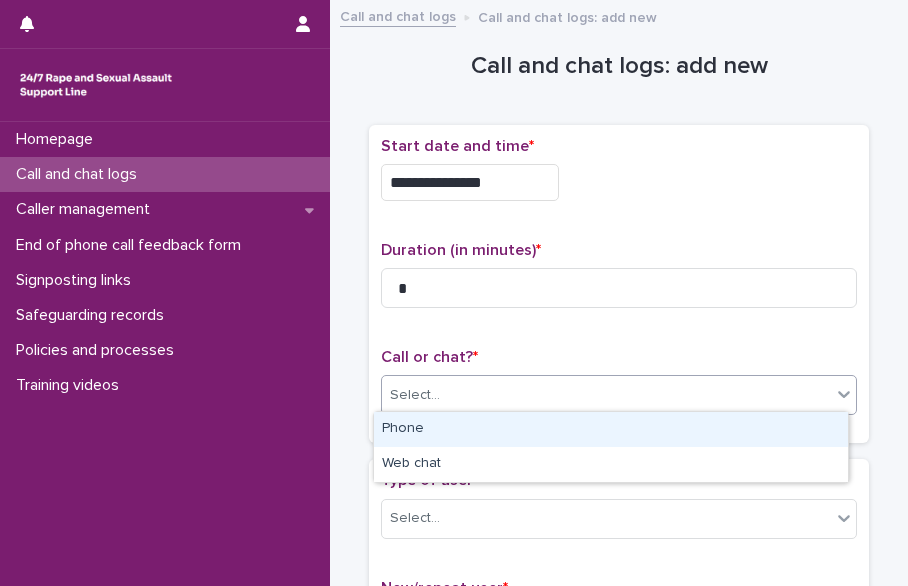 click on "Select..." at bounding box center [619, 395] 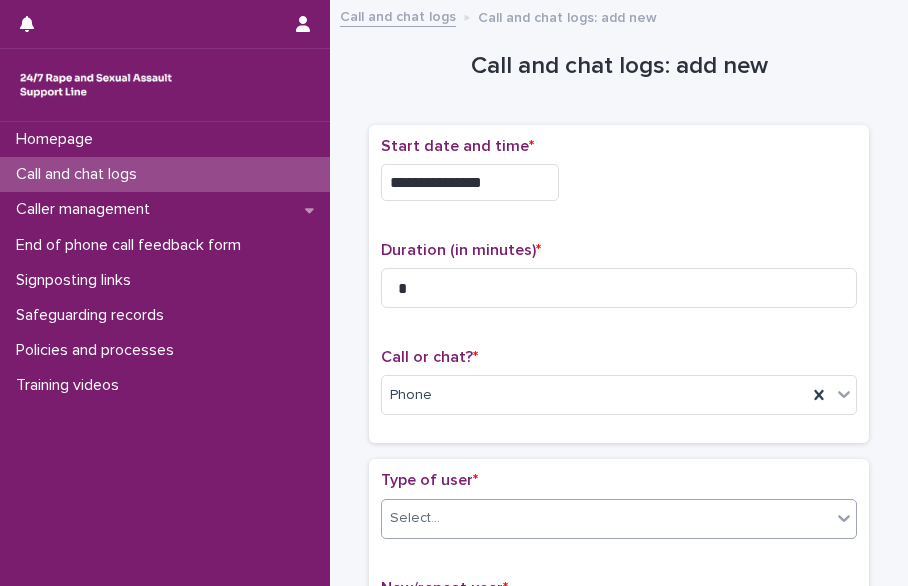 drag, startPoint x: 499, startPoint y: 491, endPoint x: 486, endPoint y: 522, distance: 33.61547 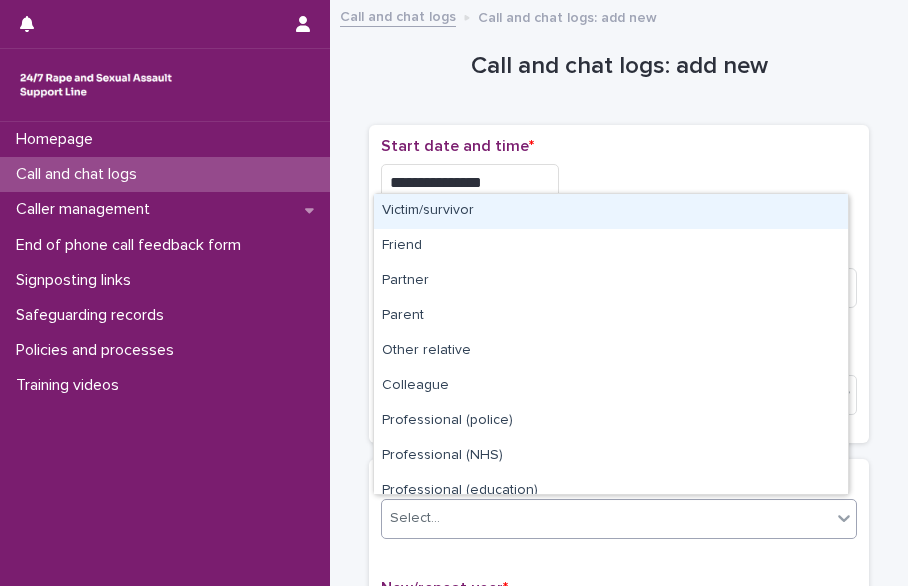 click on "Select..." at bounding box center [606, 518] 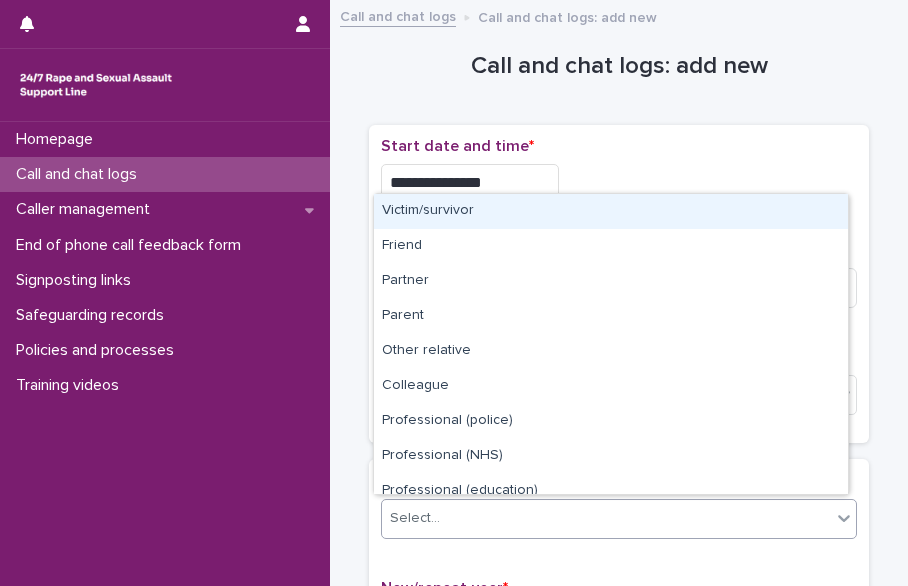 scroll, scrollTop: 225, scrollLeft: 0, axis: vertical 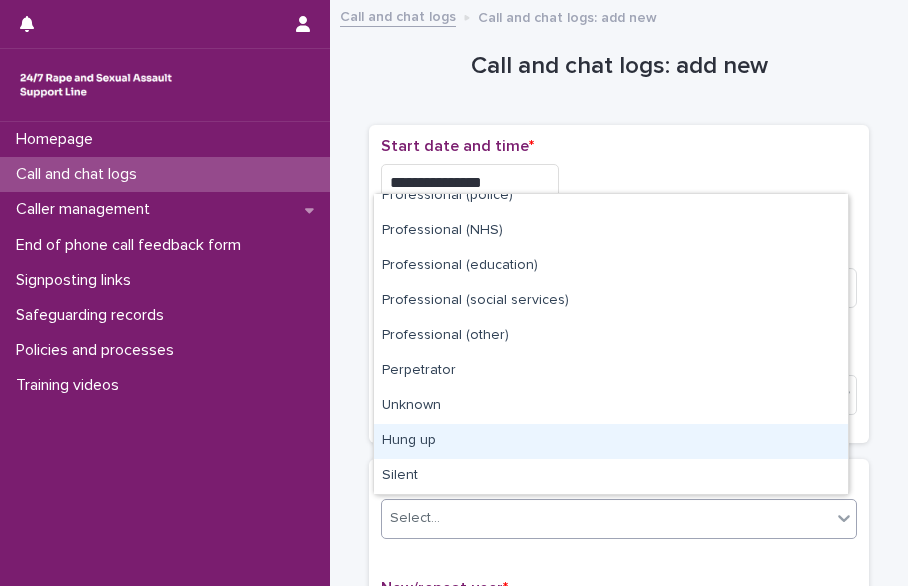 click on "Hung up" at bounding box center (611, 441) 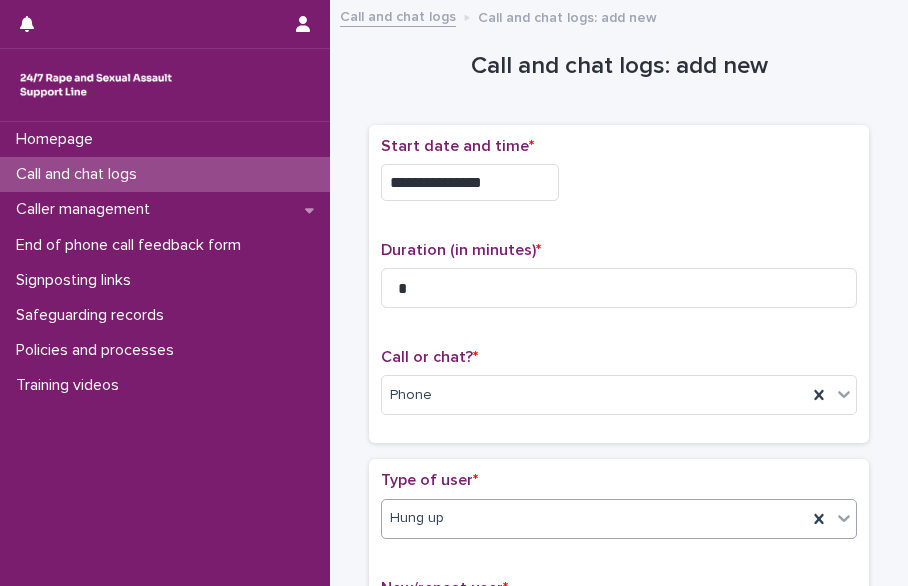 scroll, scrollTop: 412, scrollLeft: 0, axis: vertical 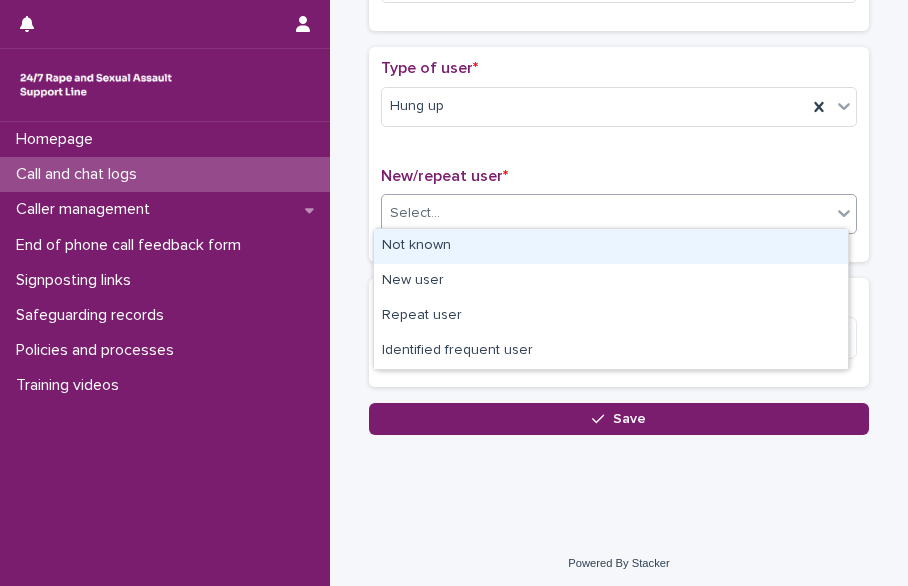click on "Select..." at bounding box center (606, 213) 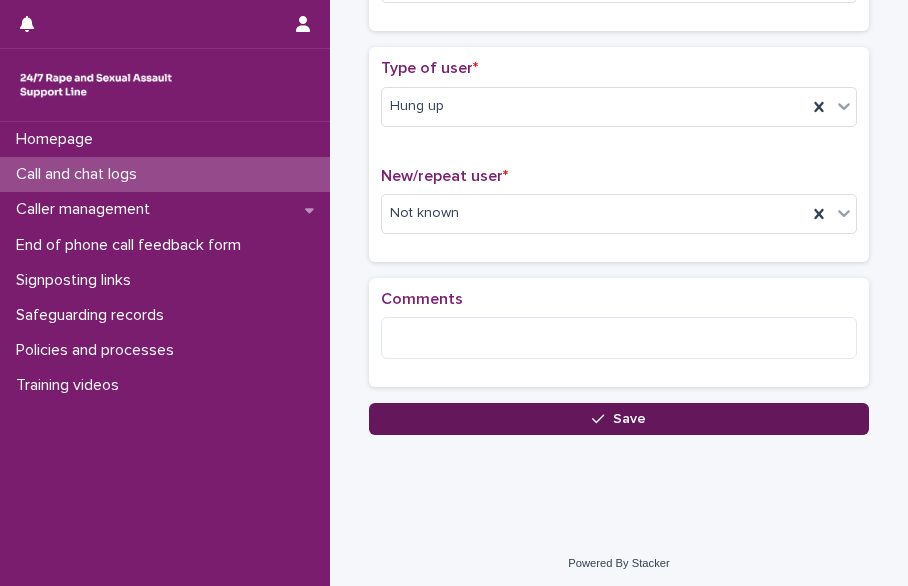 click on "Save" at bounding box center (619, 419) 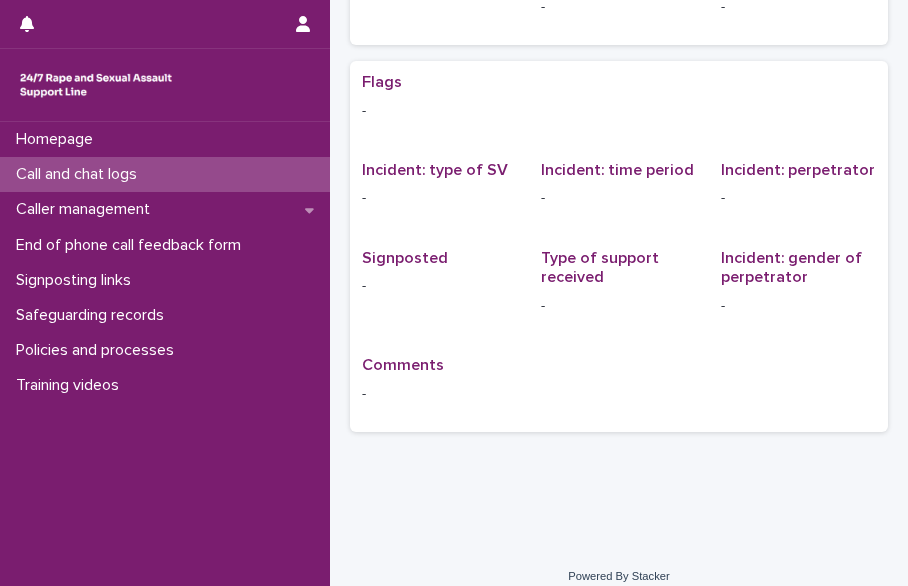 scroll, scrollTop: 0, scrollLeft: 0, axis: both 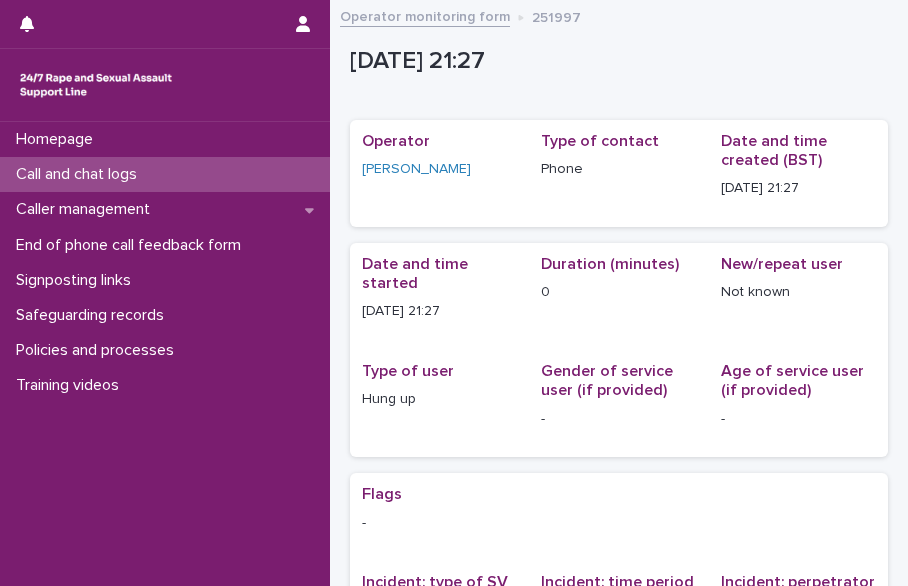 click on "Call and chat logs" at bounding box center (165, 174) 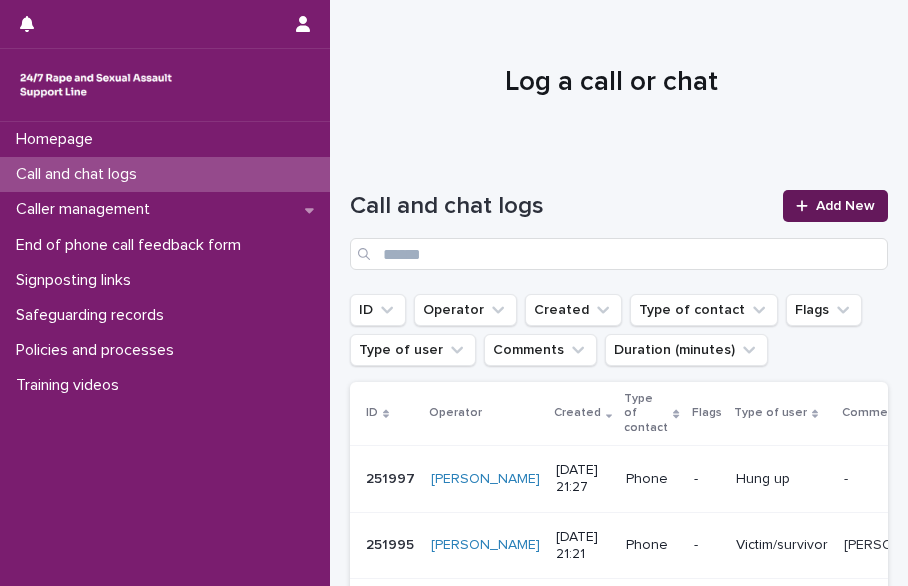 click on "Add New" at bounding box center [835, 206] 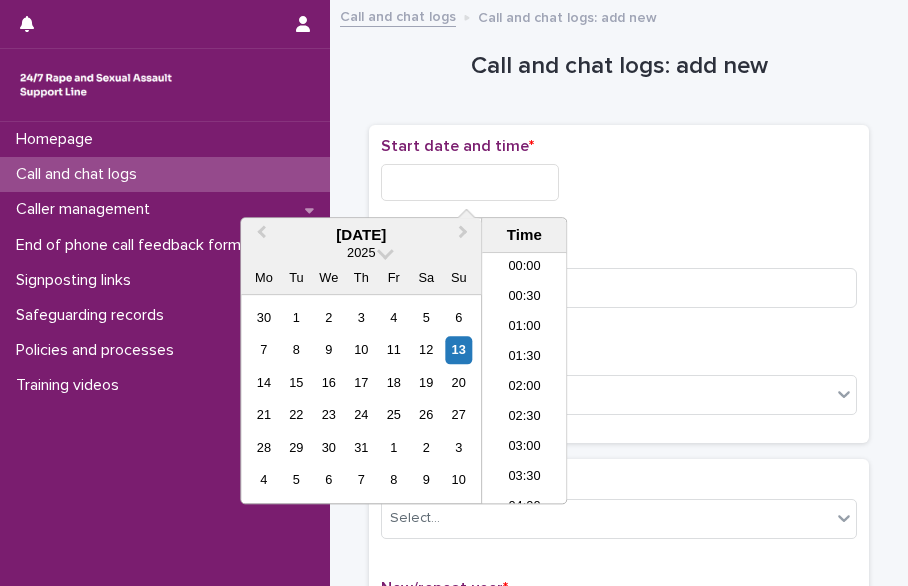 scroll, scrollTop: 1180, scrollLeft: 0, axis: vertical 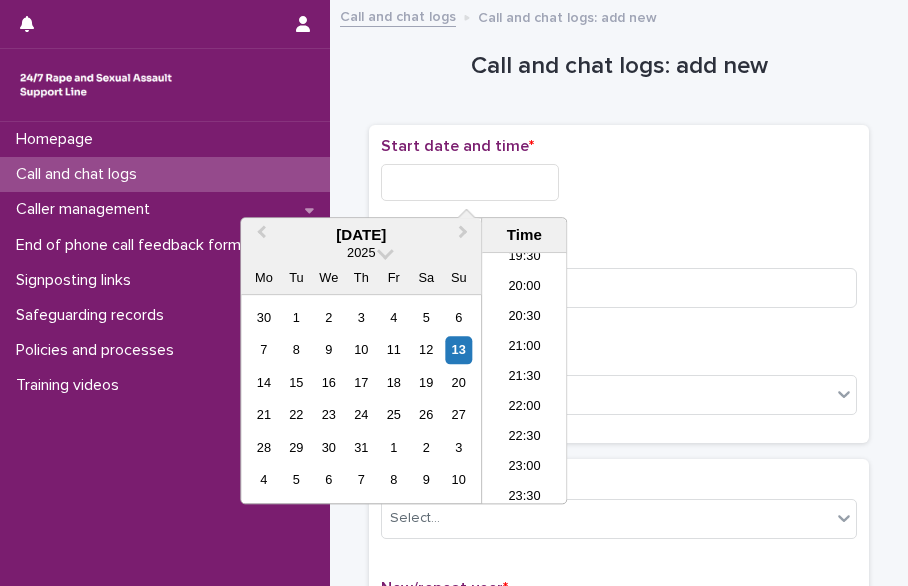 click at bounding box center [470, 182] 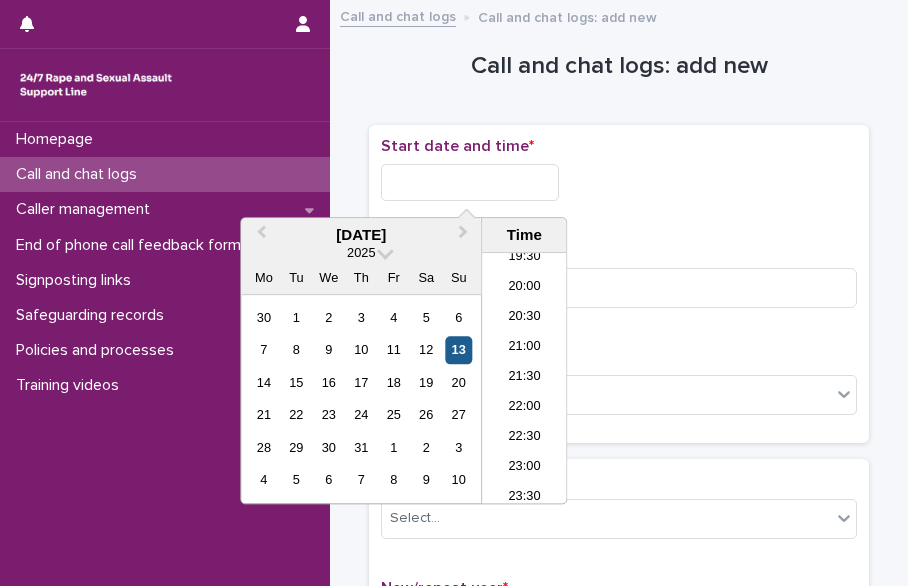 click on "13" at bounding box center (458, 350) 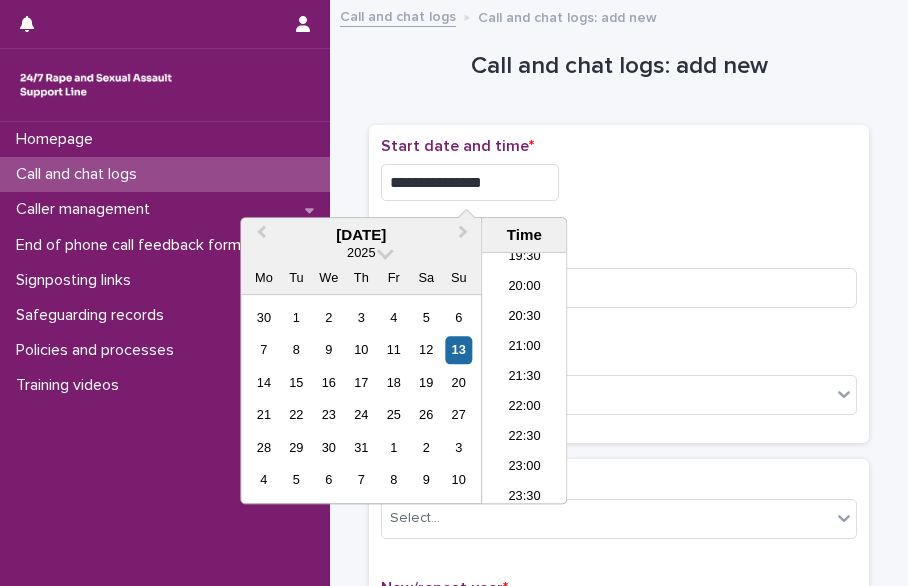 click on "**********" at bounding box center (470, 182) 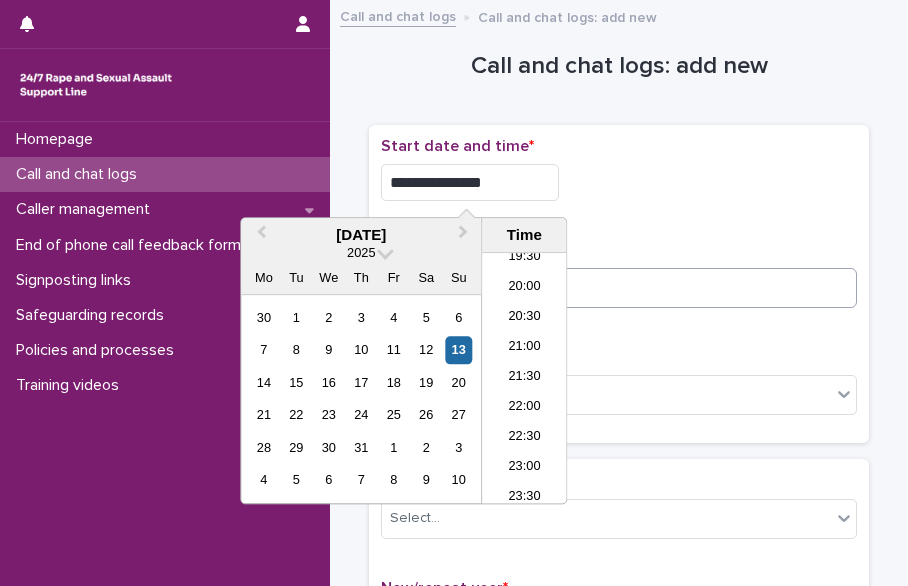 type on "**********" 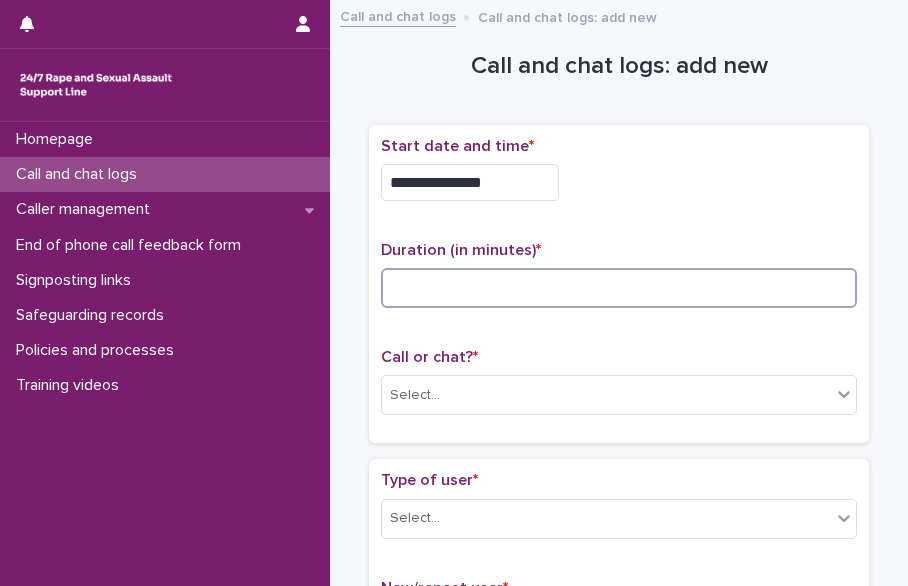 click at bounding box center [619, 288] 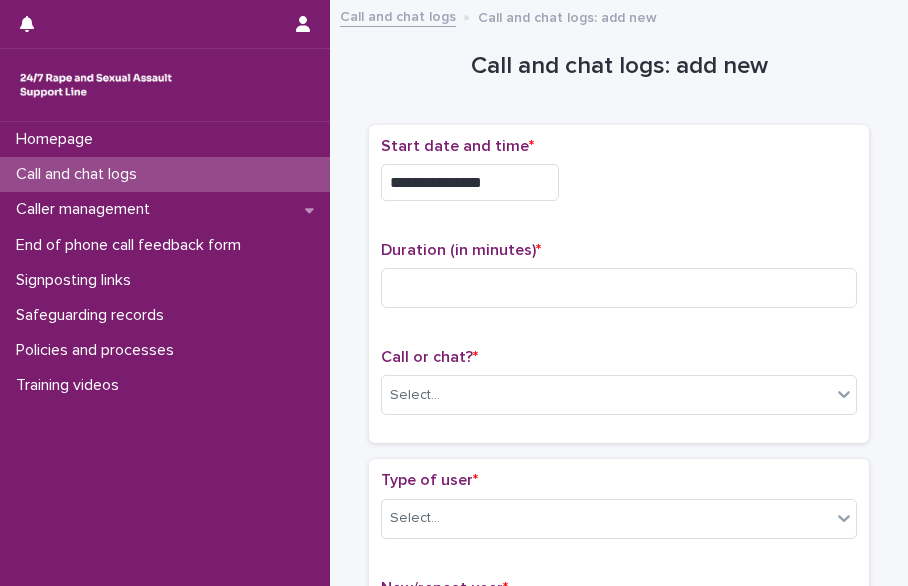 click on "Duration (in minutes) *" at bounding box center [619, 282] 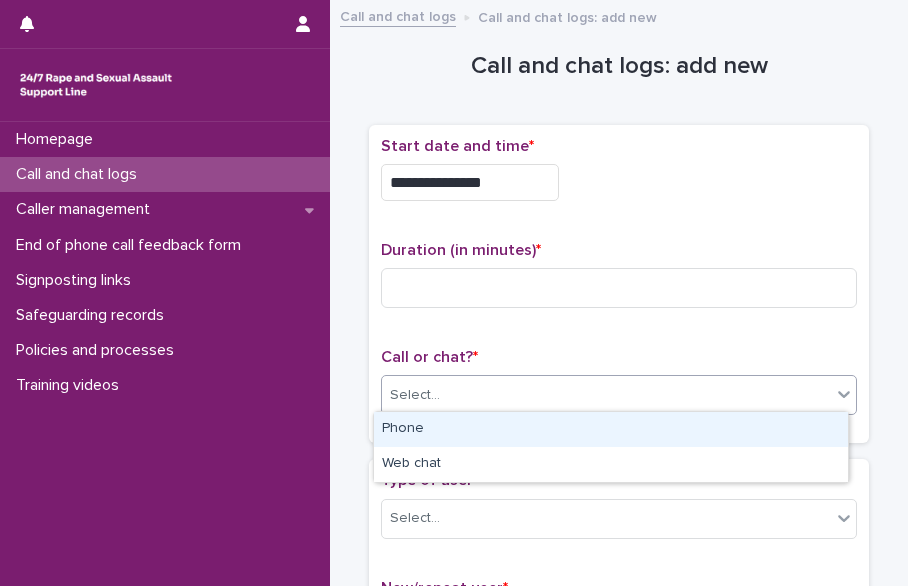 click on "Select..." at bounding box center [606, 395] 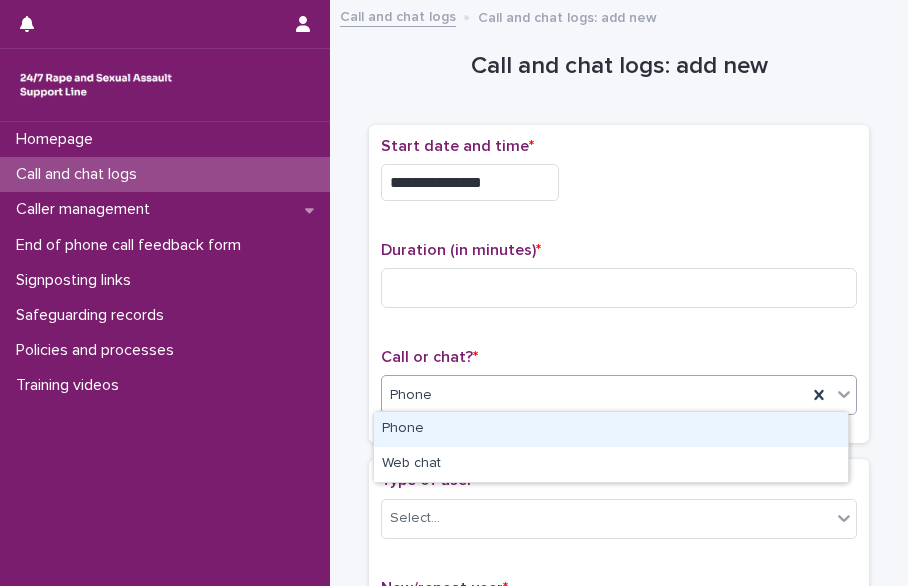 click on "Phone" at bounding box center (594, 395) 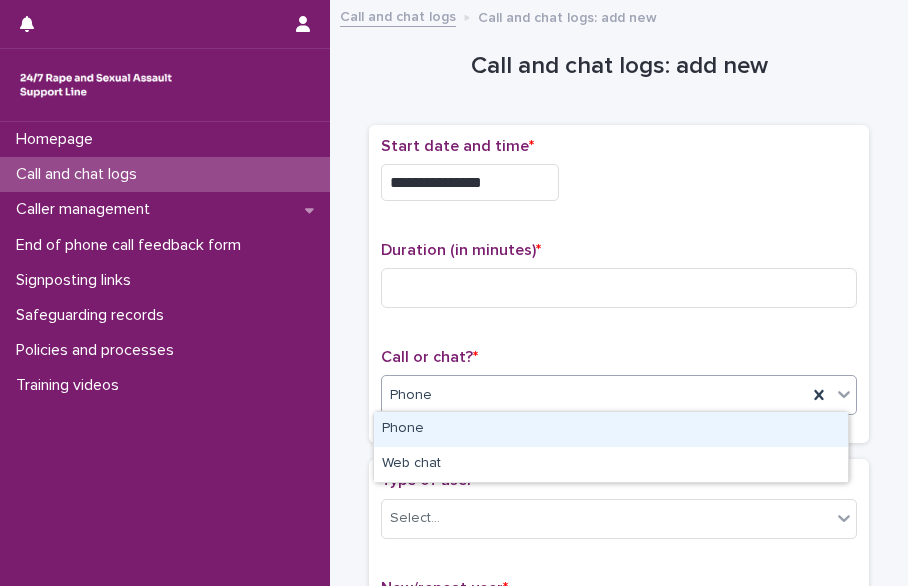 click on "Phone" at bounding box center (611, 429) 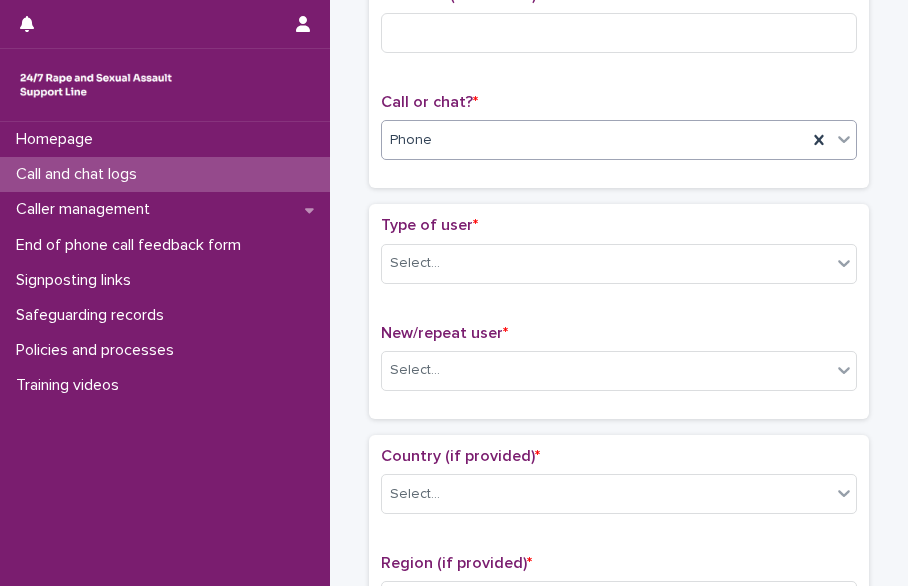 scroll, scrollTop: 280, scrollLeft: 0, axis: vertical 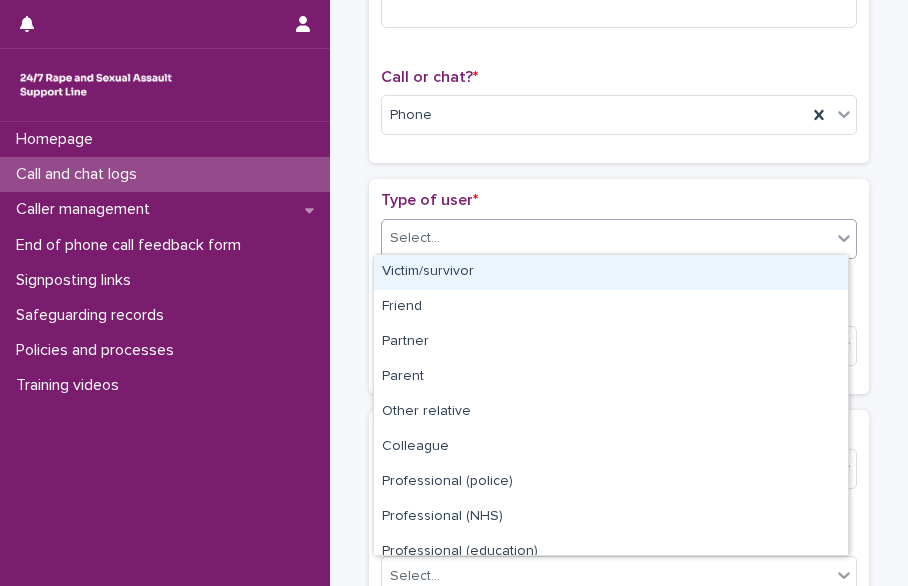 click on "Select..." at bounding box center [606, 238] 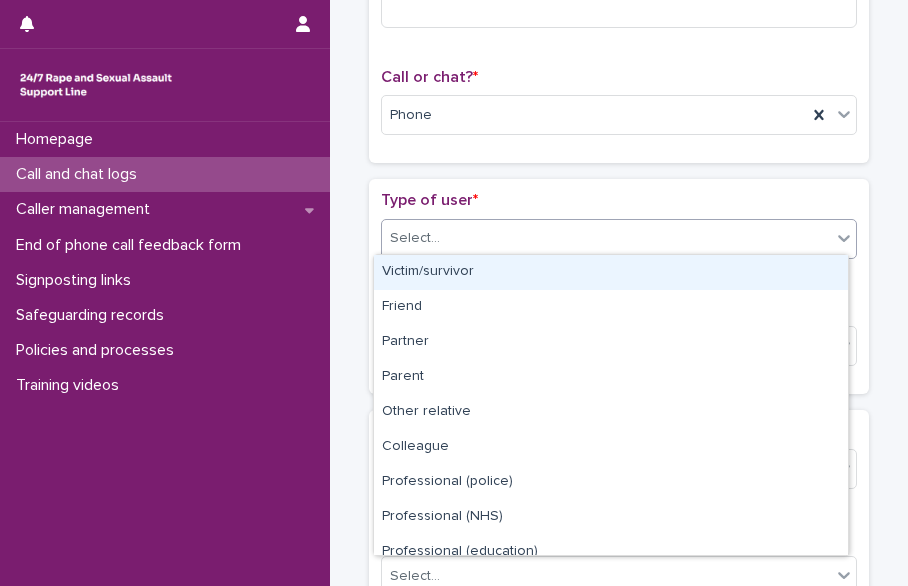 click on "Victim/survivor" at bounding box center (611, 272) 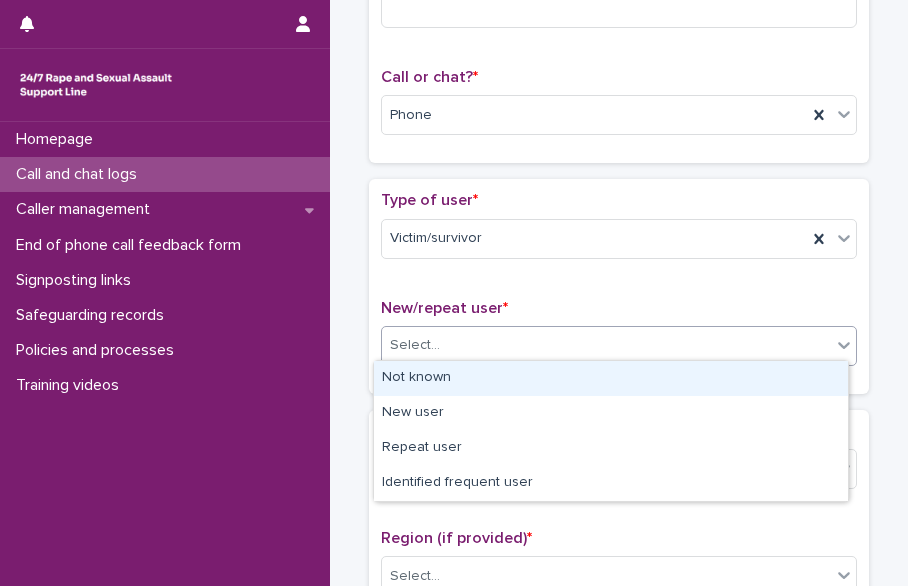 click on "Select..." at bounding box center (606, 345) 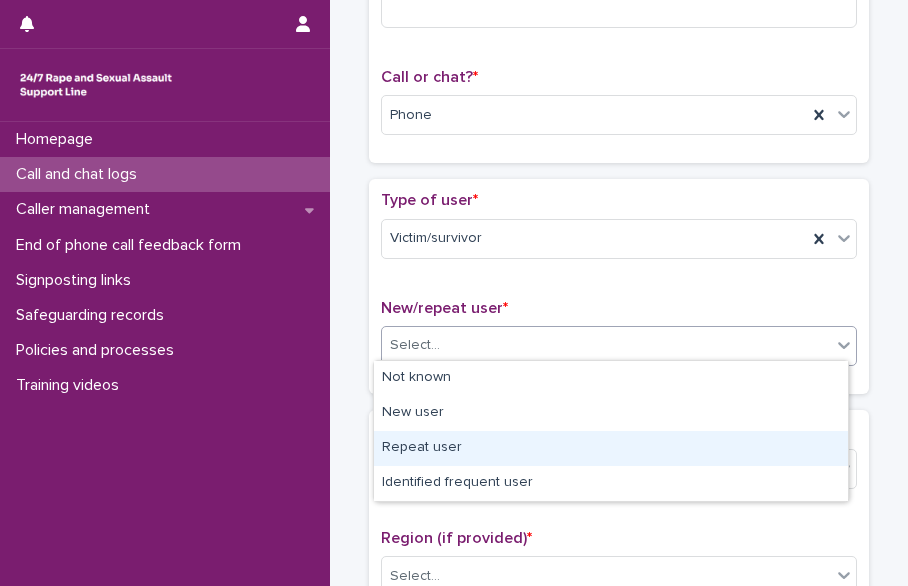 click on "Repeat user" at bounding box center [611, 448] 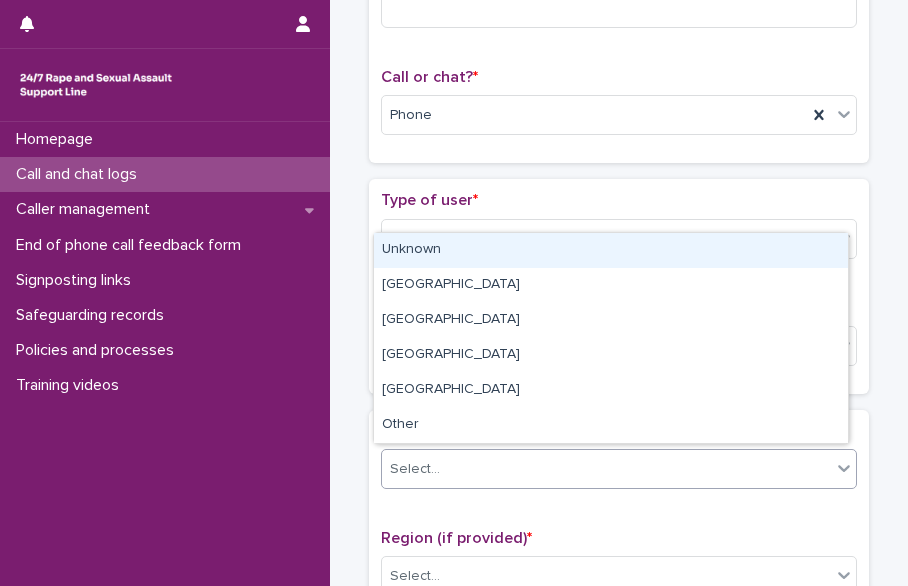 click on "Select..." at bounding box center (606, 469) 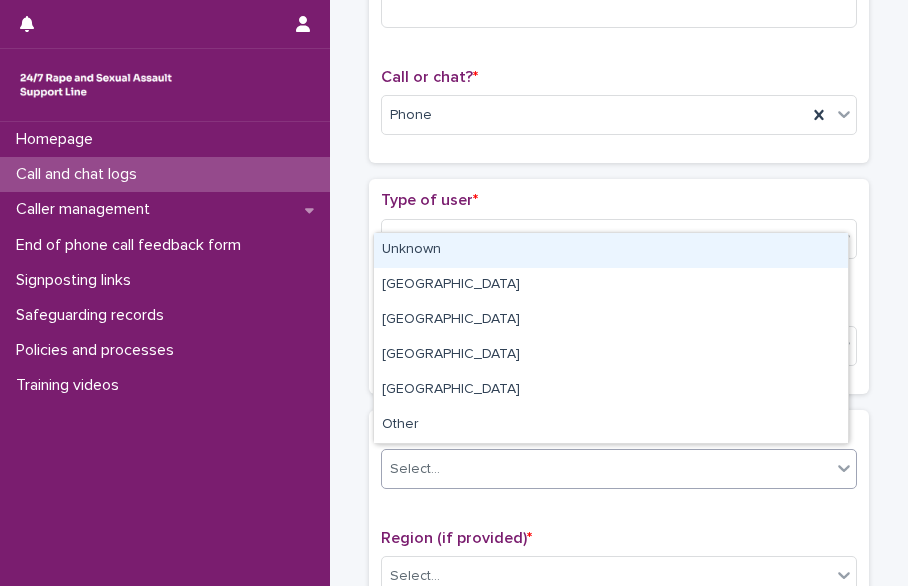click on "Unknown" at bounding box center (611, 250) 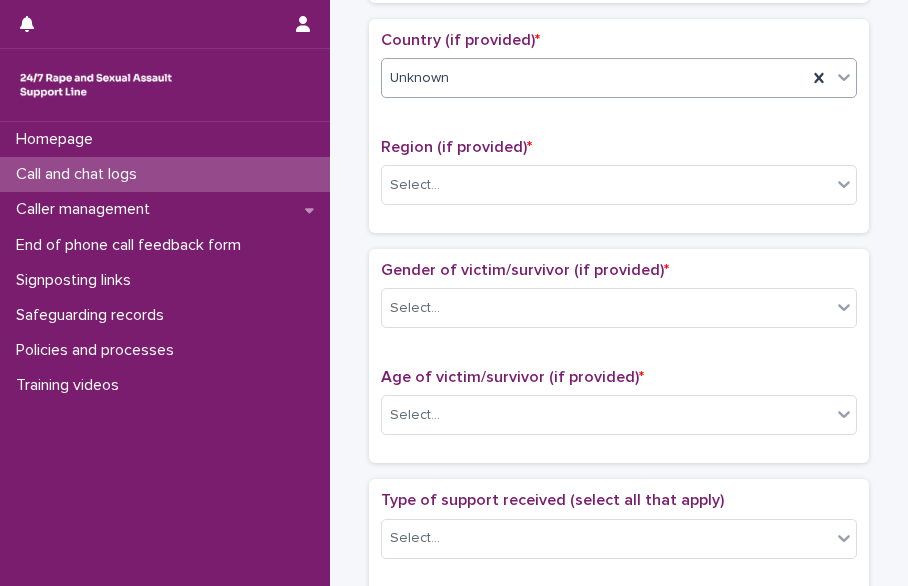 scroll, scrollTop: 680, scrollLeft: 0, axis: vertical 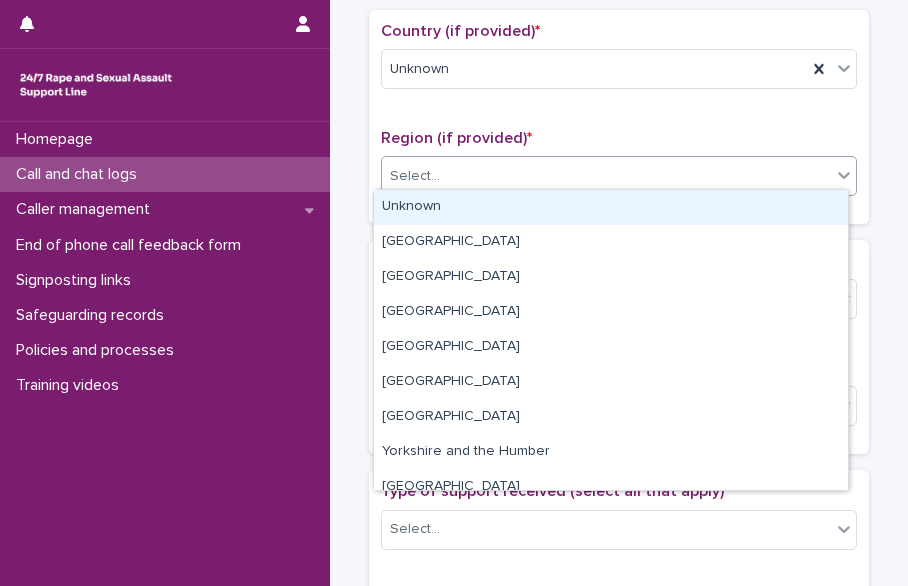 click on "Select..." at bounding box center (606, 176) 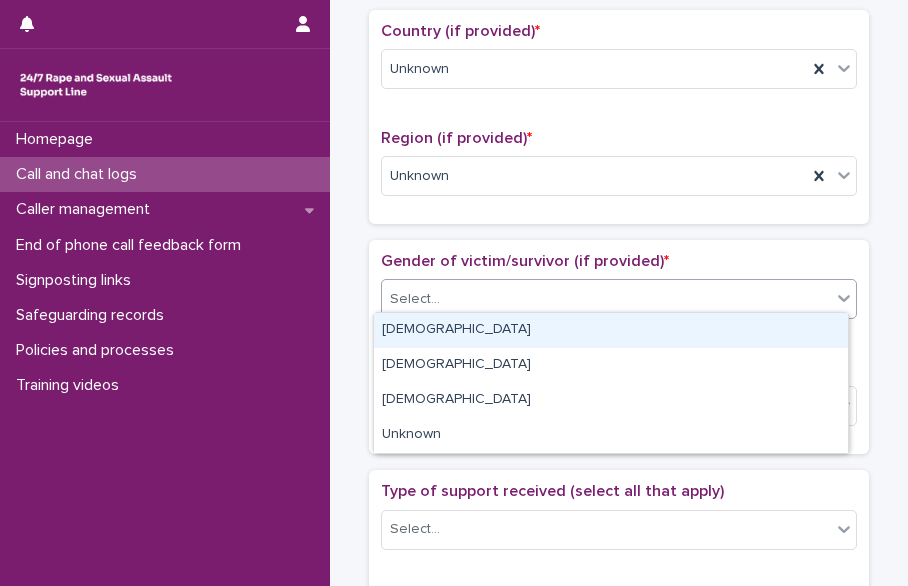 click on "Select..." at bounding box center (606, 299) 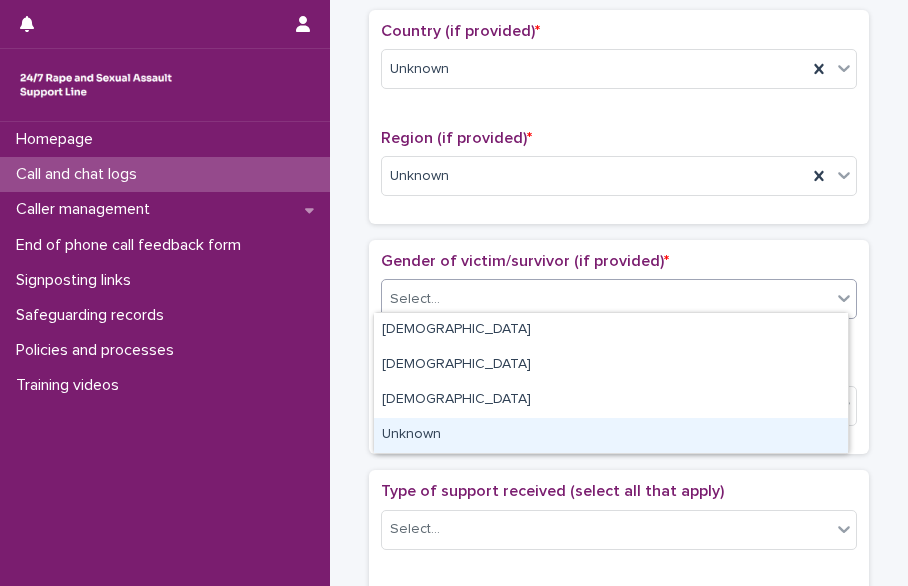 click on "Unknown" at bounding box center (611, 435) 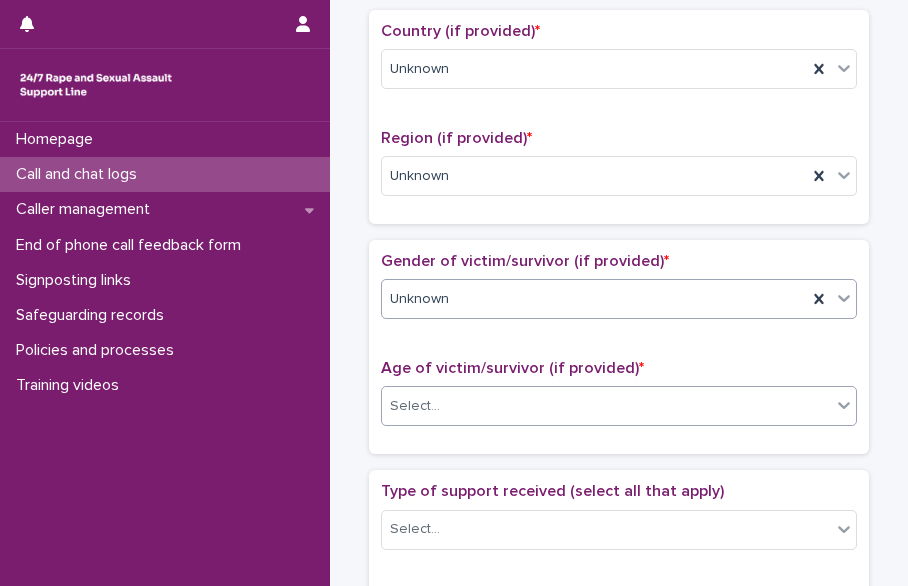 click on "Select..." at bounding box center (606, 406) 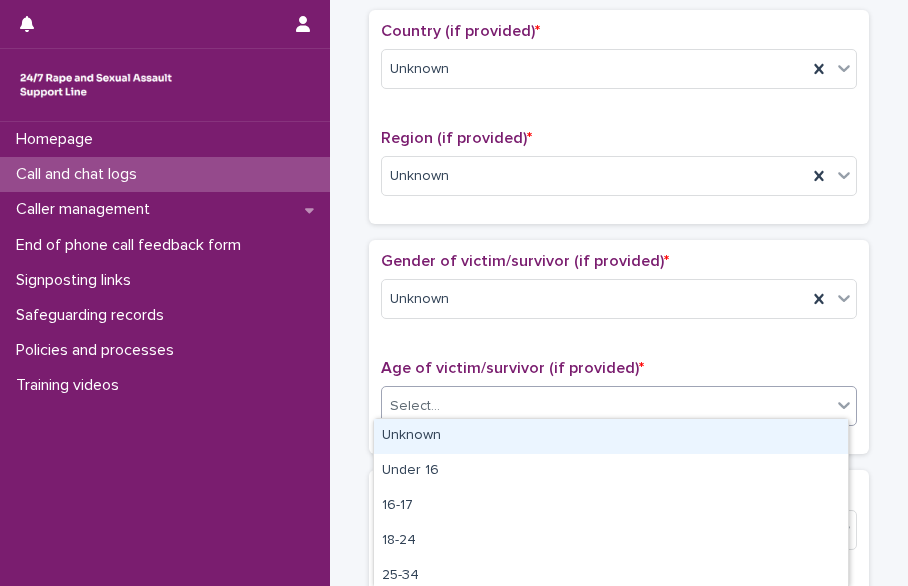 click on "Unknown" at bounding box center (611, 436) 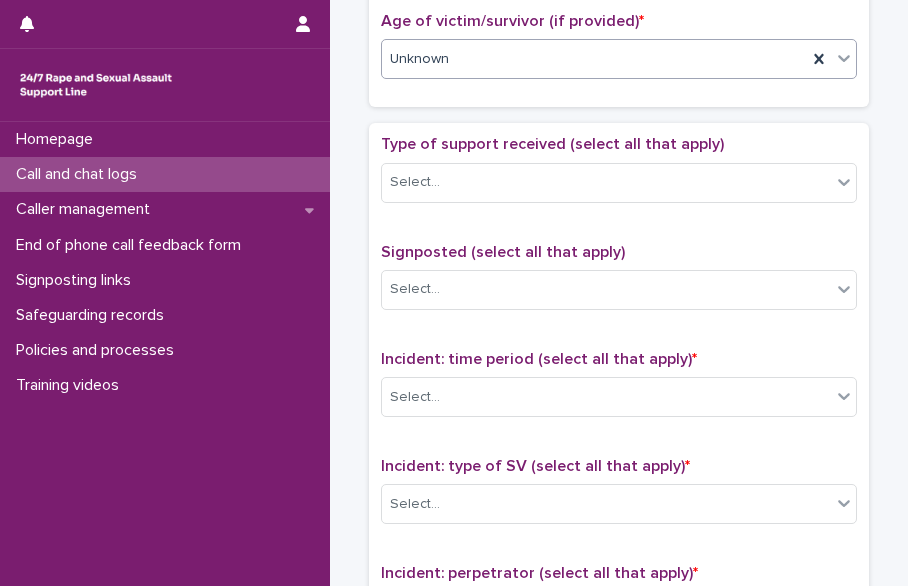 scroll, scrollTop: 1040, scrollLeft: 0, axis: vertical 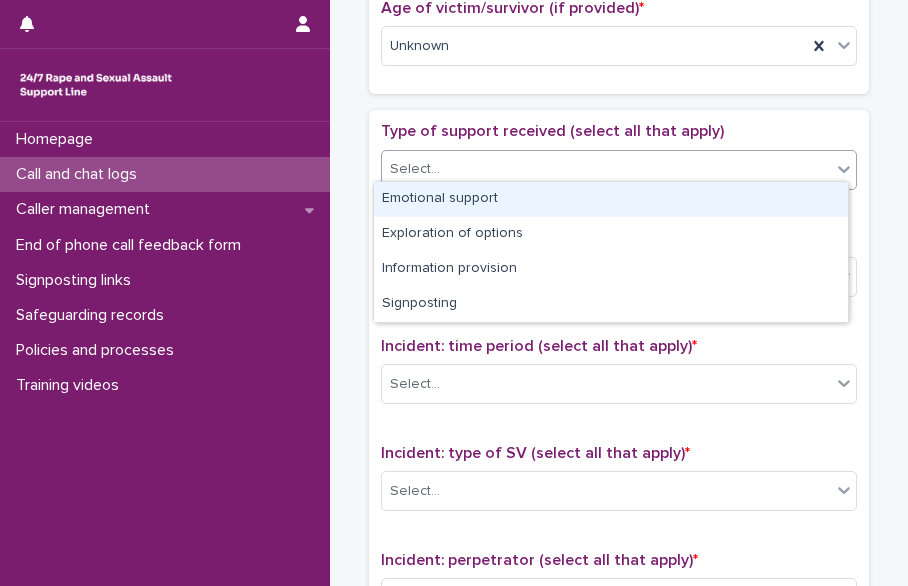 click on "Select..." at bounding box center [606, 169] 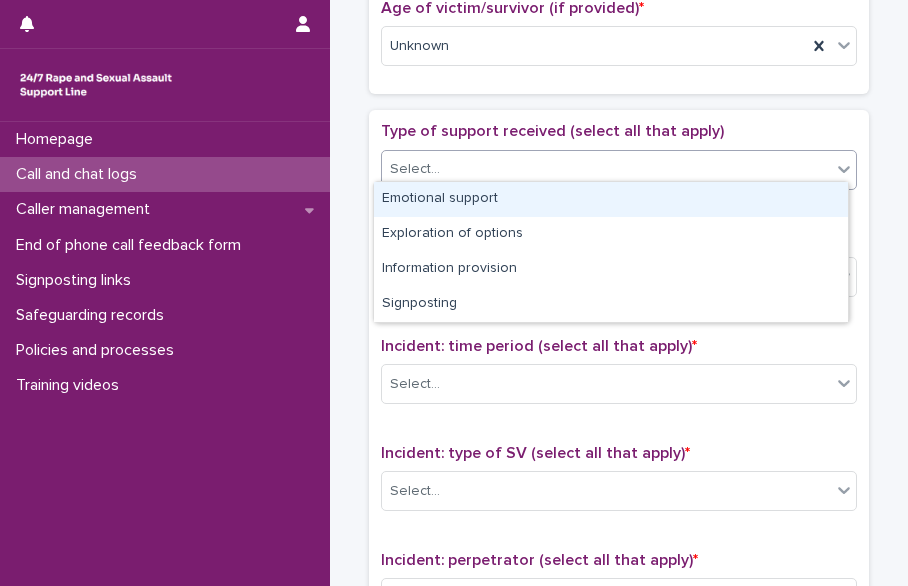 click on "Emotional support" at bounding box center [611, 199] 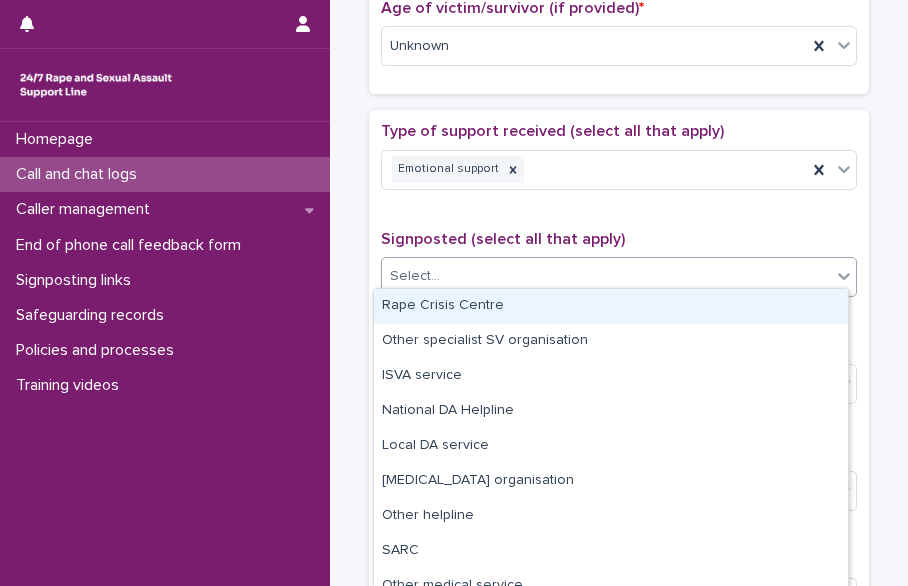 click on "Select..." at bounding box center (606, 276) 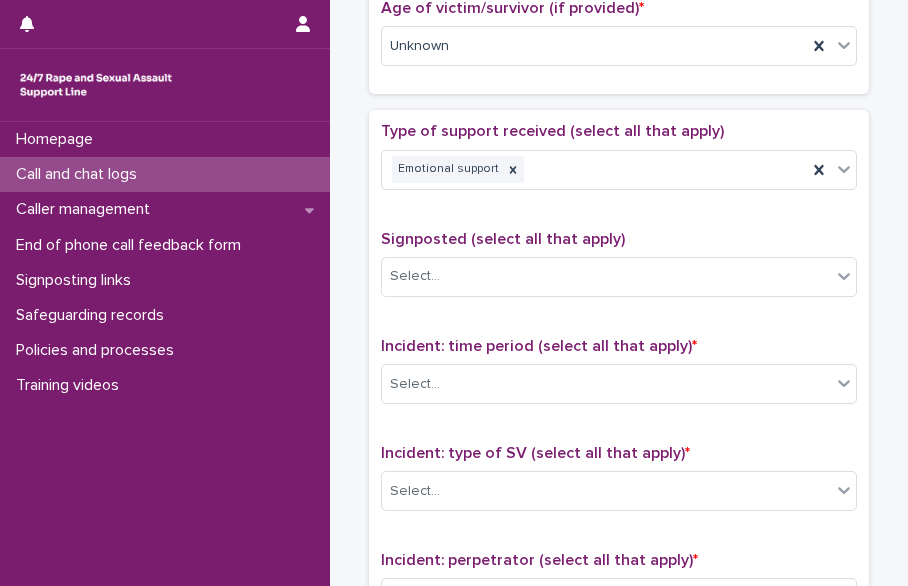 click on "Type of support received (select all that apply) Emotional support Signposted (select all that apply) Select... Incident: time period (select all that apply) * Select... Incident: type of SV (select all that apply) * Select... Incident: perpetrator (select all that apply) * Select... Incident: gender of perpetrator (select all that apply) * Select... Flags Select... Comments" at bounding box center (619, 540) 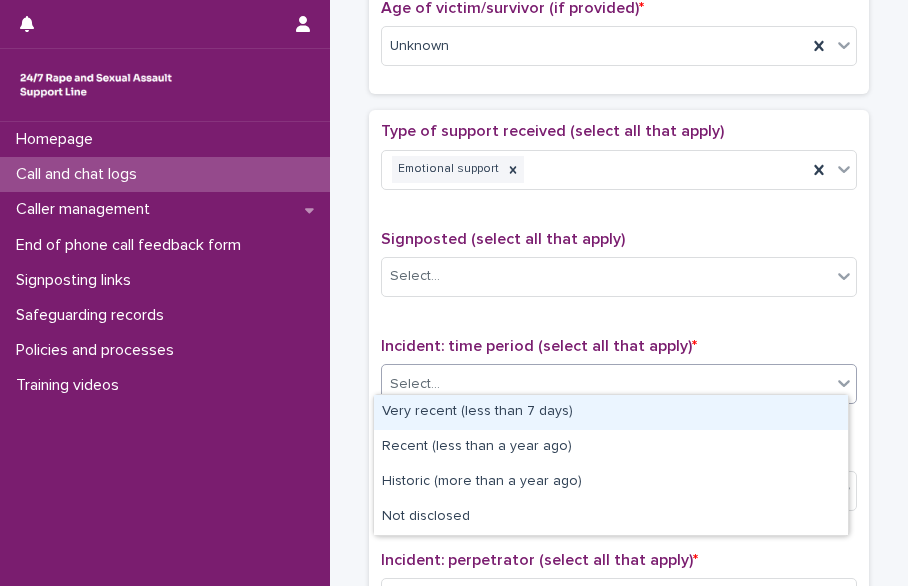 click on "Select..." at bounding box center (606, 384) 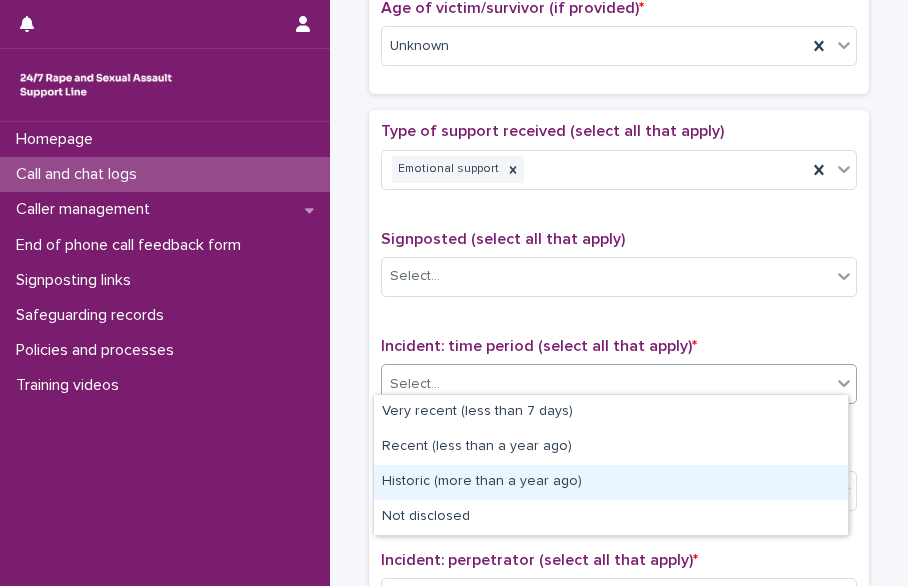 click on "Historic (more than a year ago)" at bounding box center (611, 482) 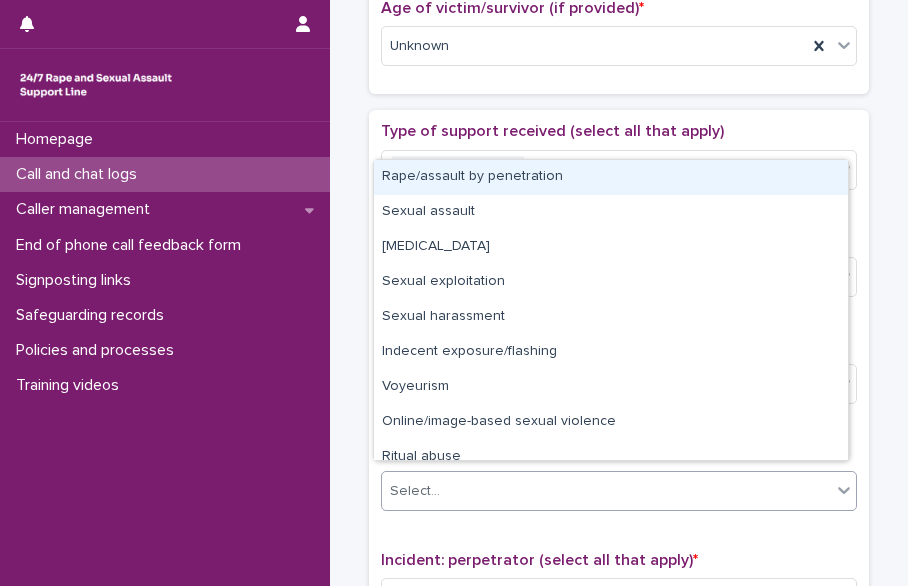 click on "Select..." at bounding box center (606, 491) 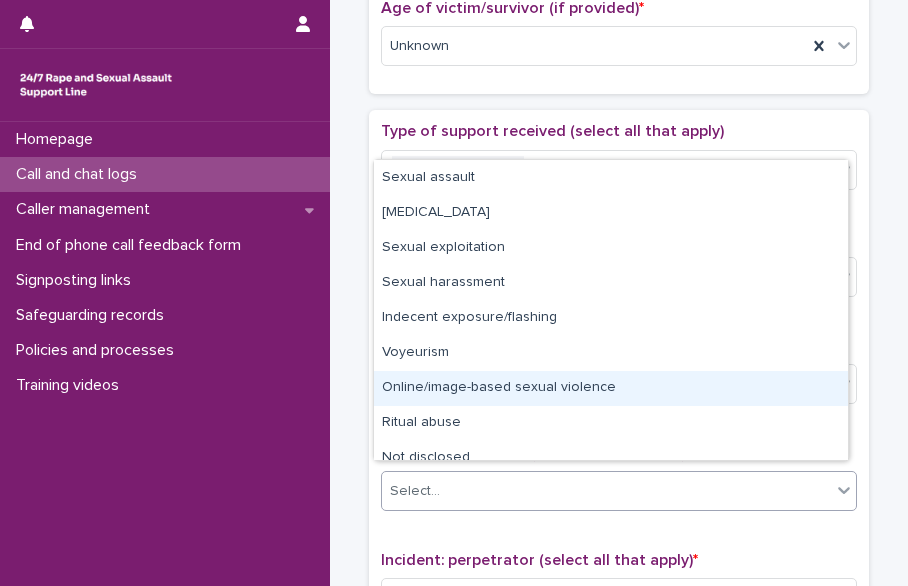 scroll, scrollTop: 50, scrollLeft: 0, axis: vertical 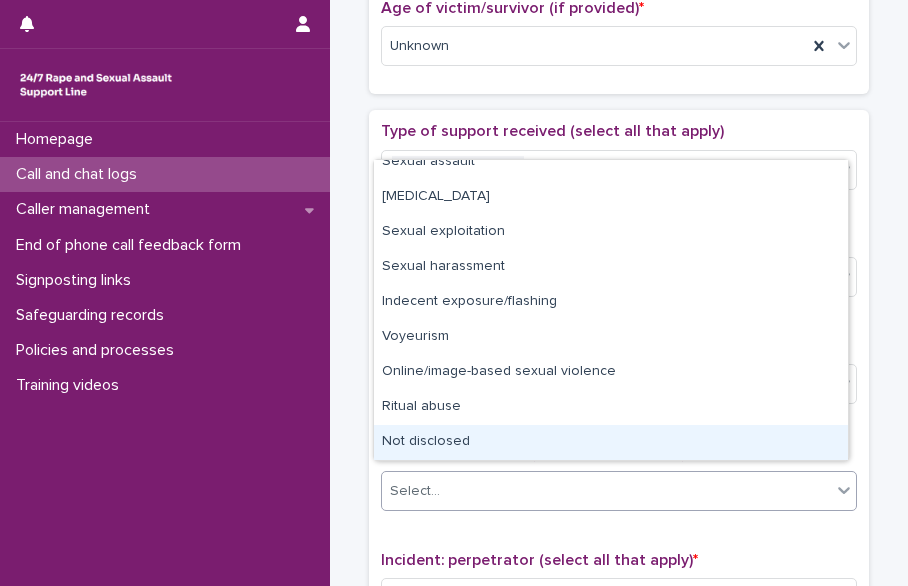 click on "Not disclosed" at bounding box center [611, 442] 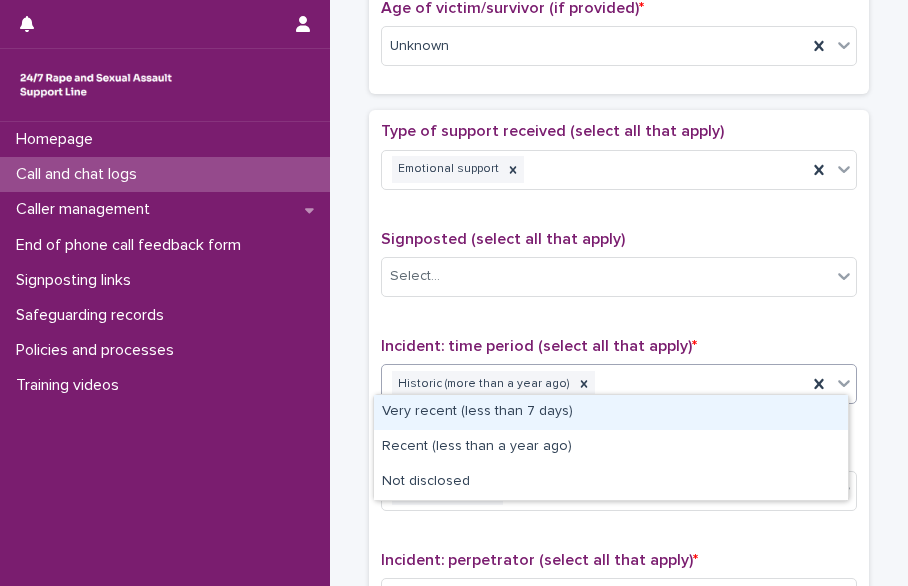 click on "Historic (more than a year ago)" at bounding box center [594, 384] 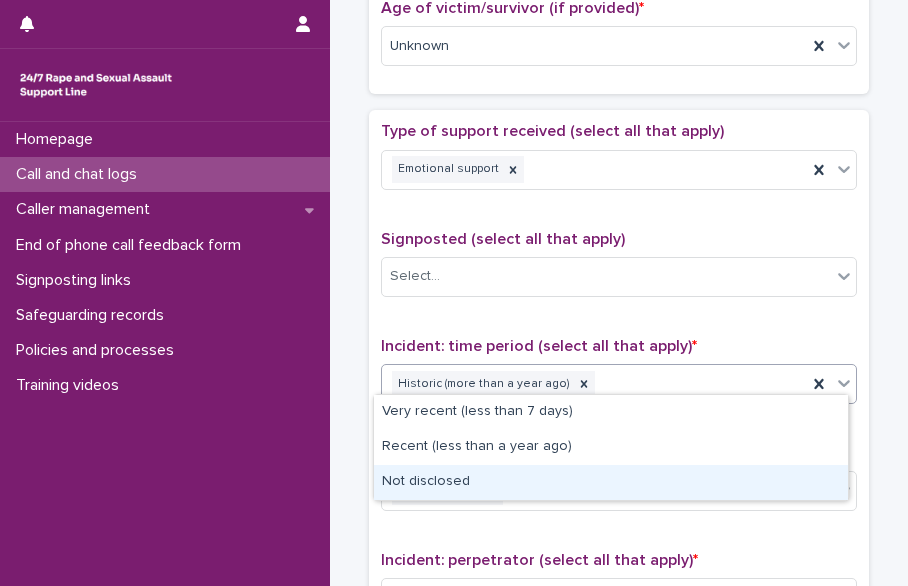 click on "Not disclosed" at bounding box center [611, 482] 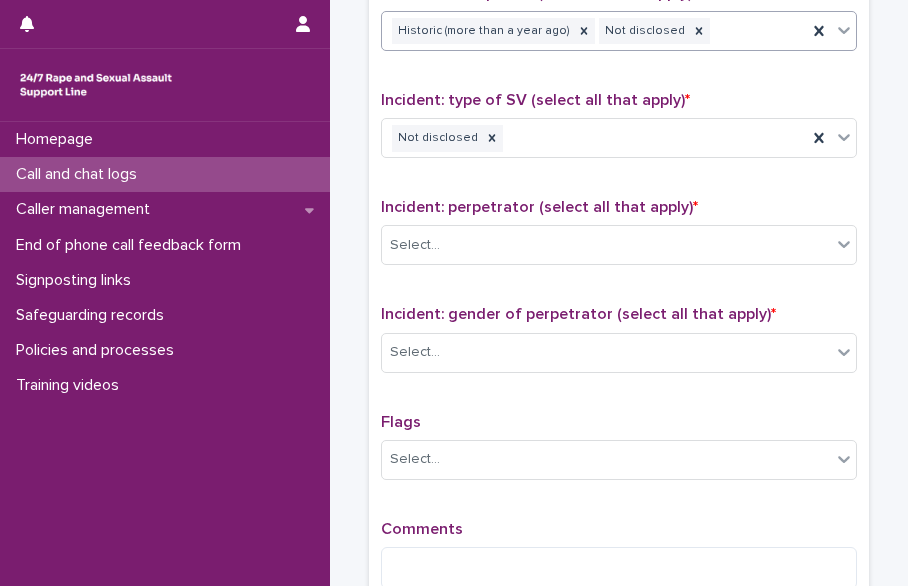 scroll, scrollTop: 1400, scrollLeft: 0, axis: vertical 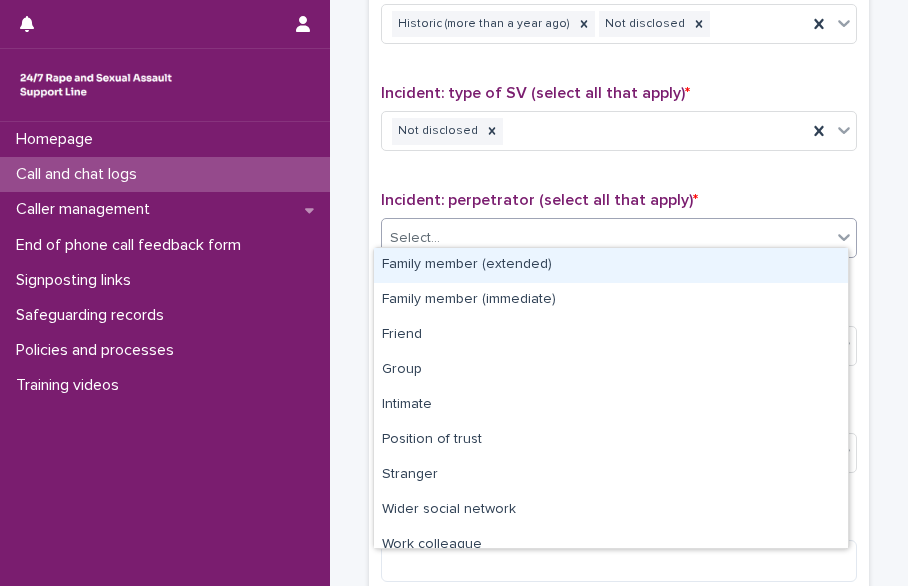 click on "Select..." at bounding box center [606, 238] 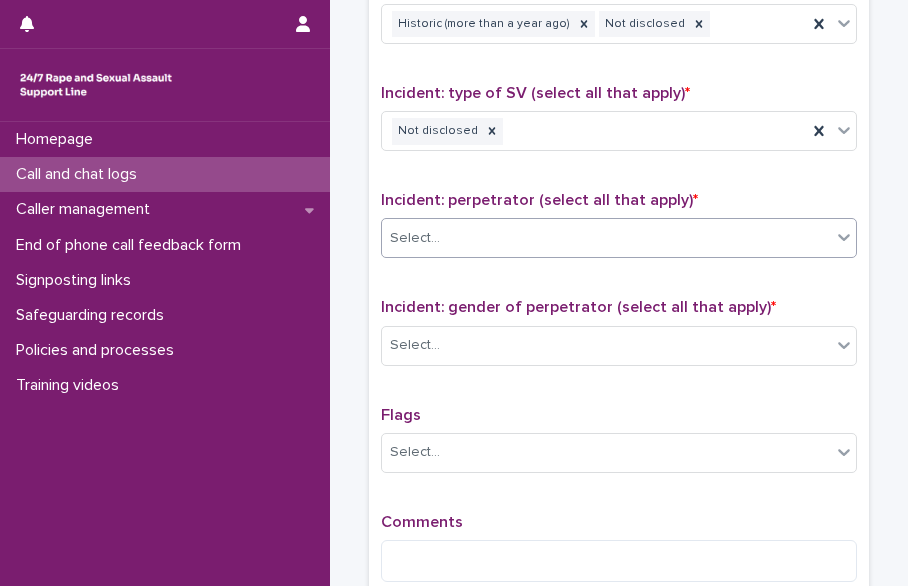 click on "Select..." at bounding box center [606, 238] 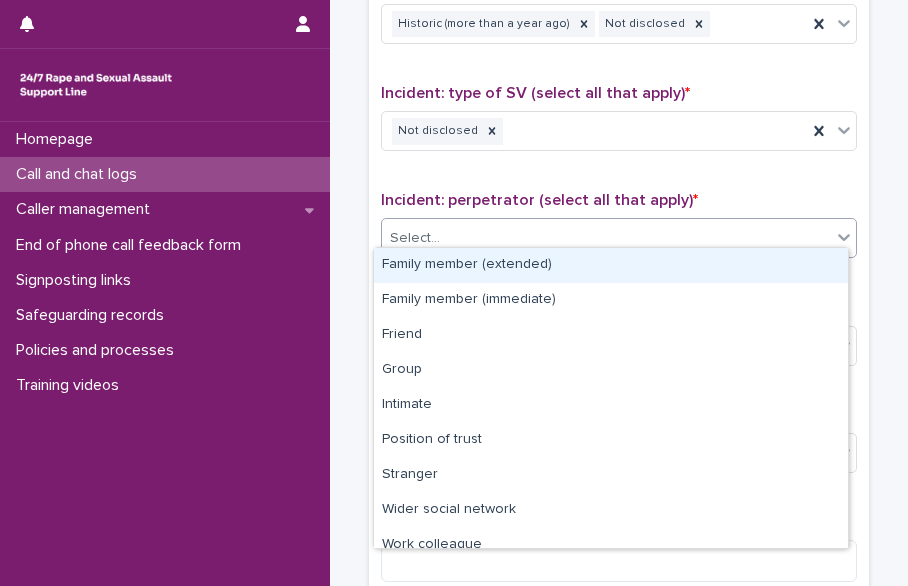 click on "Select..." at bounding box center [606, 238] 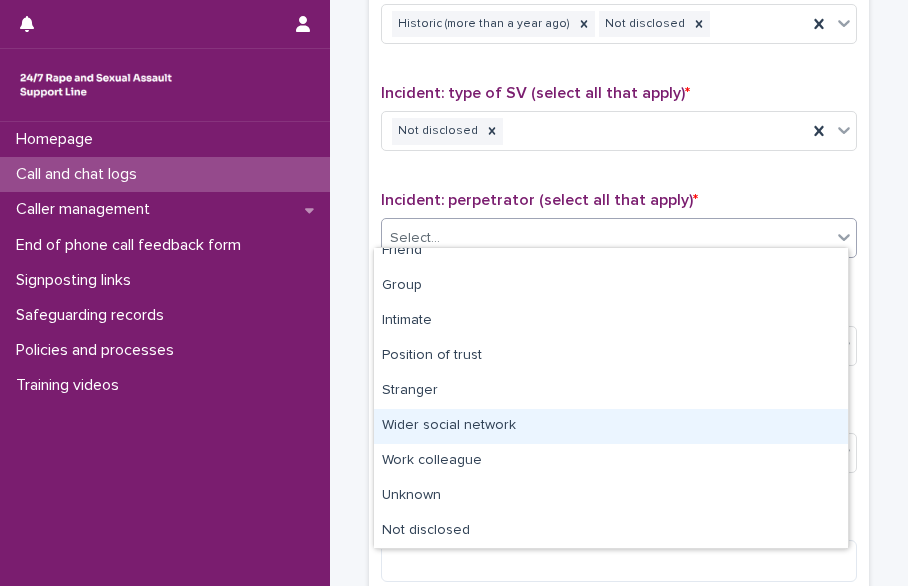 scroll, scrollTop: 85, scrollLeft: 0, axis: vertical 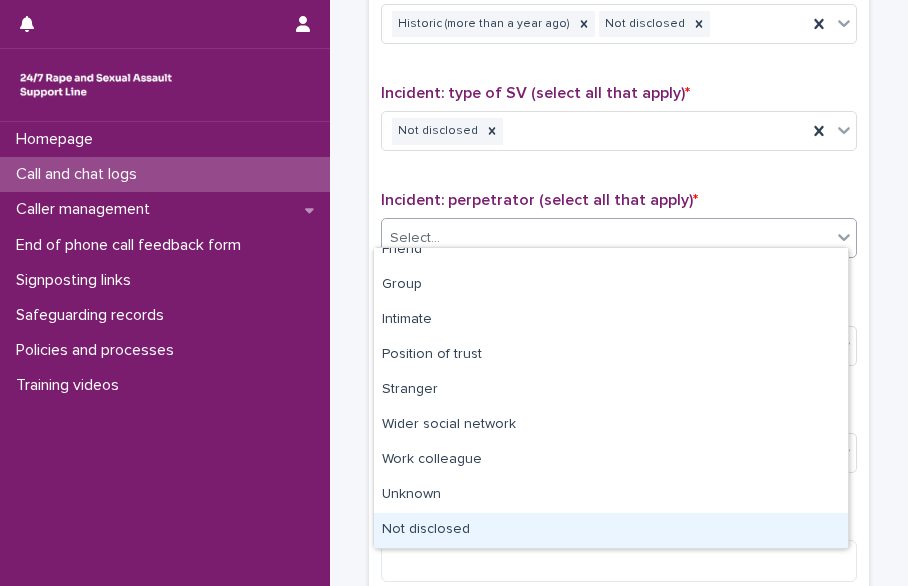 click on "Not disclosed" at bounding box center (611, 530) 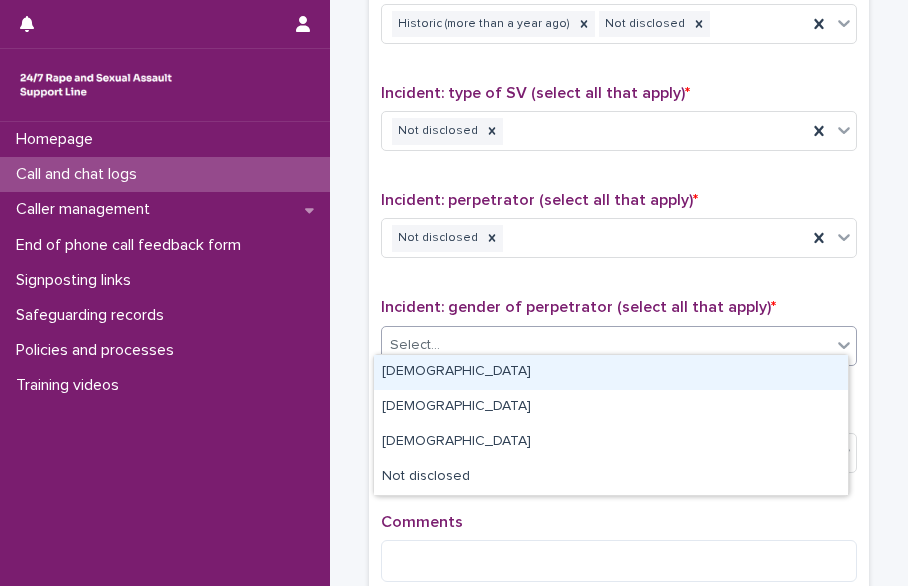 click on "Select..." at bounding box center [619, 346] 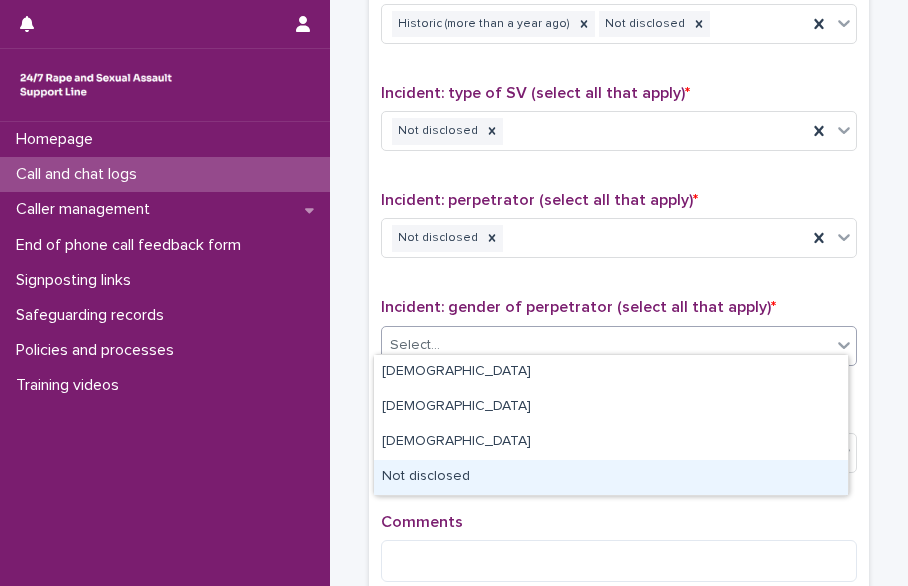 click on "Not disclosed" at bounding box center [611, 477] 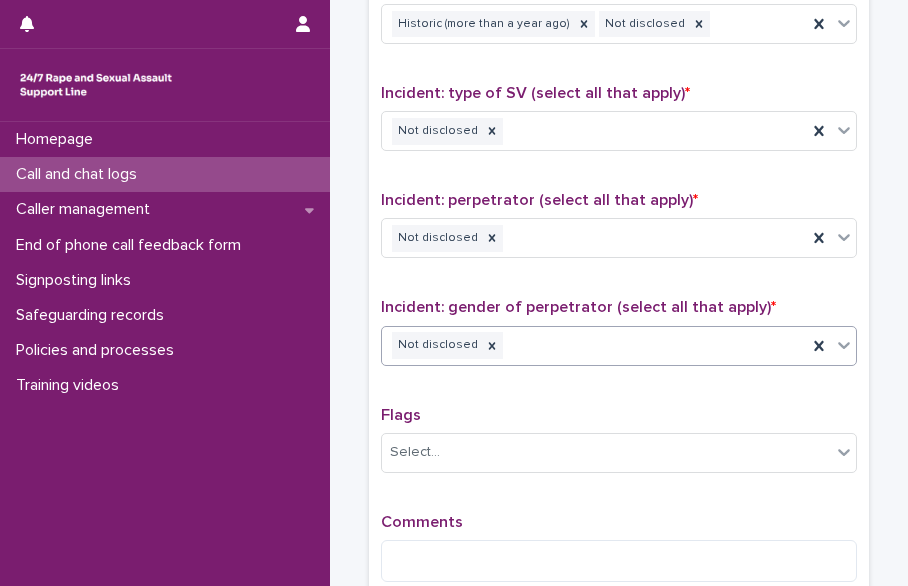 scroll, scrollTop: 1616, scrollLeft: 0, axis: vertical 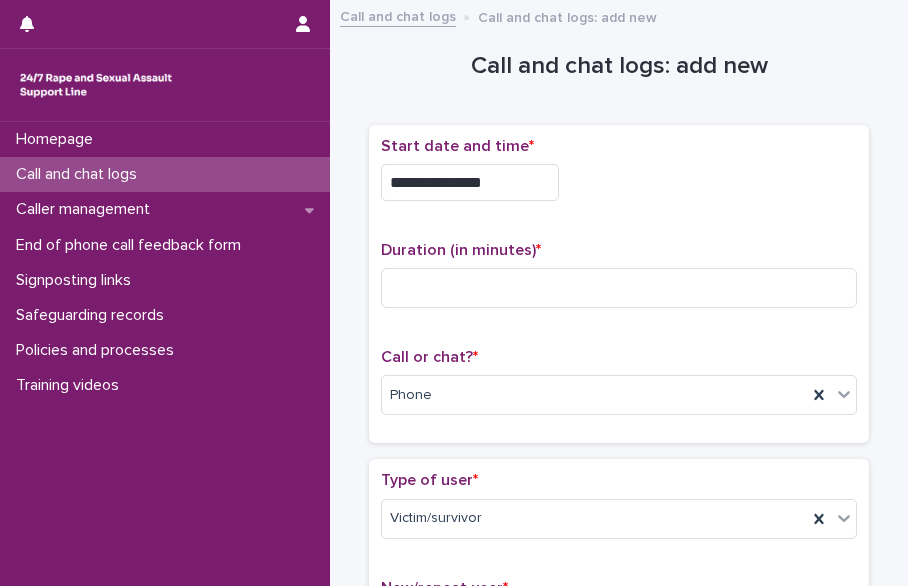 click on "**********" at bounding box center (619, 1085) 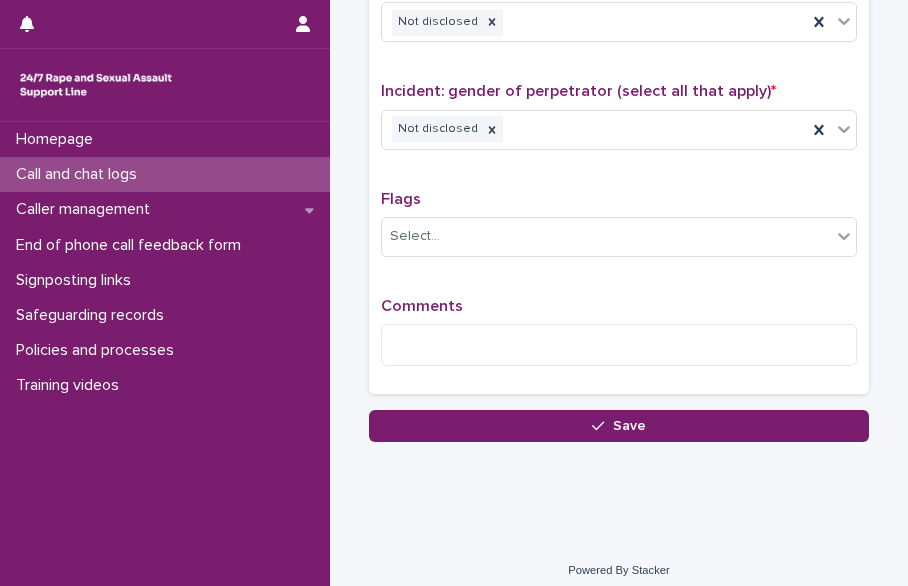 scroll, scrollTop: 1104, scrollLeft: 0, axis: vertical 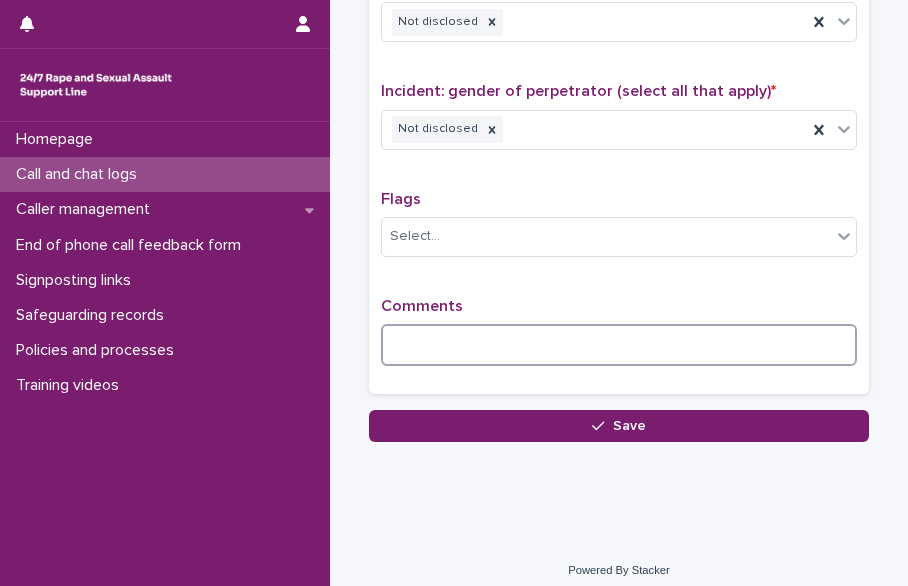 click at bounding box center (619, 345) 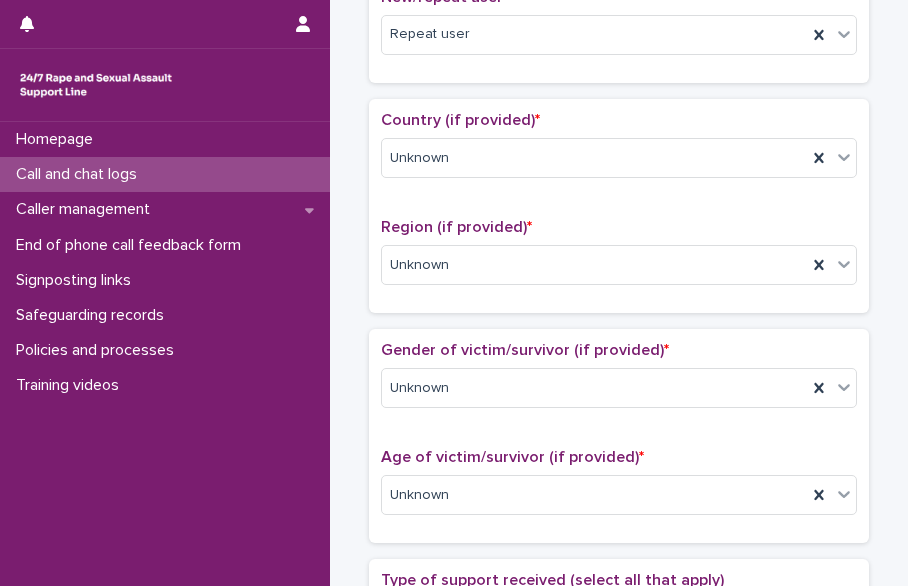 scroll, scrollTop: 78, scrollLeft: 0, axis: vertical 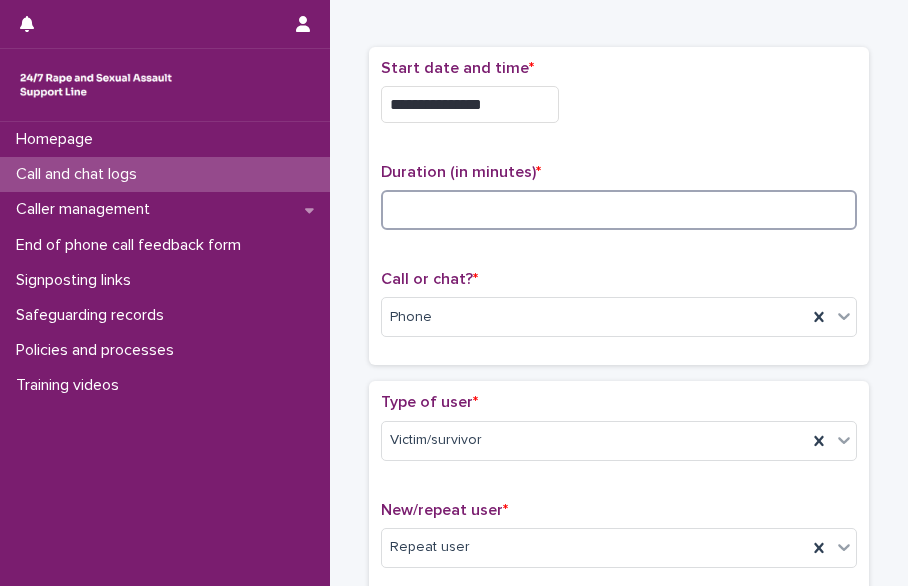 click at bounding box center (619, 210) 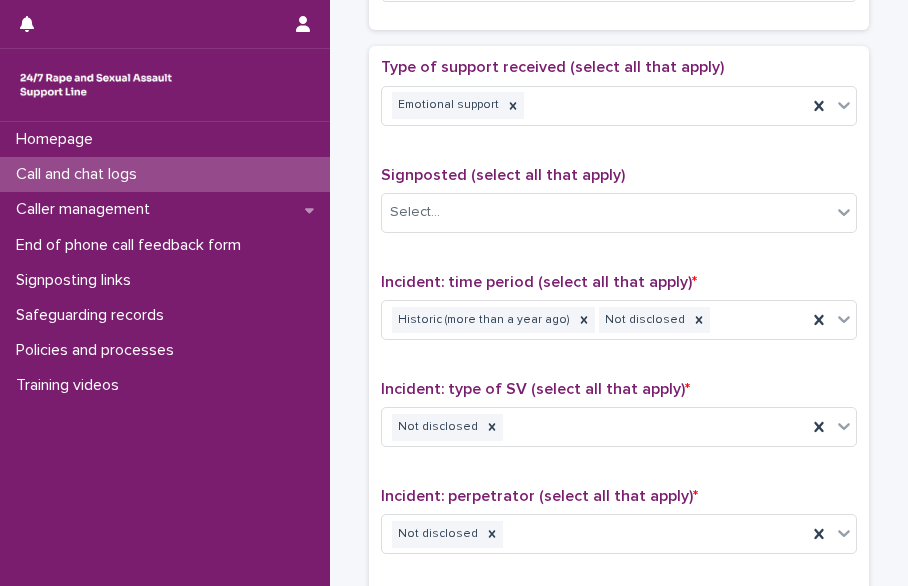 scroll, scrollTop: 1616, scrollLeft: 0, axis: vertical 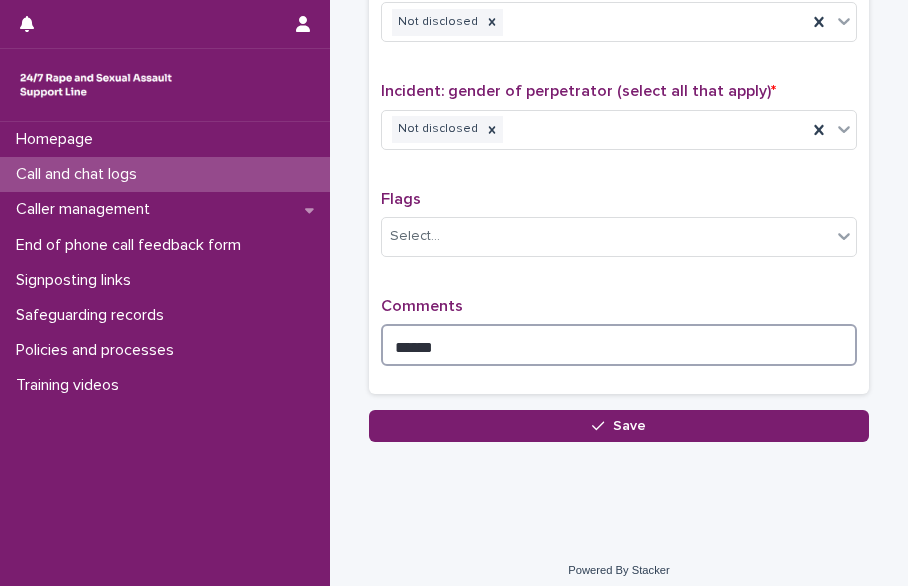 click on "******" at bounding box center [619, 345] 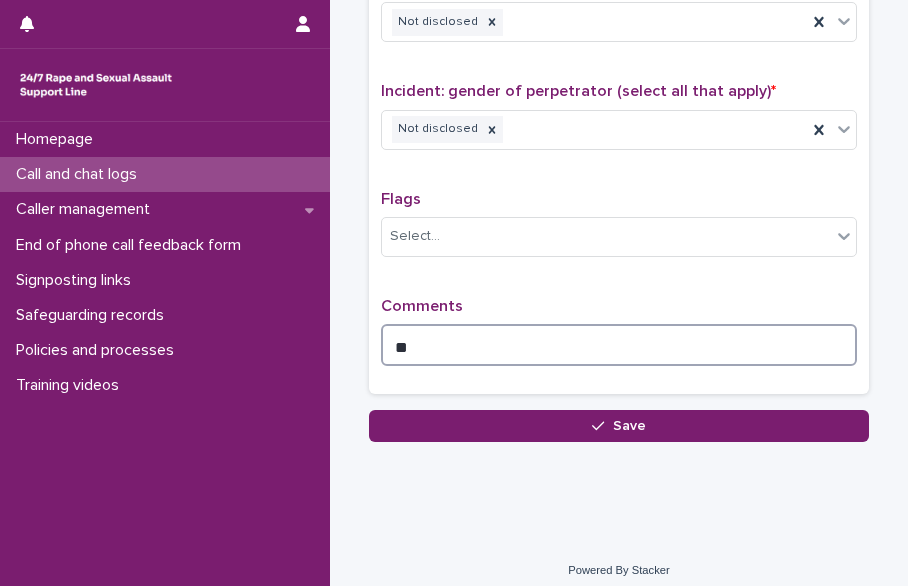type on "*" 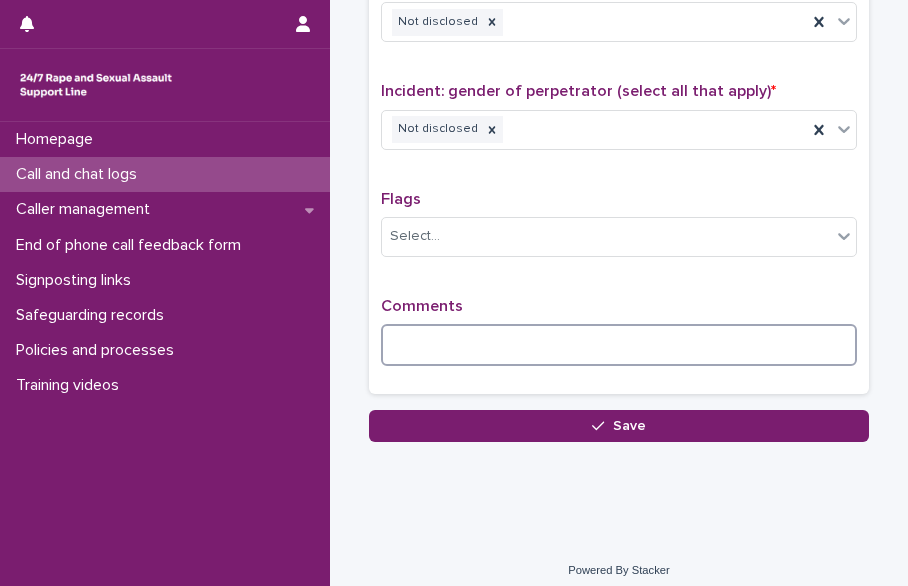 type 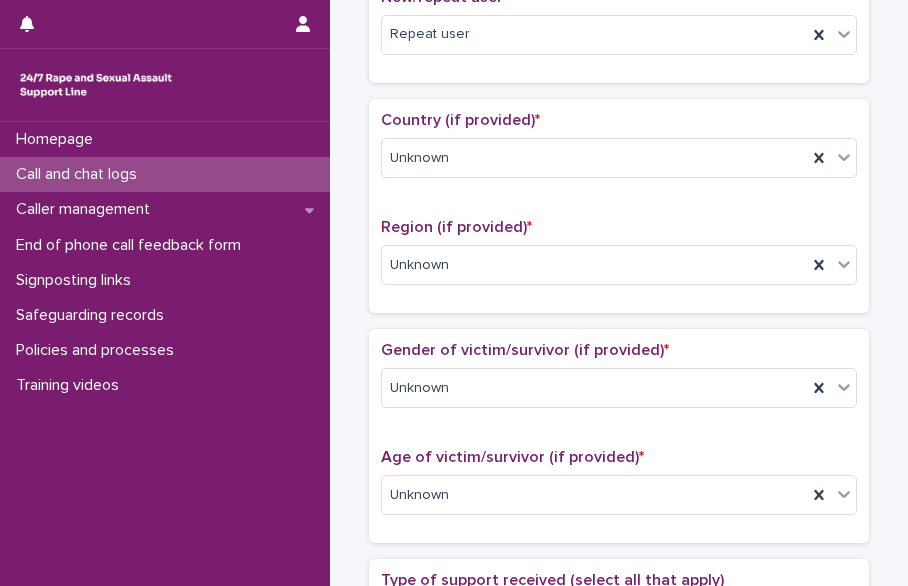 scroll, scrollTop: 78, scrollLeft: 0, axis: vertical 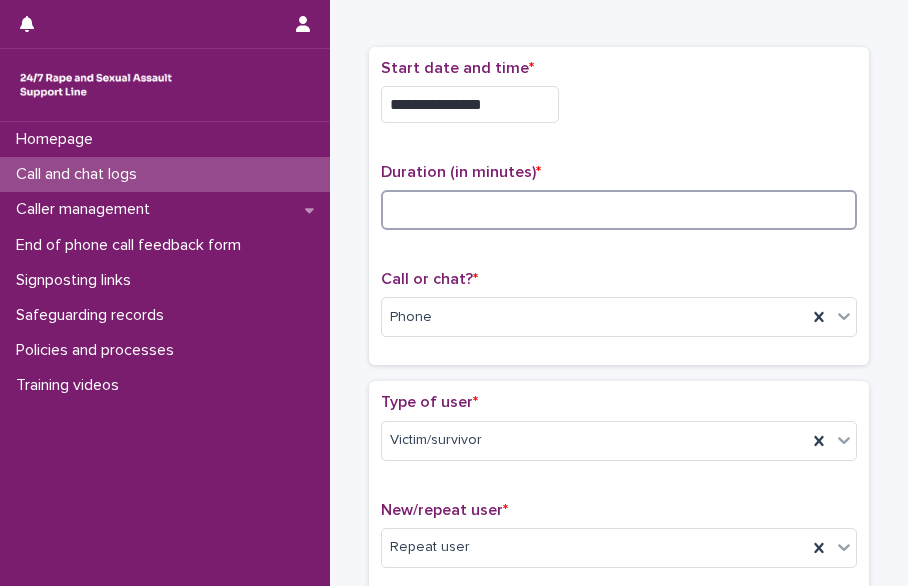 click at bounding box center (619, 210) 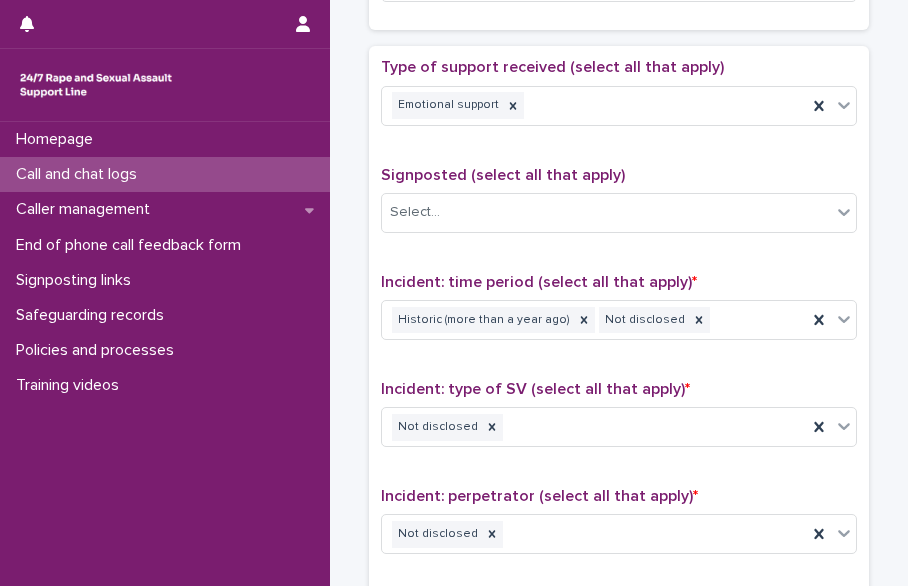 scroll, scrollTop: 1616, scrollLeft: 0, axis: vertical 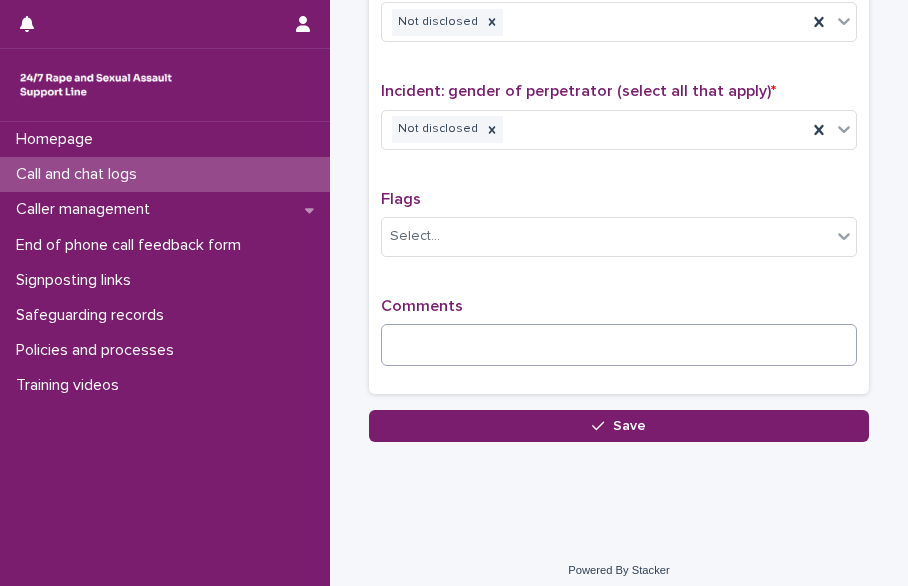 type on "**" 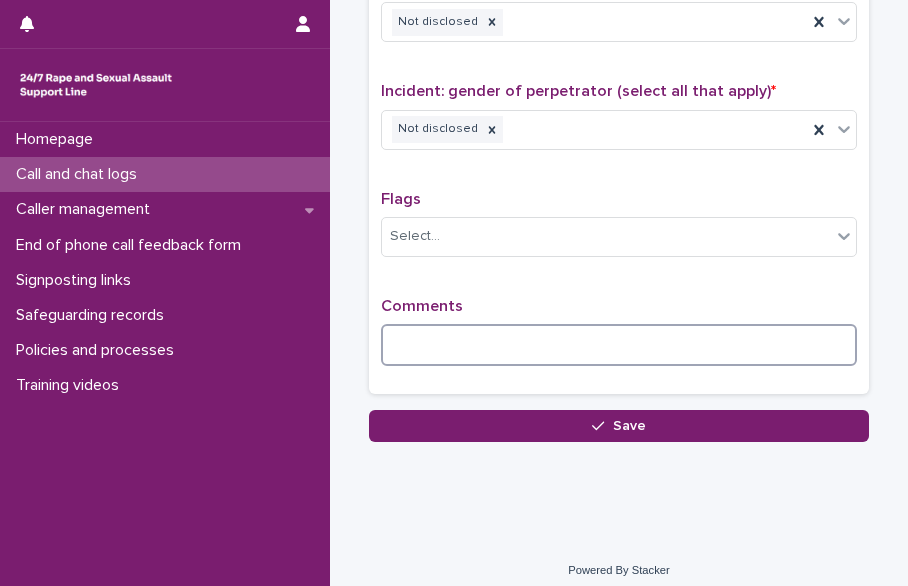 click at bounding box center (619, 345) 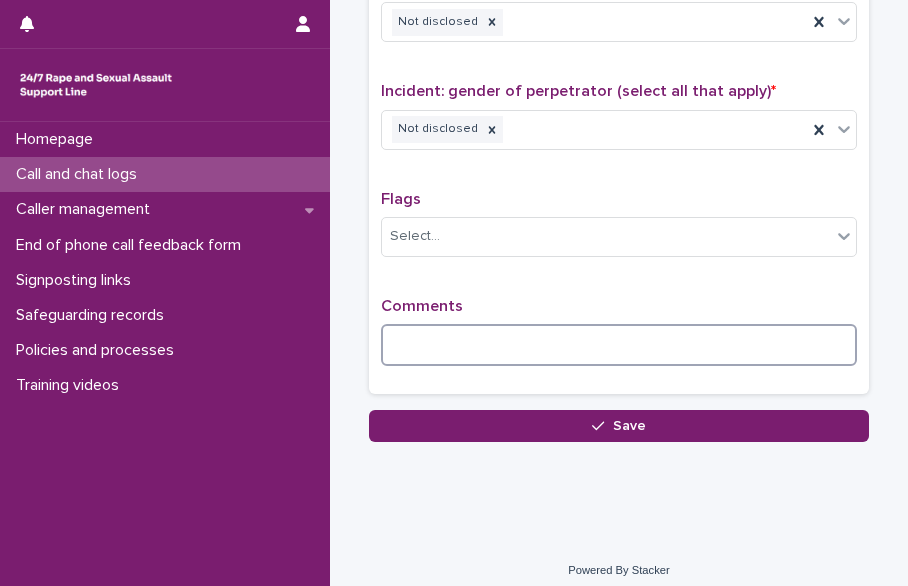 click at bounding box center [619, 345] 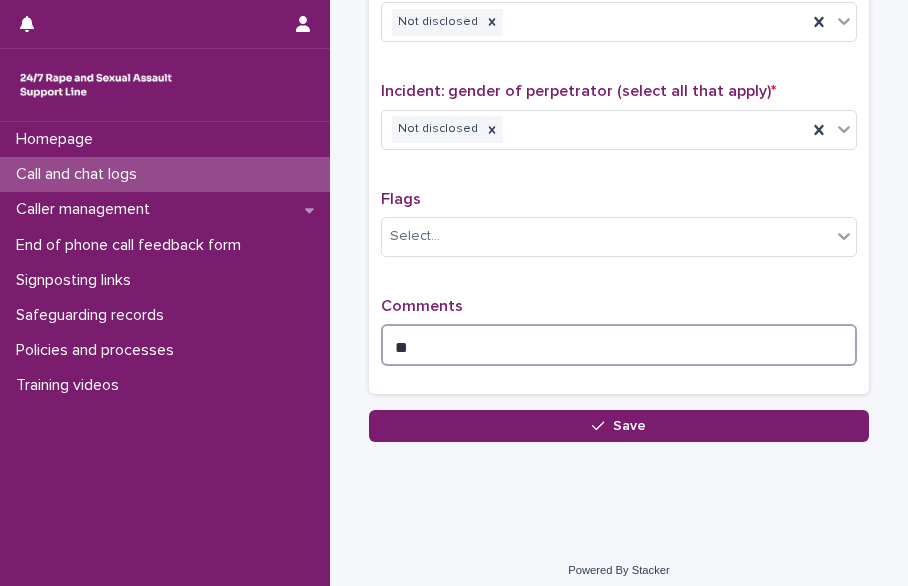 type on "*" 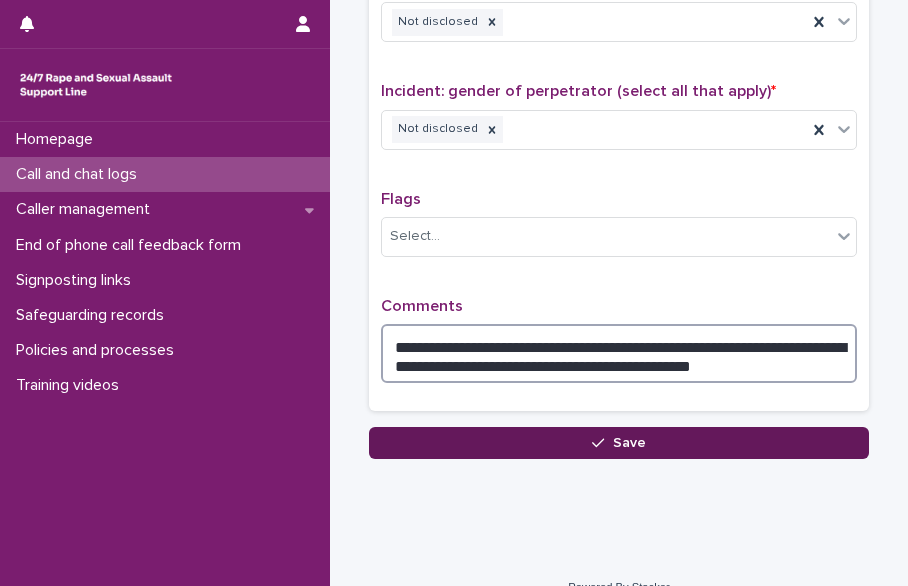 type on "**********" 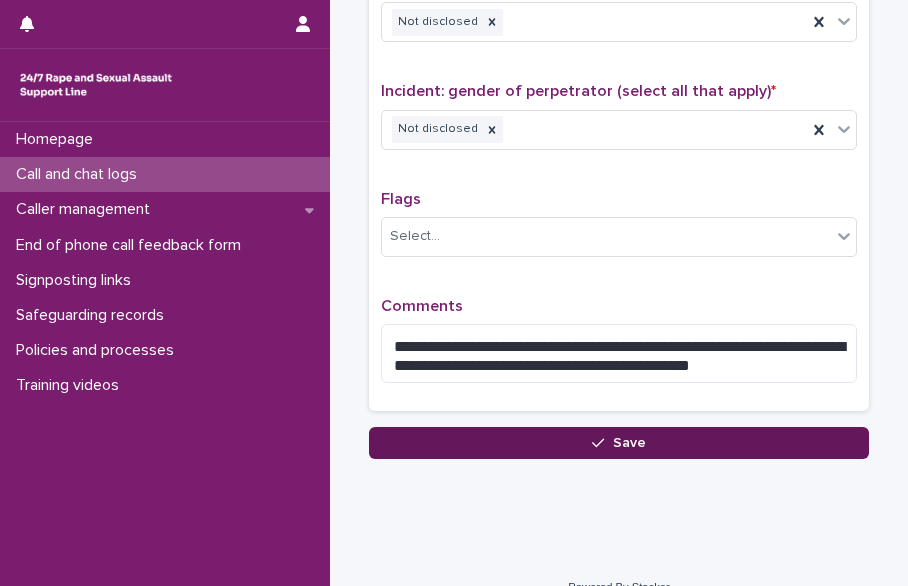 click on "Save" at bounding box center (619, 443) 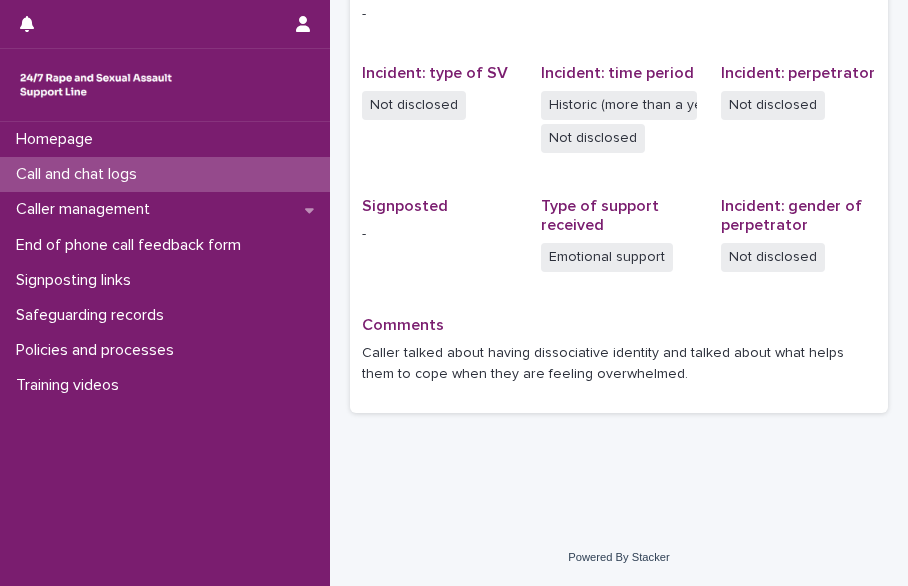 scroll, scrollTop: 0, scrollLeft: 0, axis: both 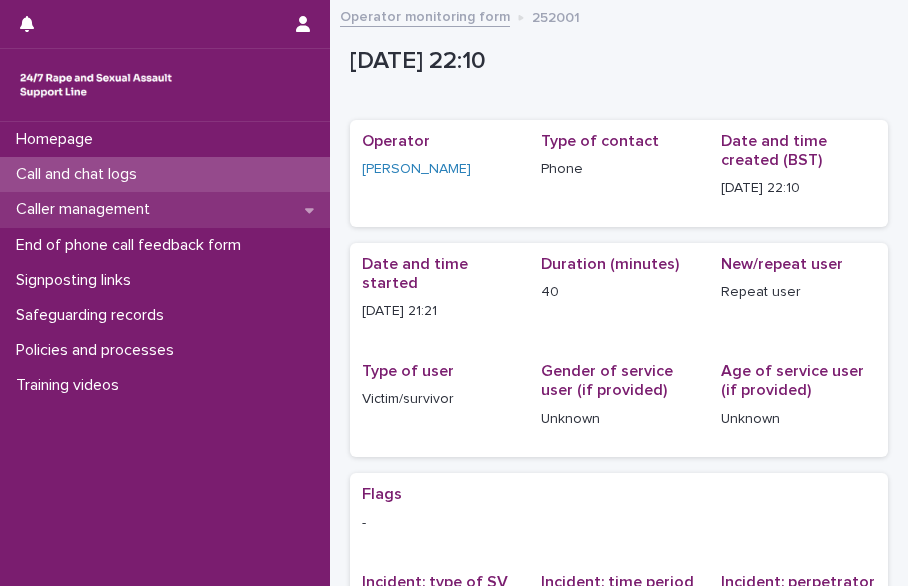 click on "Caller management" at bounding box center (165, 209) 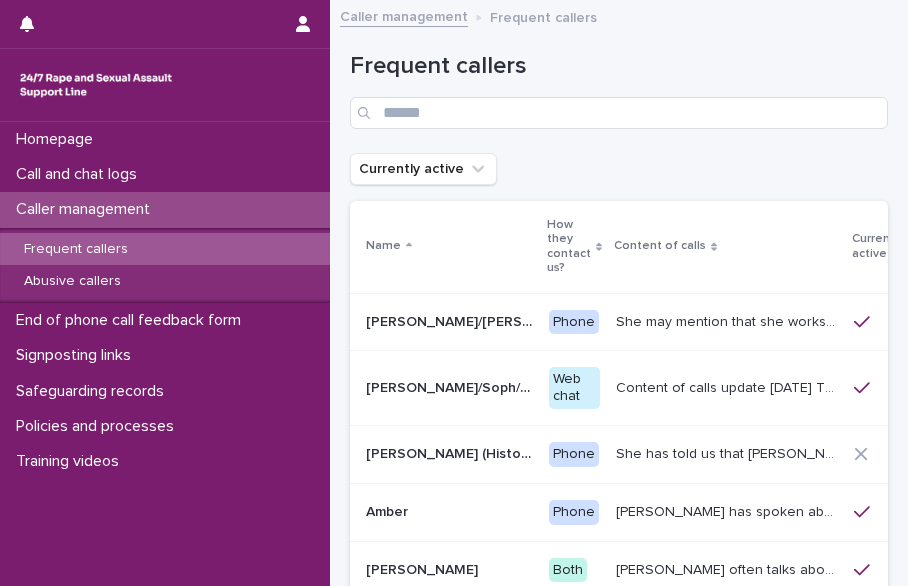 click on "Frequent callers" at bounding box center [165, 249] 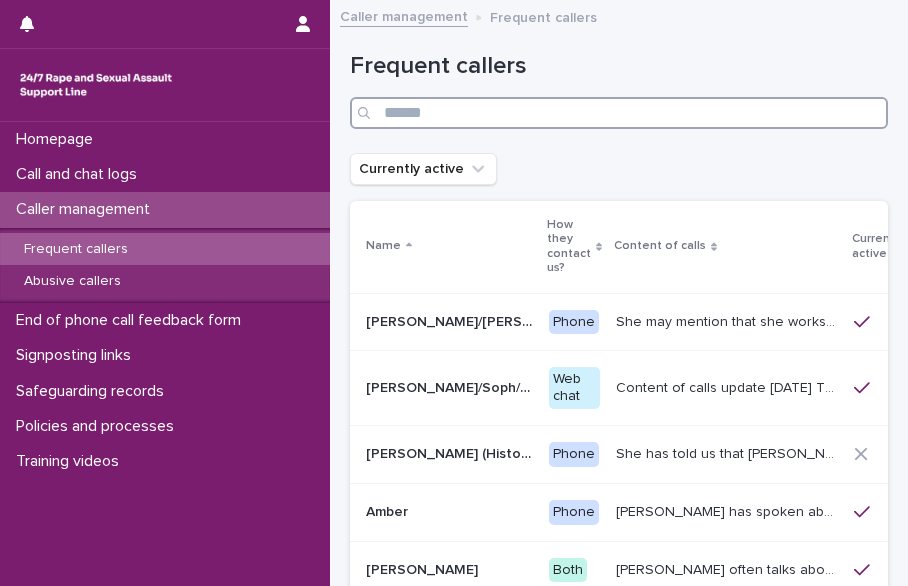 click at bounding box center (619, 113) 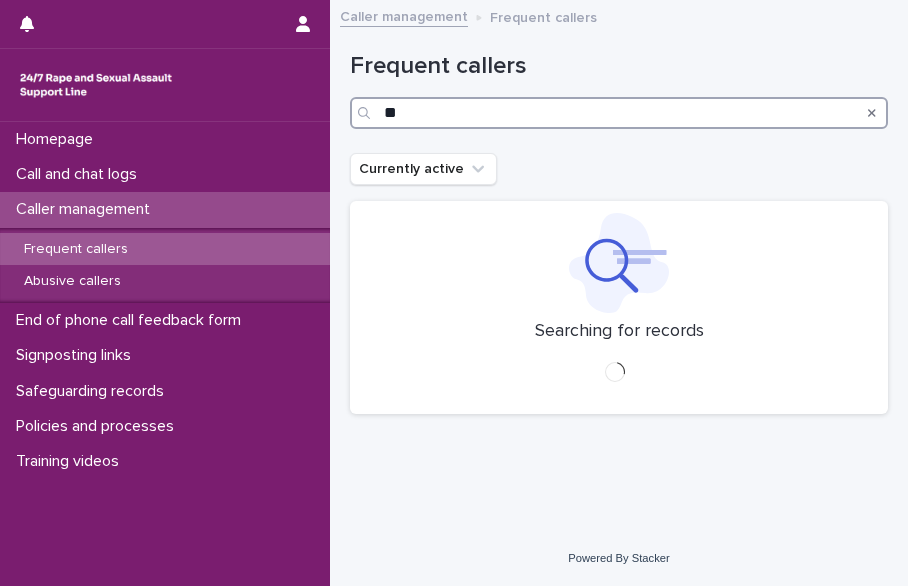 type on "*" 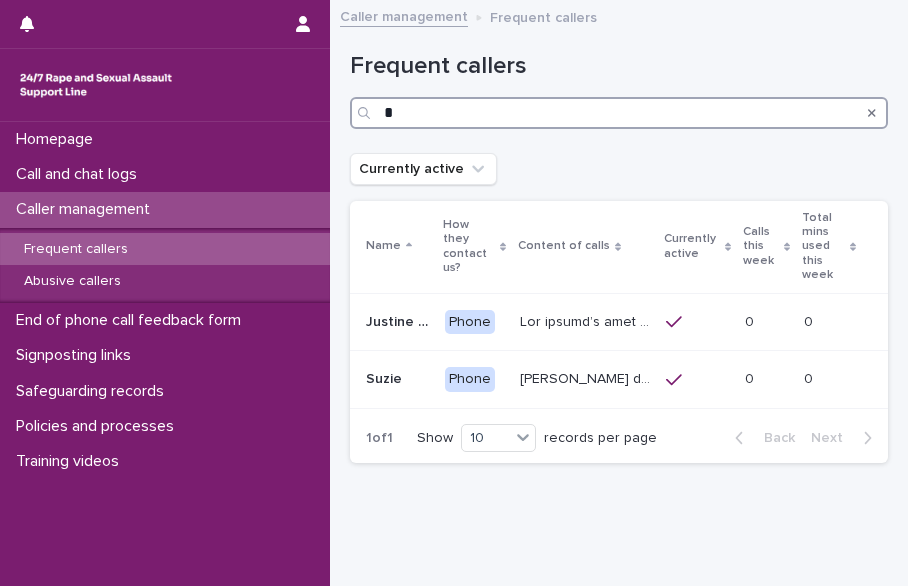 type 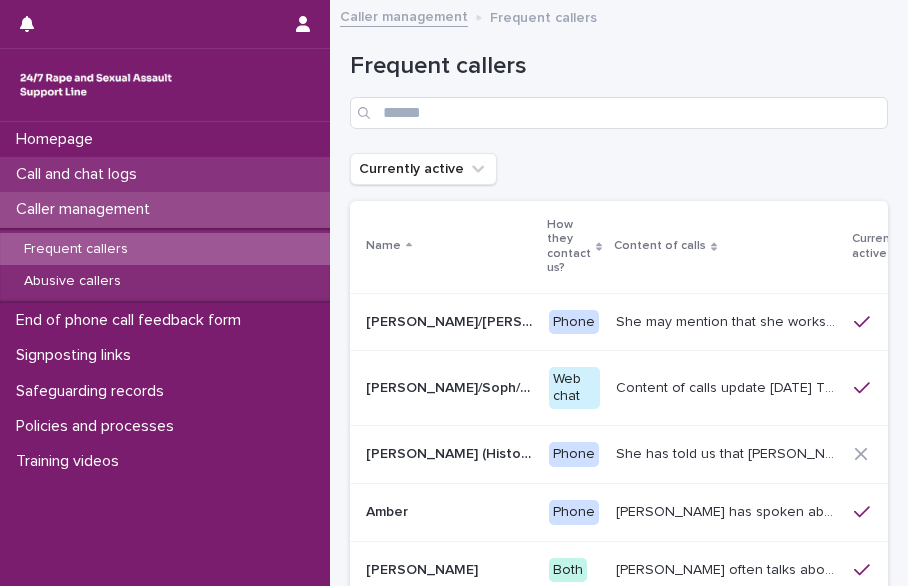 click on "Call and chat logs" at bounding box center (165, 174) 